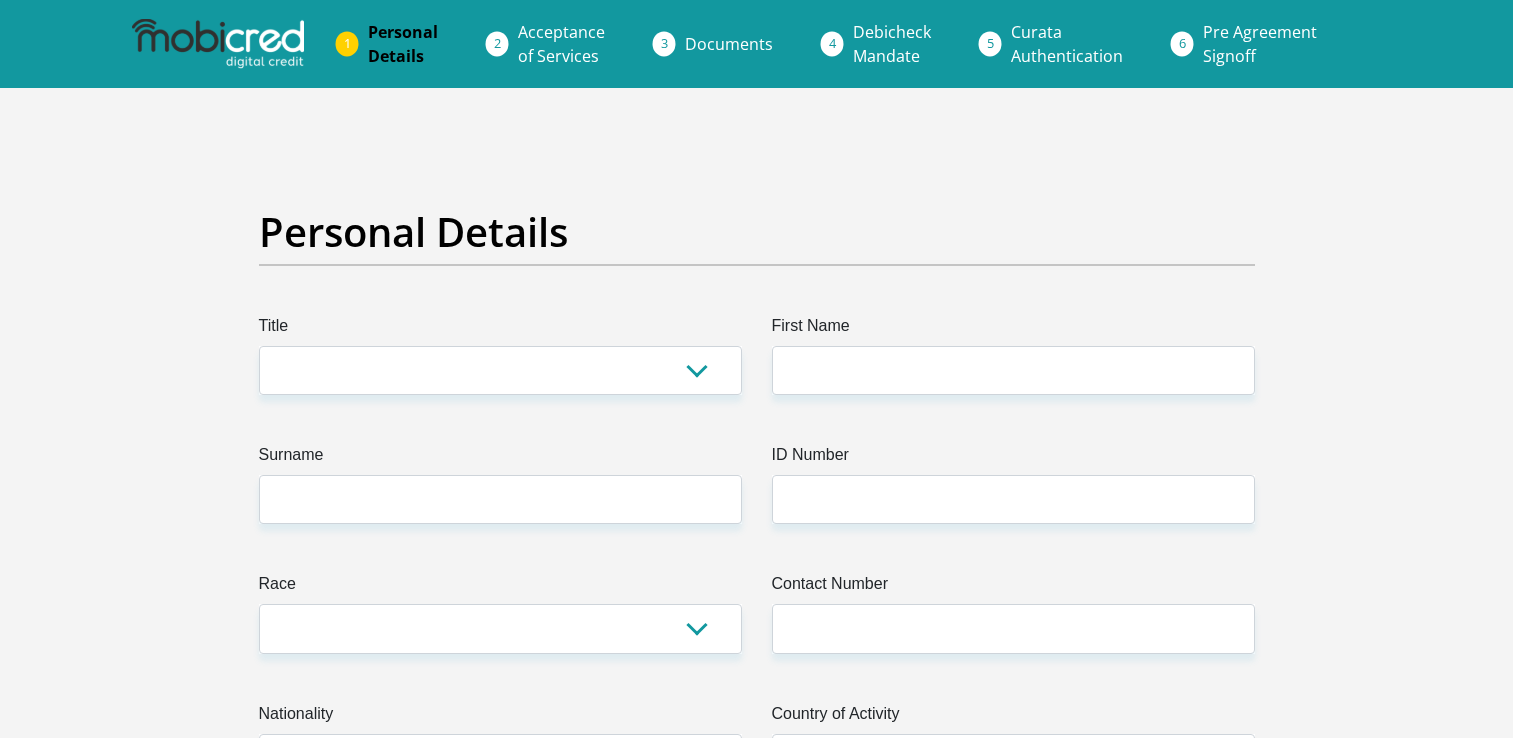 scroll, scrollTop: 0, scrollLeft: 0, axis: both 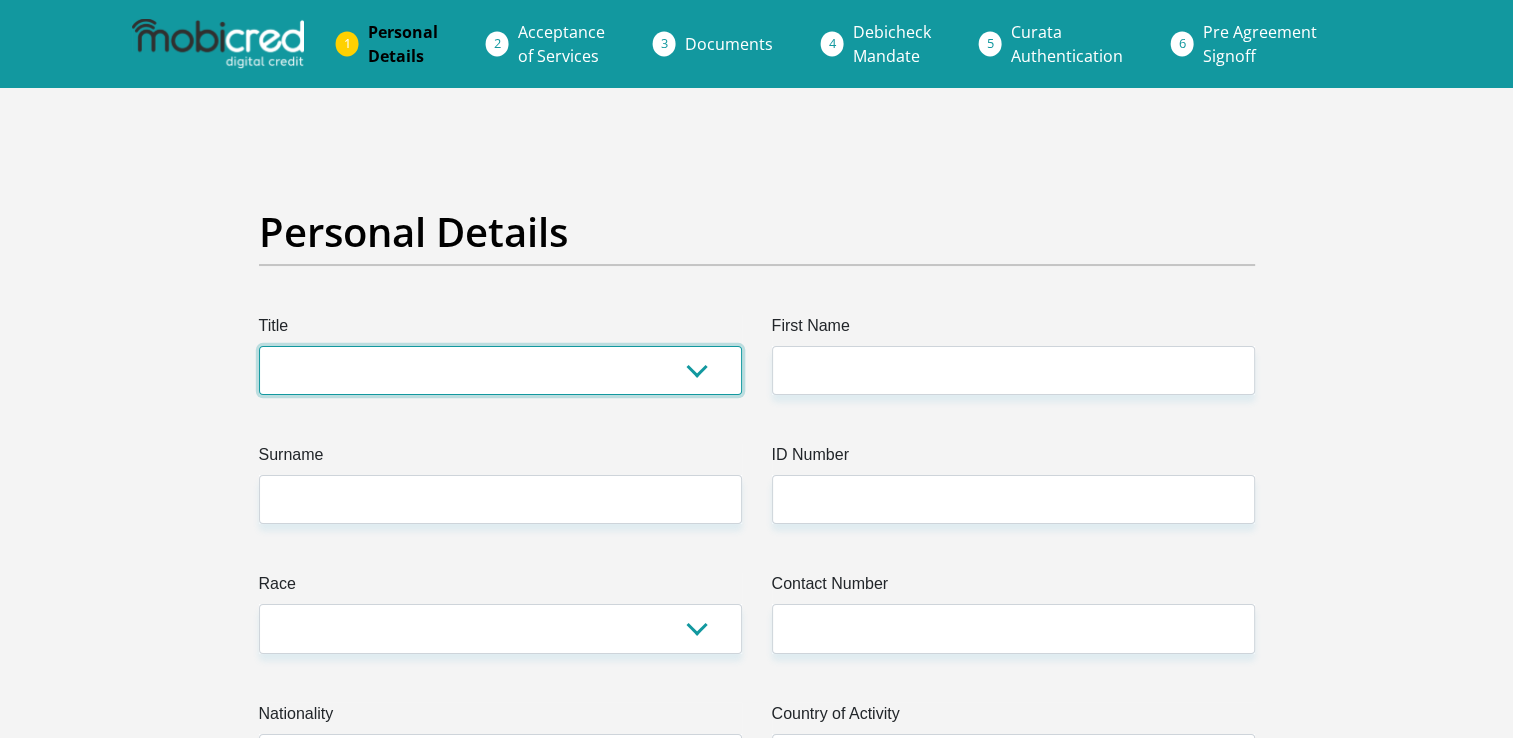 click on "Mr
Ms
Mrs
Dr
Other" at bounding box center [500, 370] 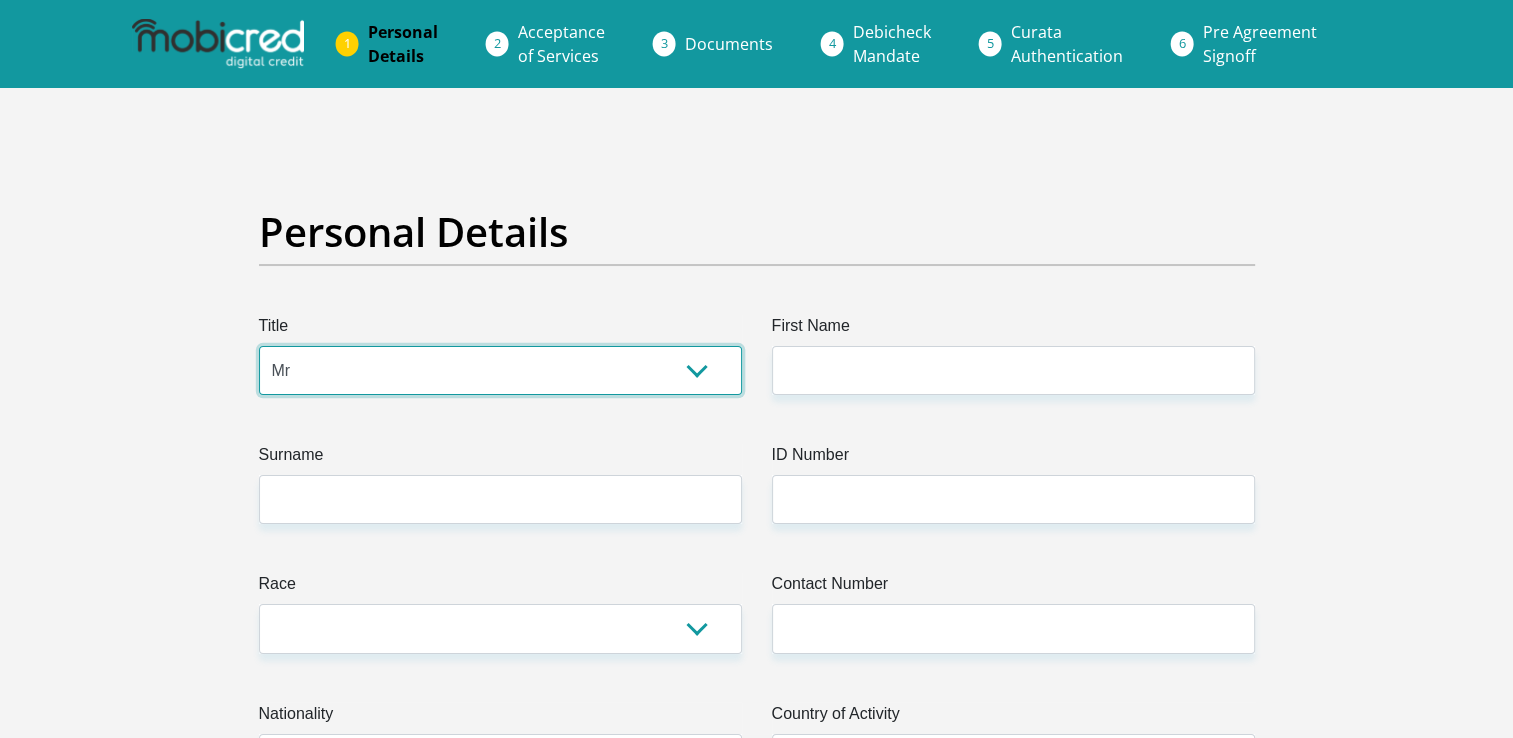 click on "Mr
Ms
Mrs
Dr
Other" at bounding box center [500, 370] 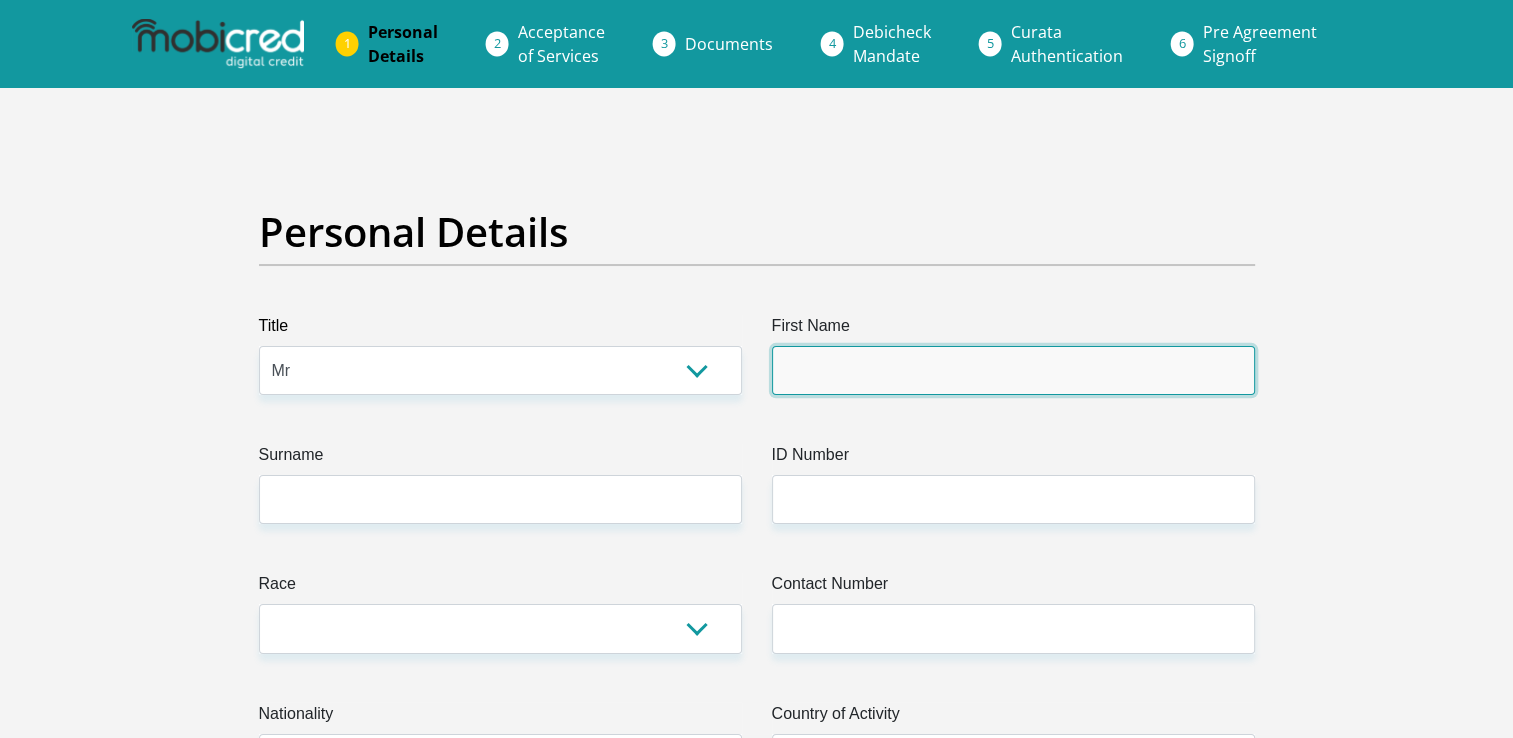 click on "First Name" at bounding box center [1013, 370] 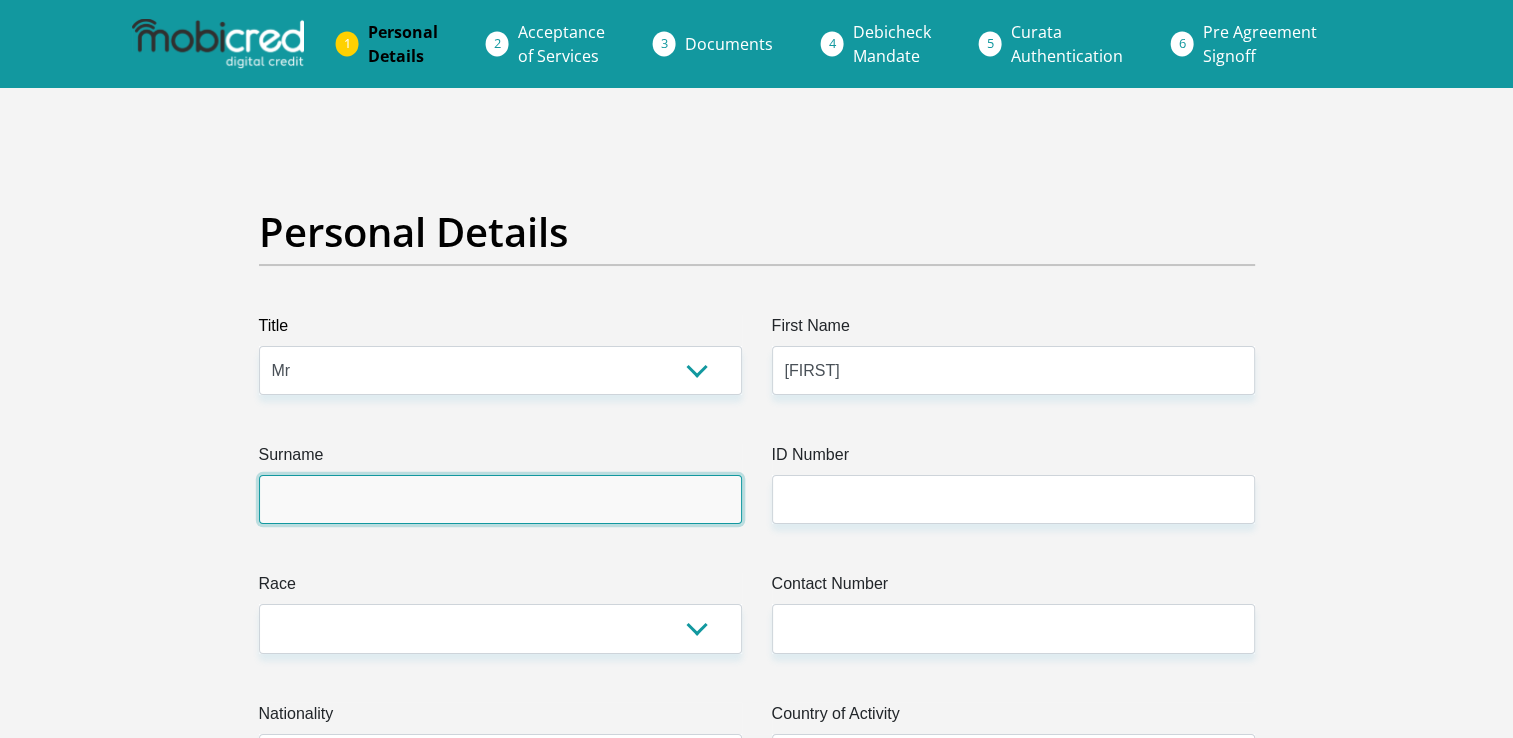 type on "[LAST]" 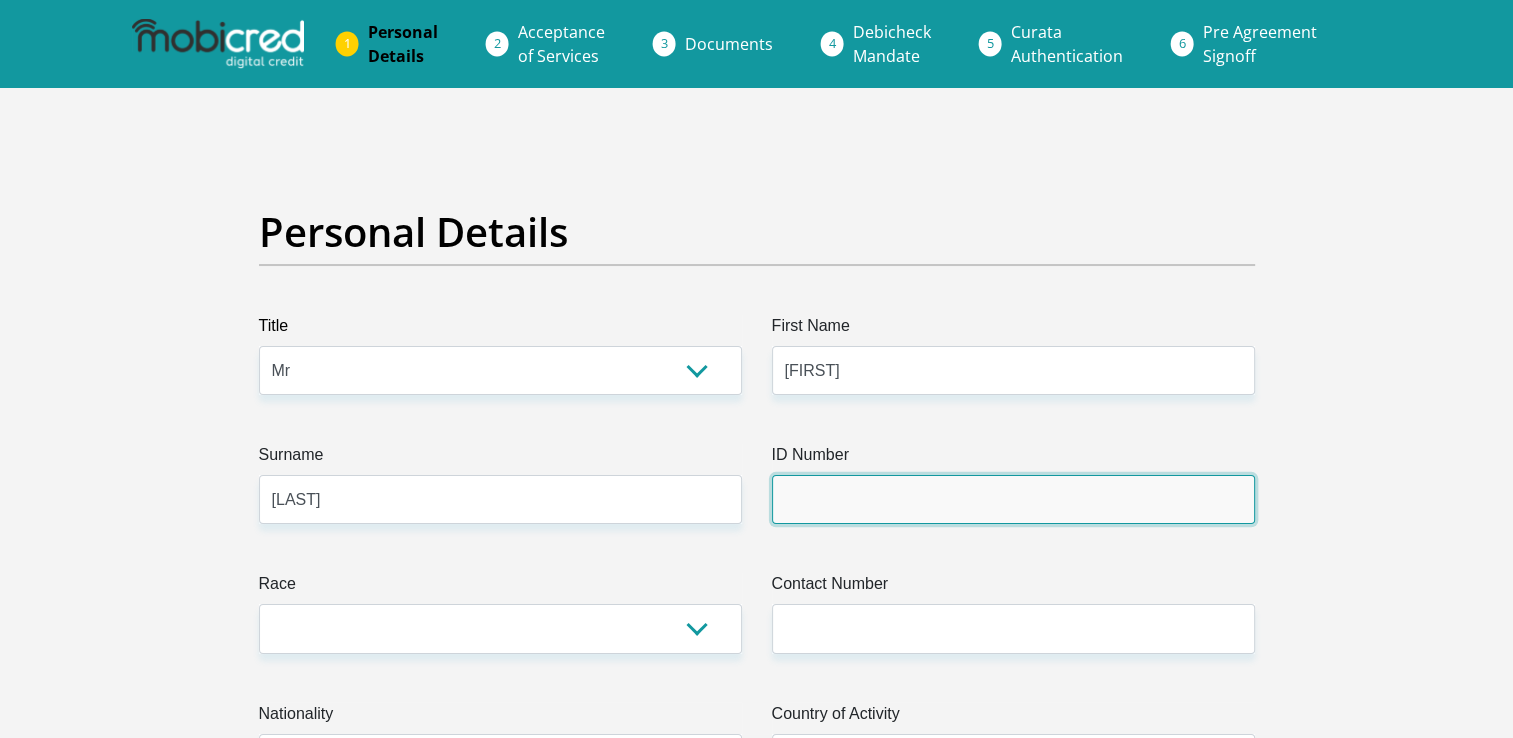 type on "[SSN]" 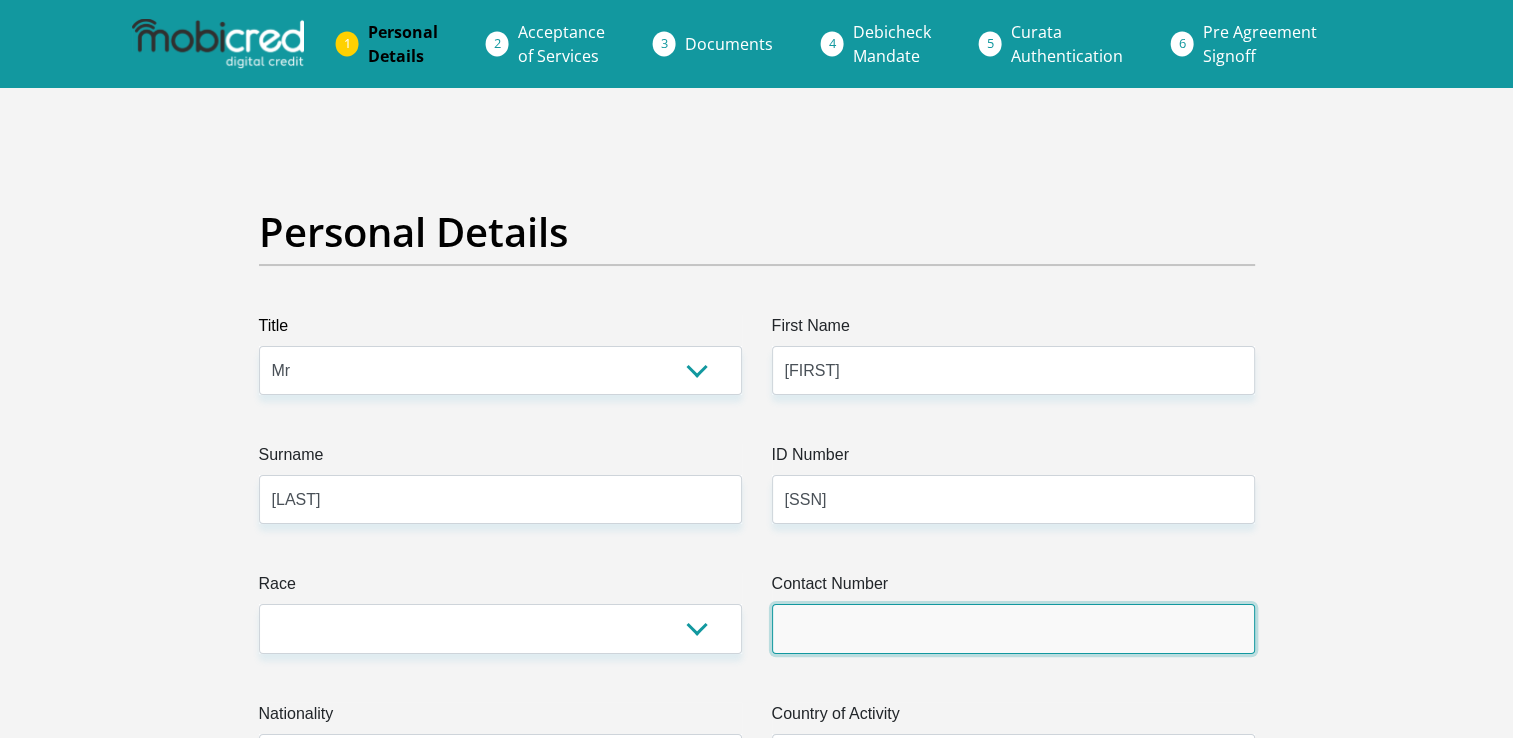 type on "[PHONE]" 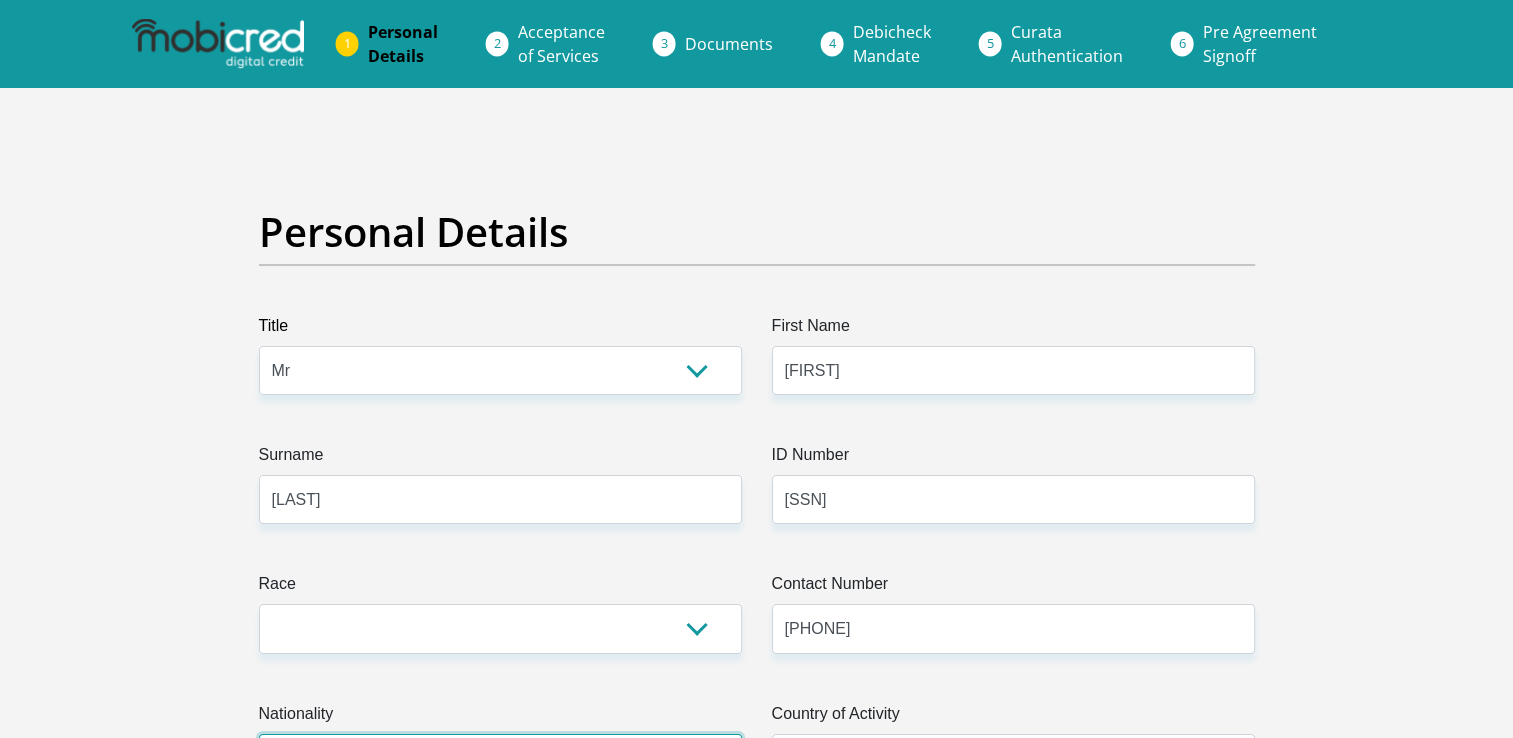 select on "ZAF" 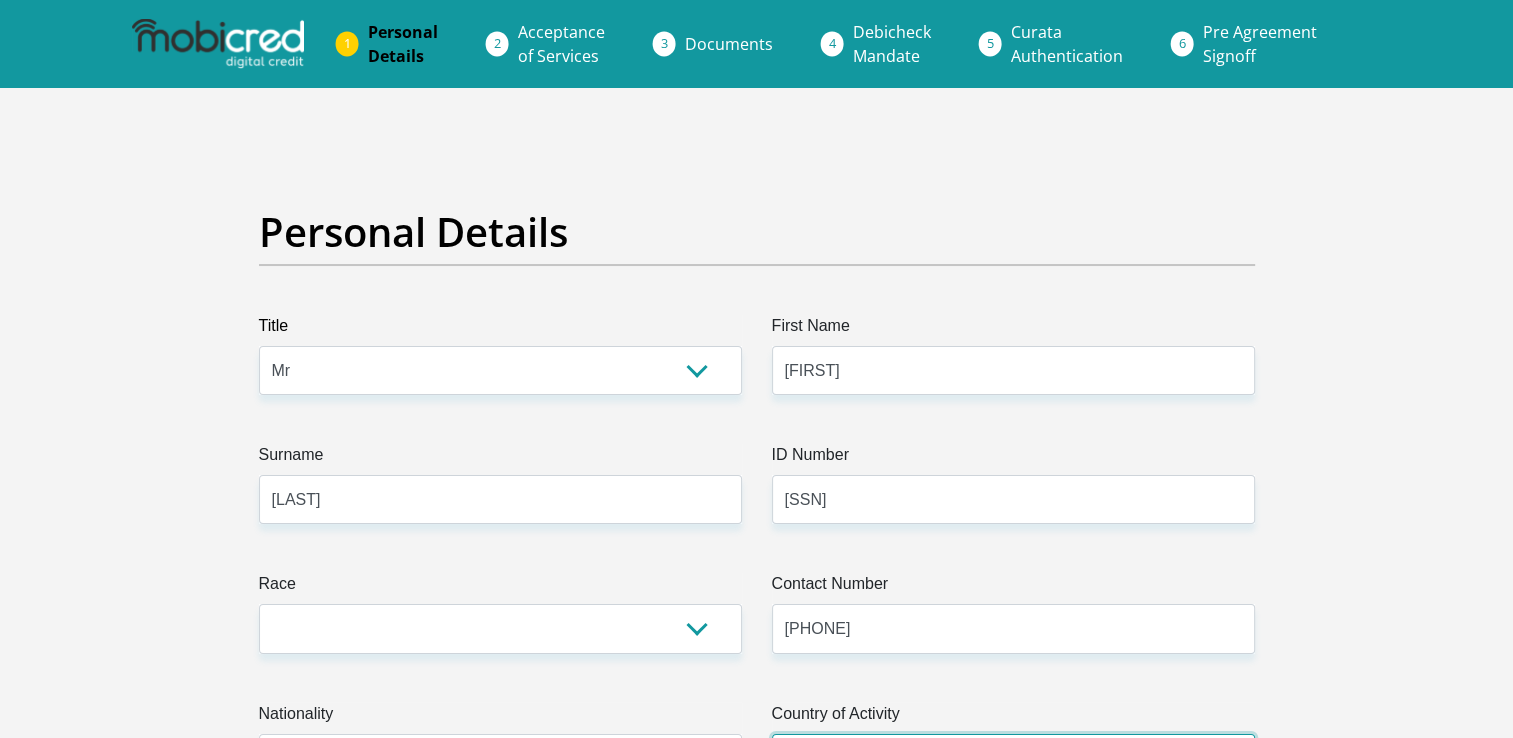 select on "ZAF" 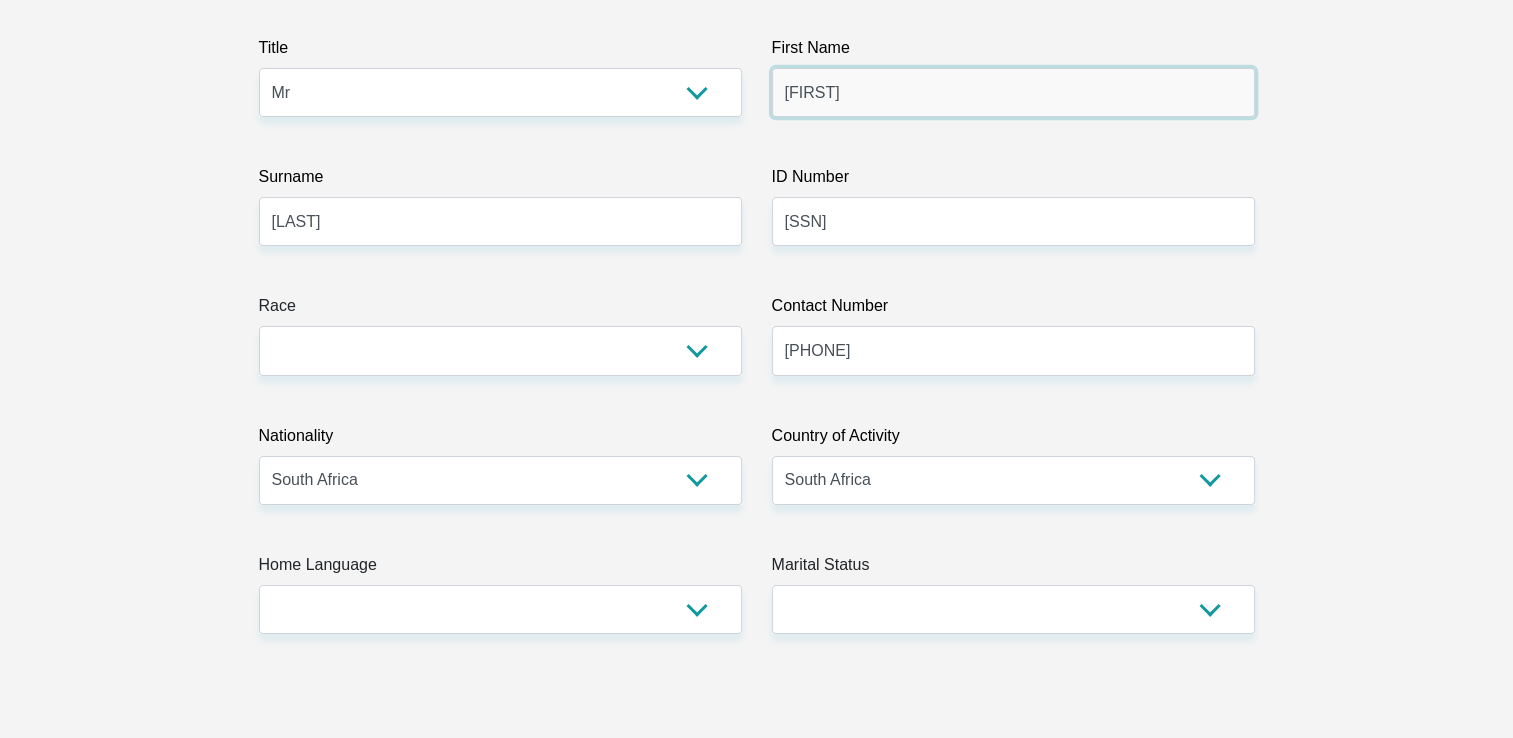 scroll, scrollTop: 300, scrollLeft: 0, axis: vertical 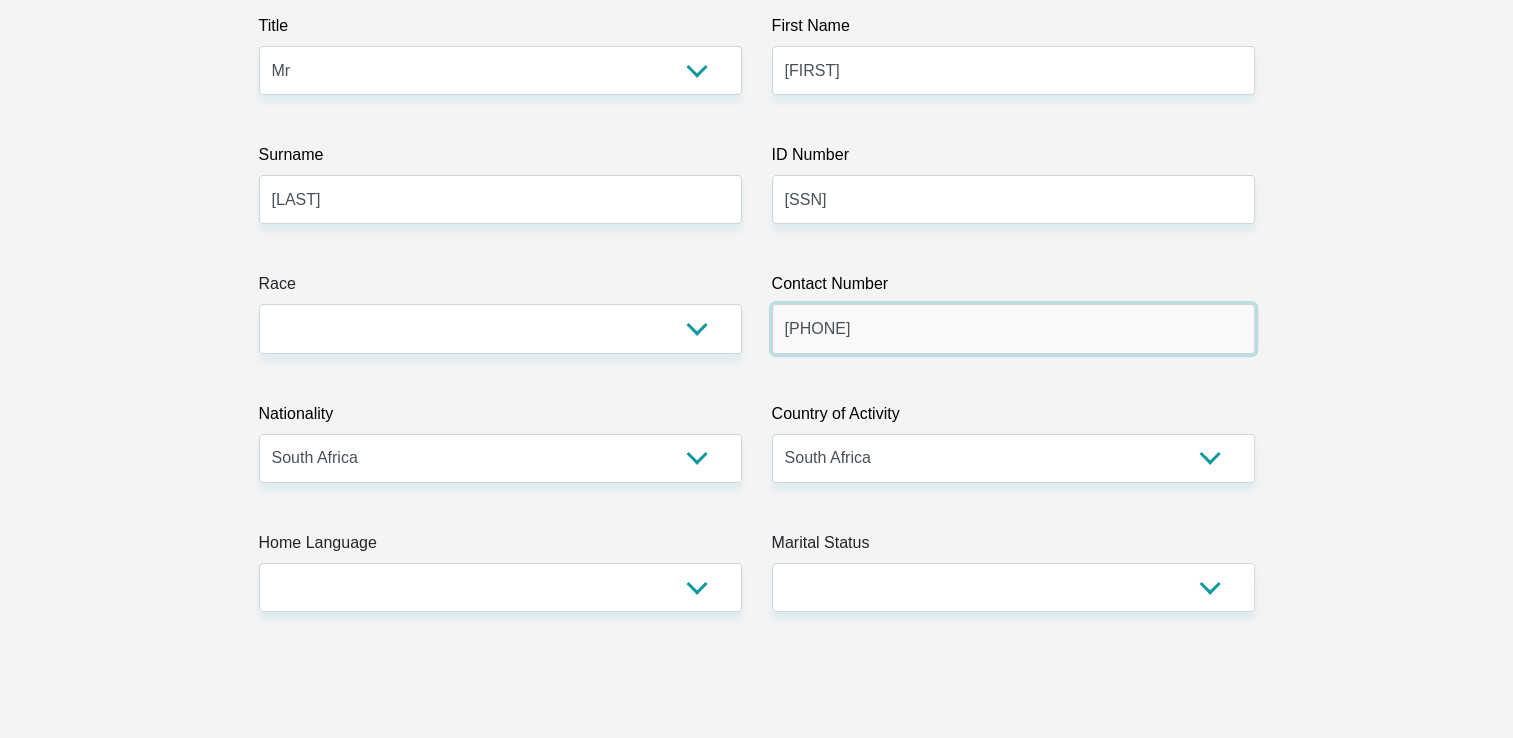 drag, startPoint x: 883, startPoint y: 338, endPoint x: 712, endPoint y: 334, distance: 171.04678 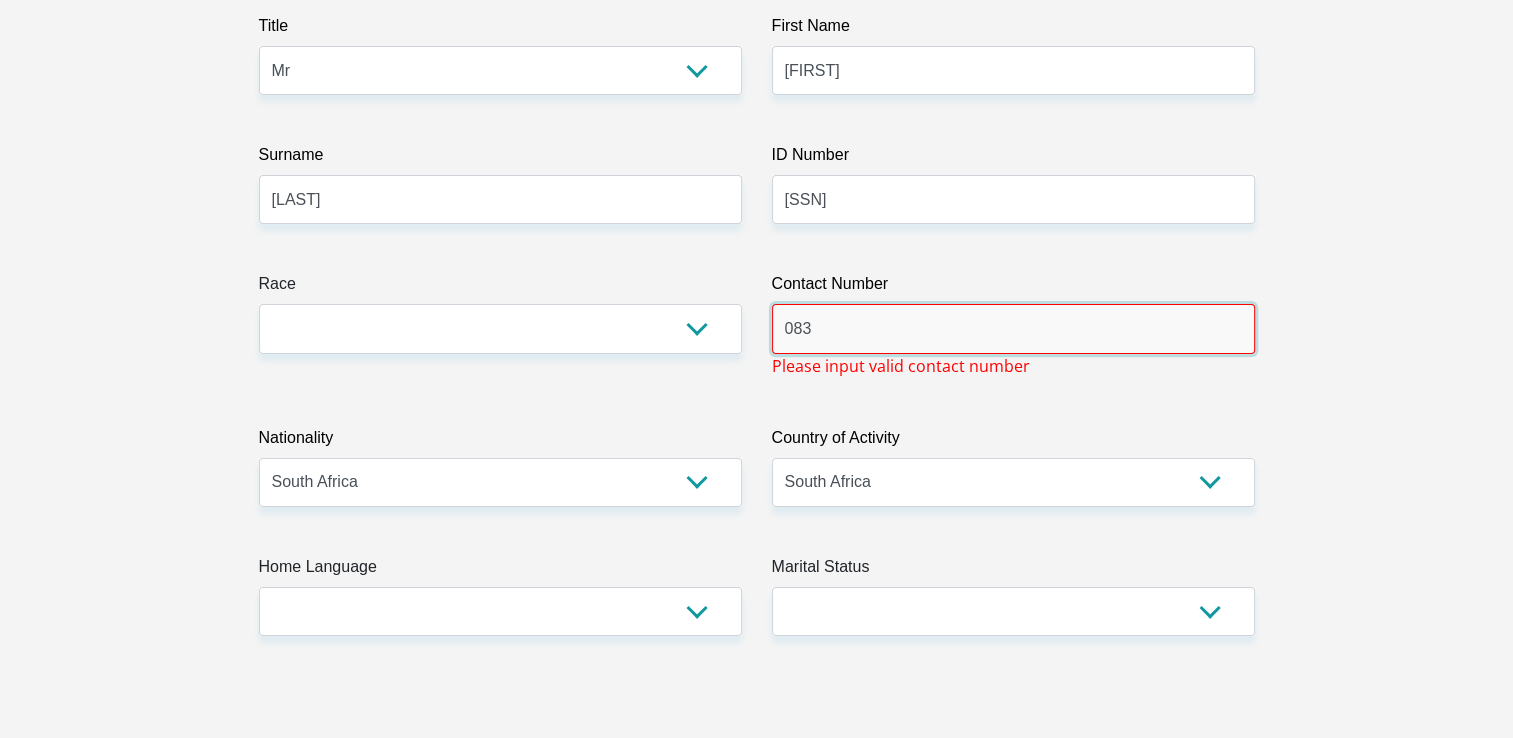 click on "083" at bounding box center [1013, 328] 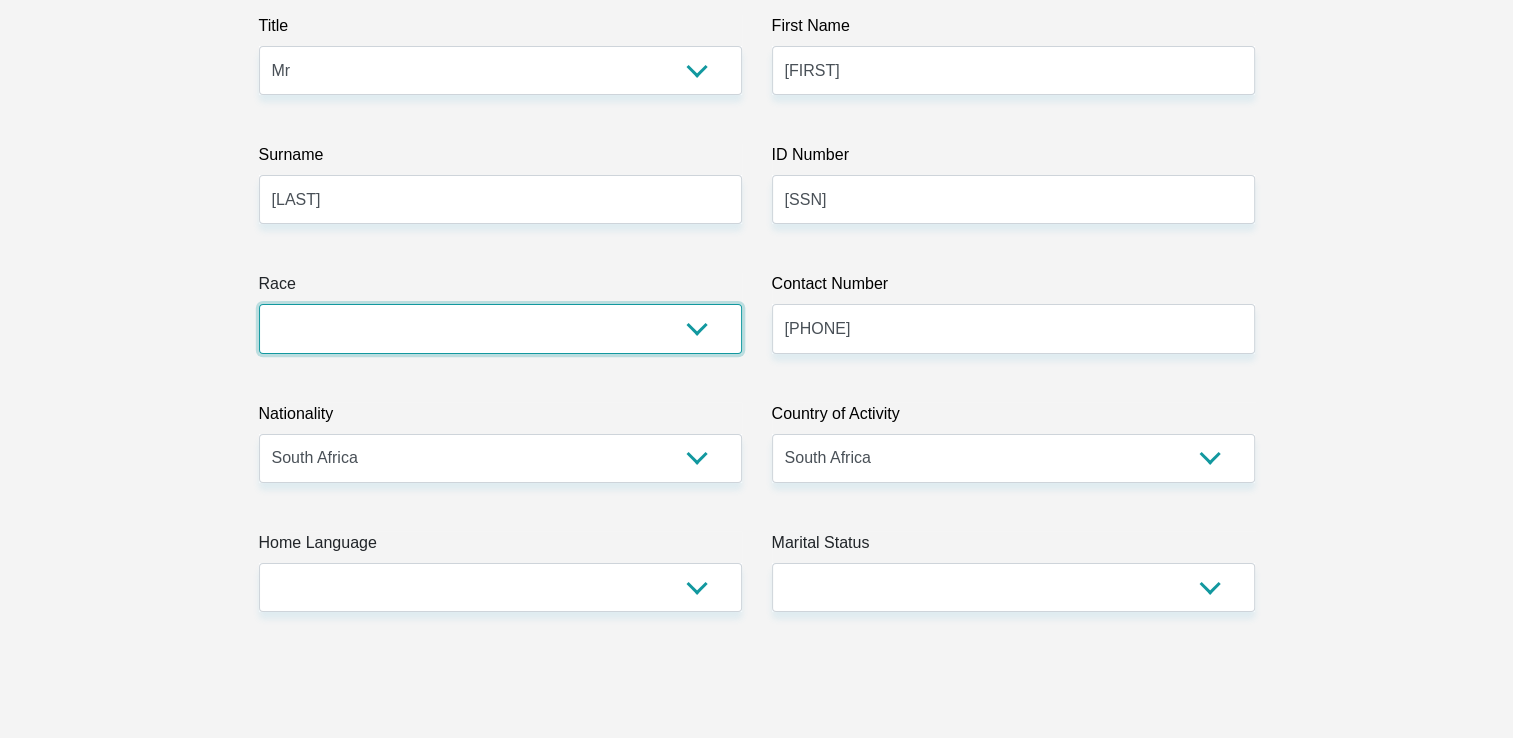 click on "Black
Coloured
Indian
White
Other" at bounding box center [500, 328] 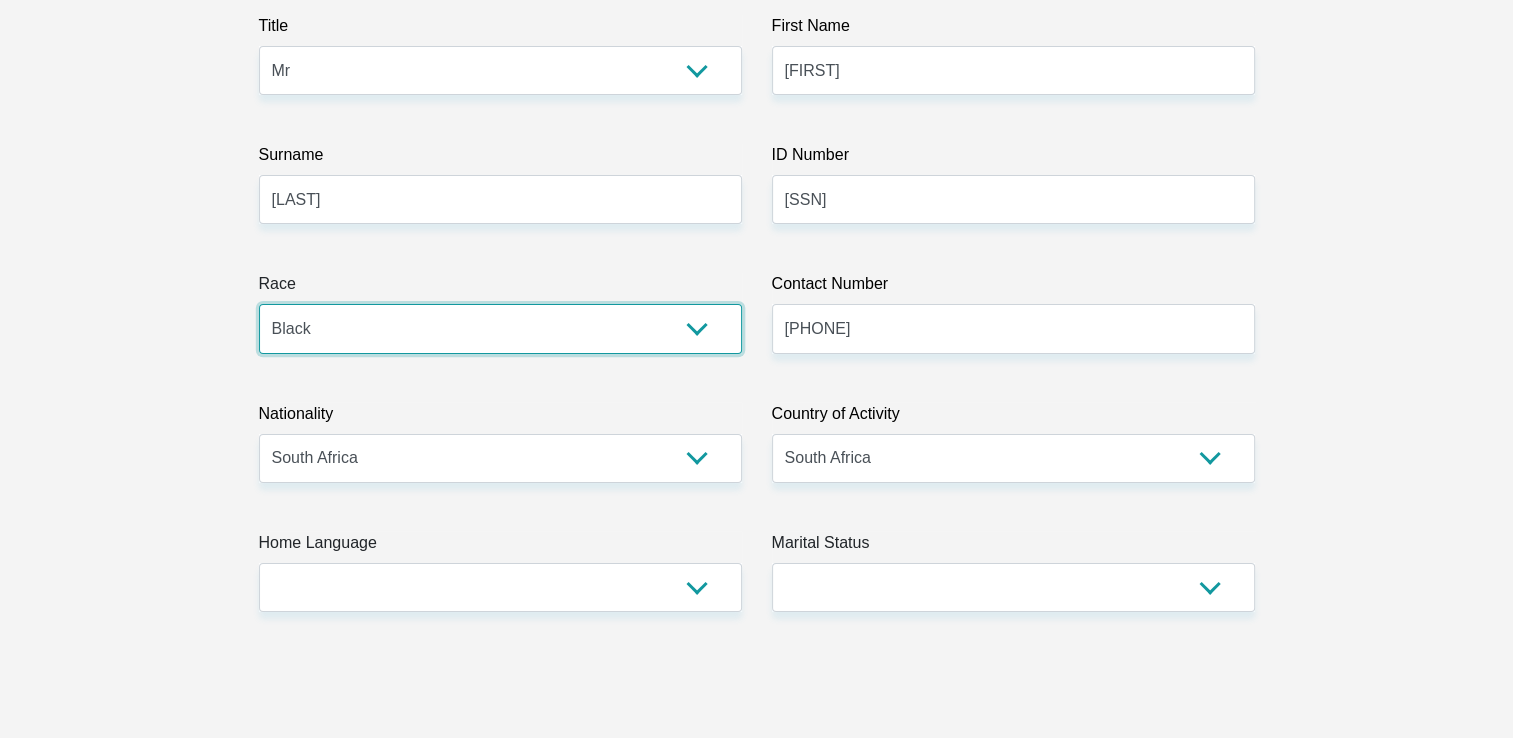 click on "Black
Coloured
Indian
White
Other" at bounding box center [500, 328] 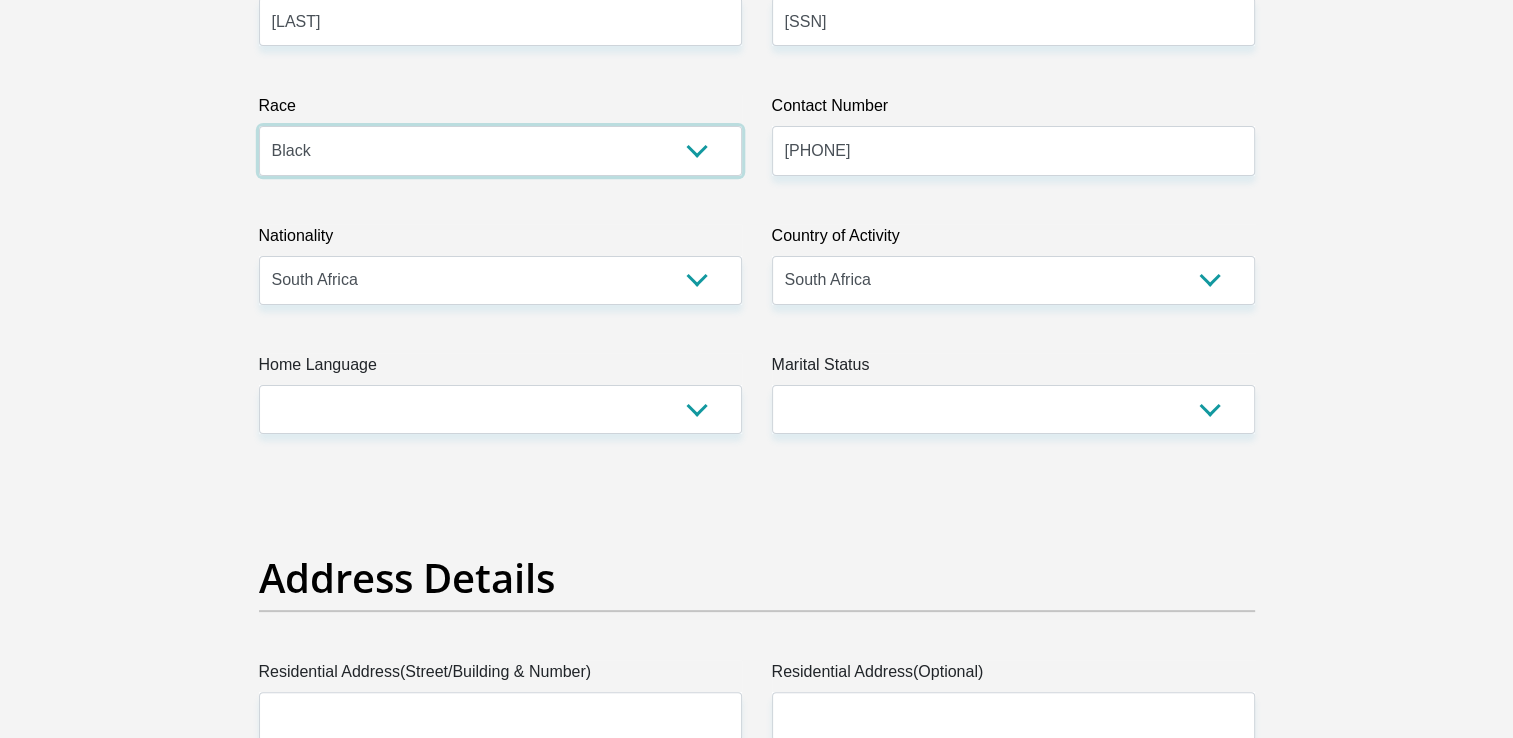 scroll, scrollTop: 500, scrollLeft: 0, axis: vertical 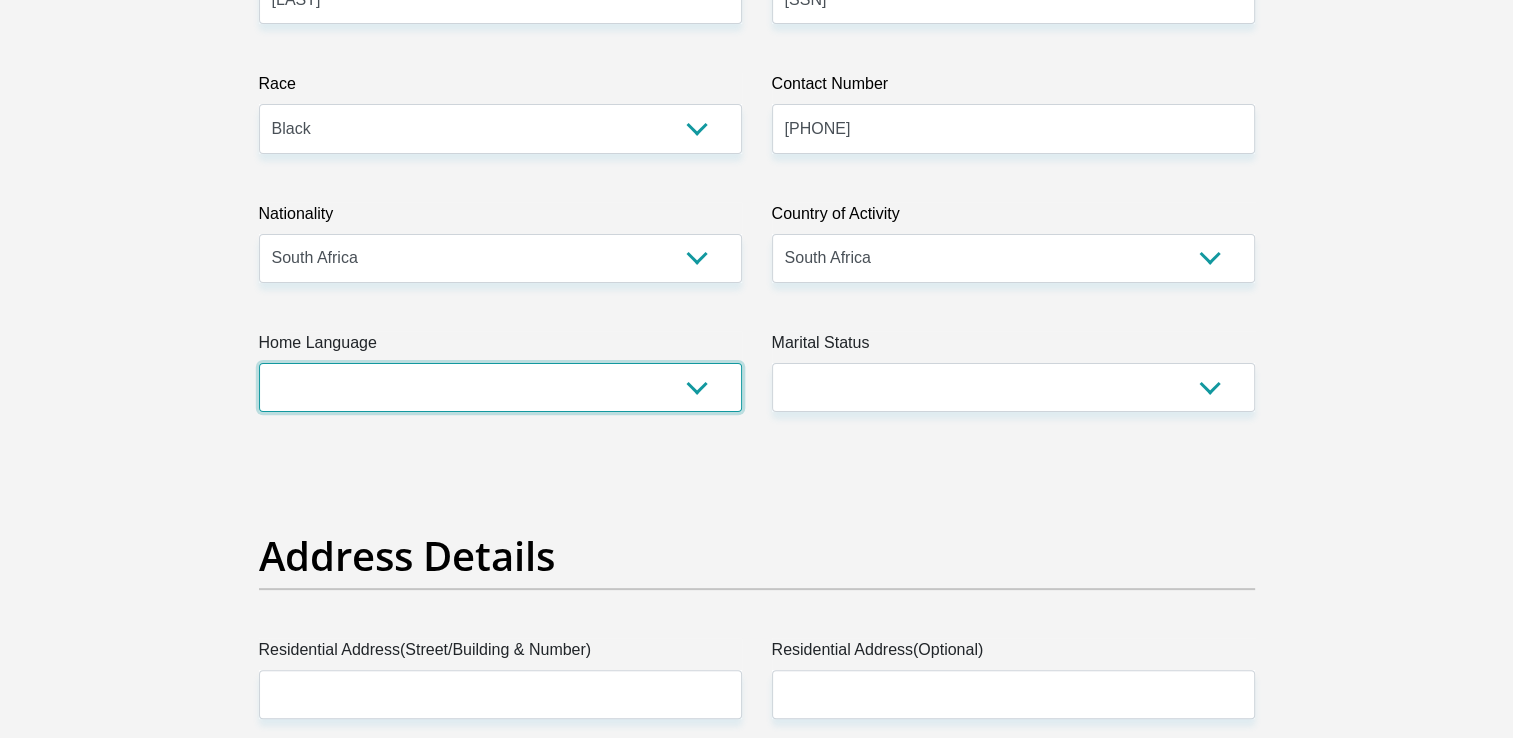 click on "Afrikaans
English
Sepedi
South Ndebele
Southern Sotho
Swati
Tsonga
Tswana
Venda
Xhosa
Zulu
Other" at bounding box center (500, 387) 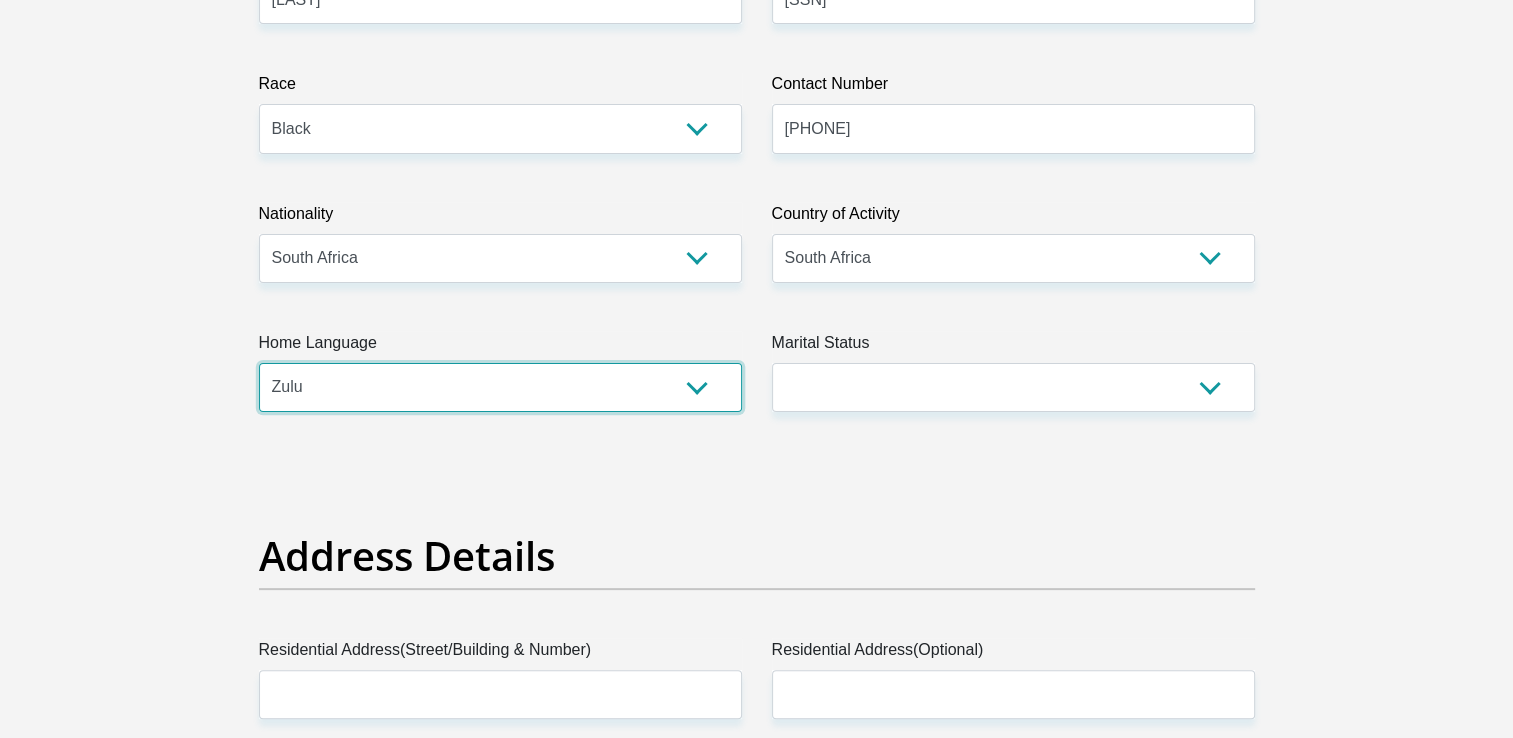 click on "Afrikaans
English
Sepedi
South Ndebele
Southern Sotho
Swati
Tsonga
Tswana
Venda
Xhosa
Zulu
Other" at bounding box center [500, 387] 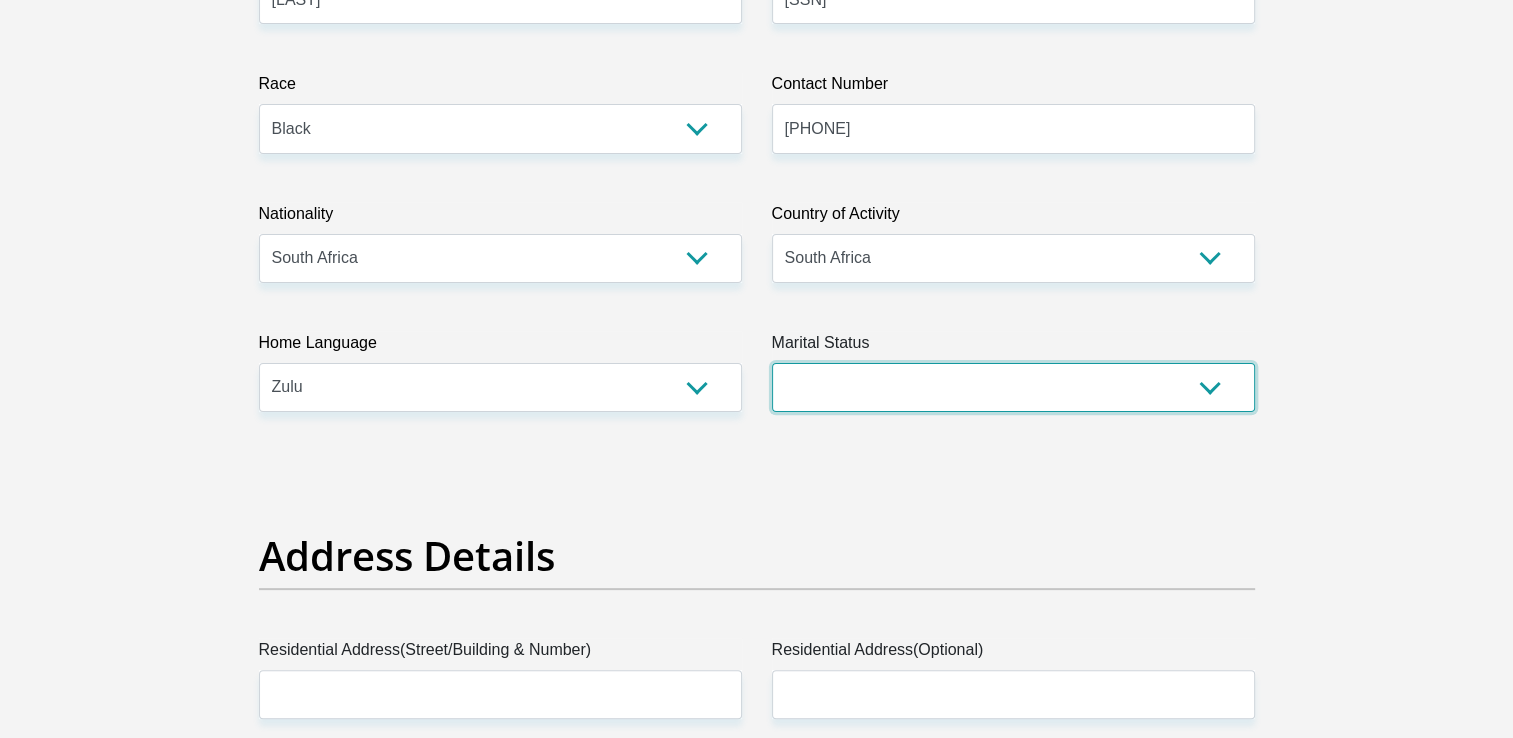 click on "Married ANC
Single
Divorced
Widowed
Married COP or Customary Law" at bounding box center [1013, 387] 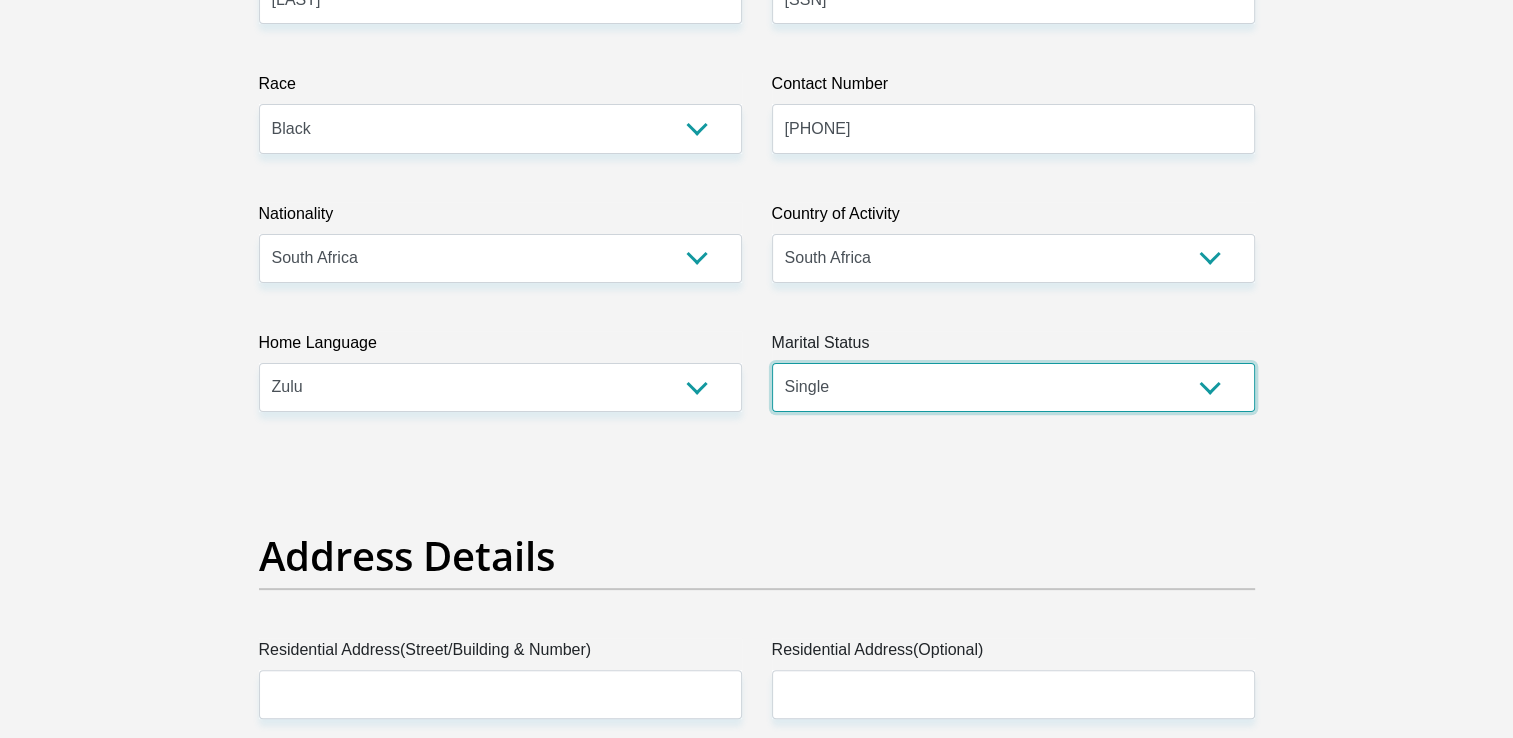 click on "Married ANC
Single
Divorced
Widowed
Married COP or Customary Law" at bounding box center [1013, 387] 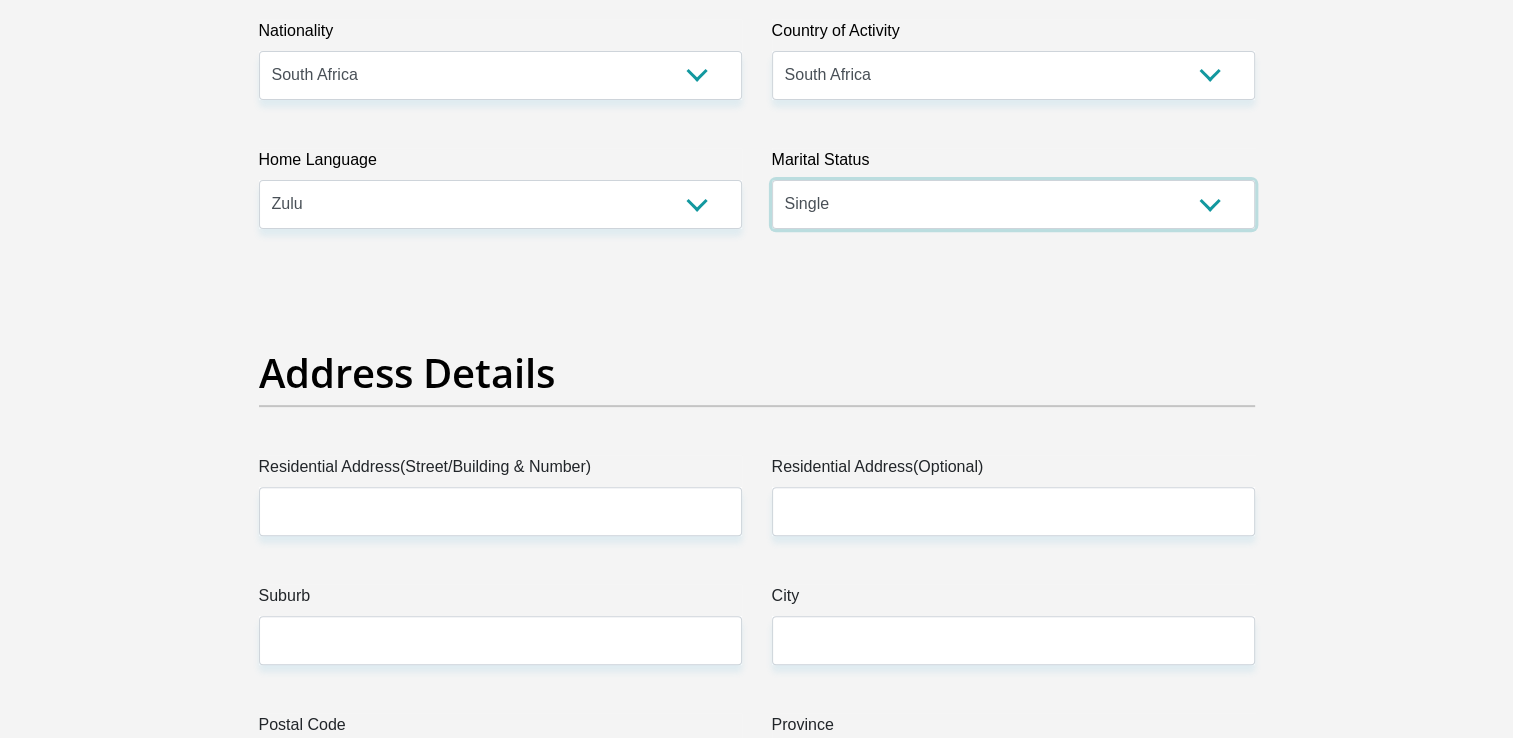 scroll, scrollTop: 800, scrollLeft: 0, axis: vertical 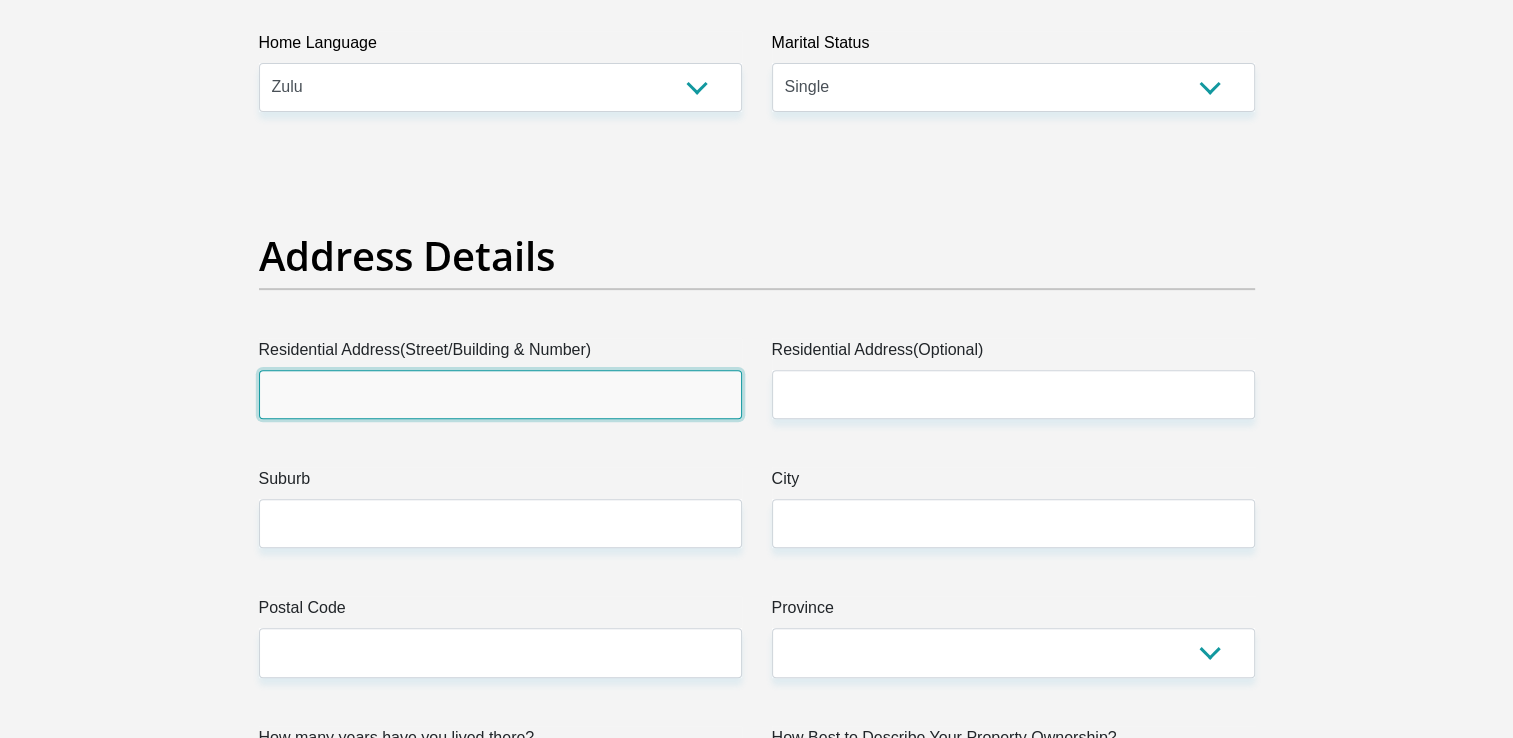 click on "Residential Address(Street/Building & Number)" at bounding box center (500, 394) 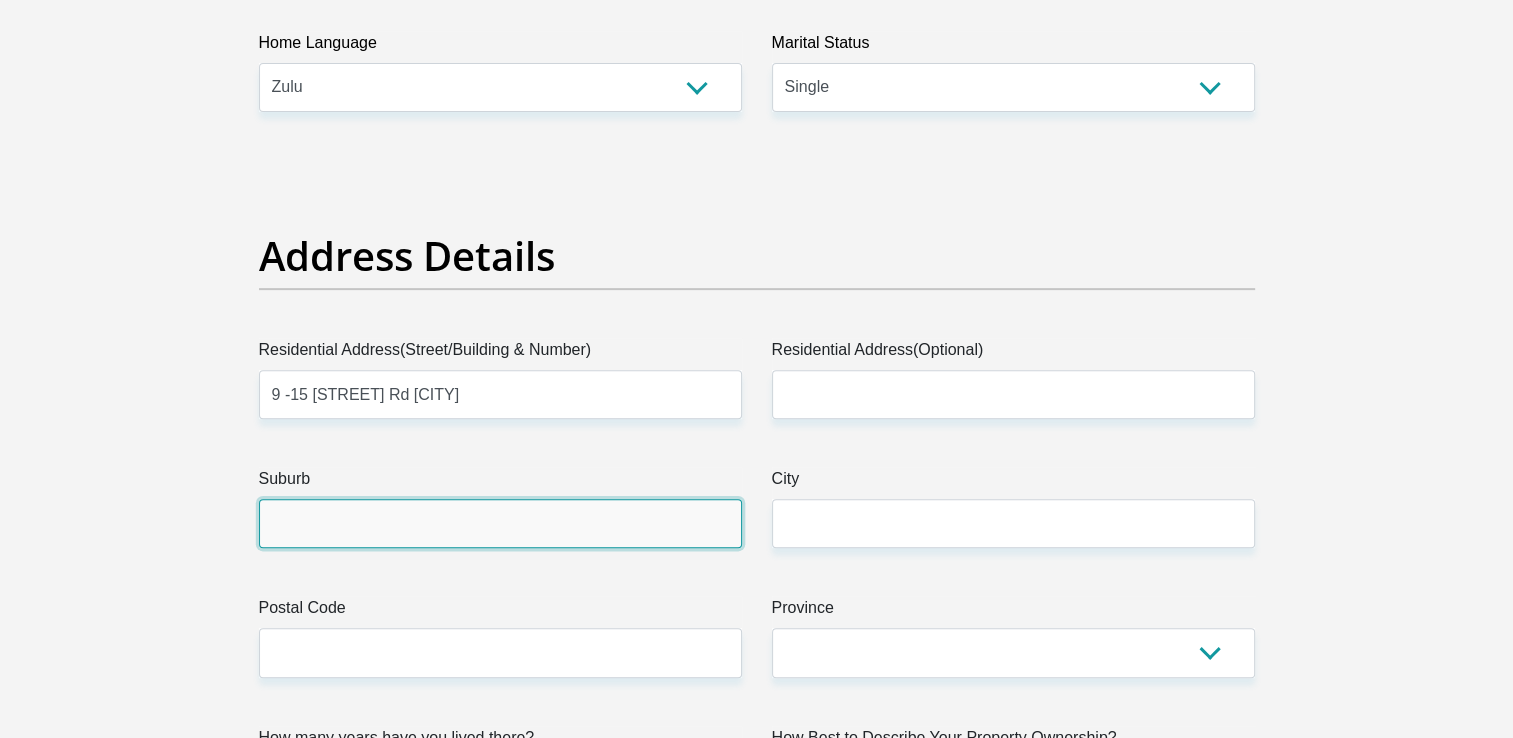 type on "Durban" 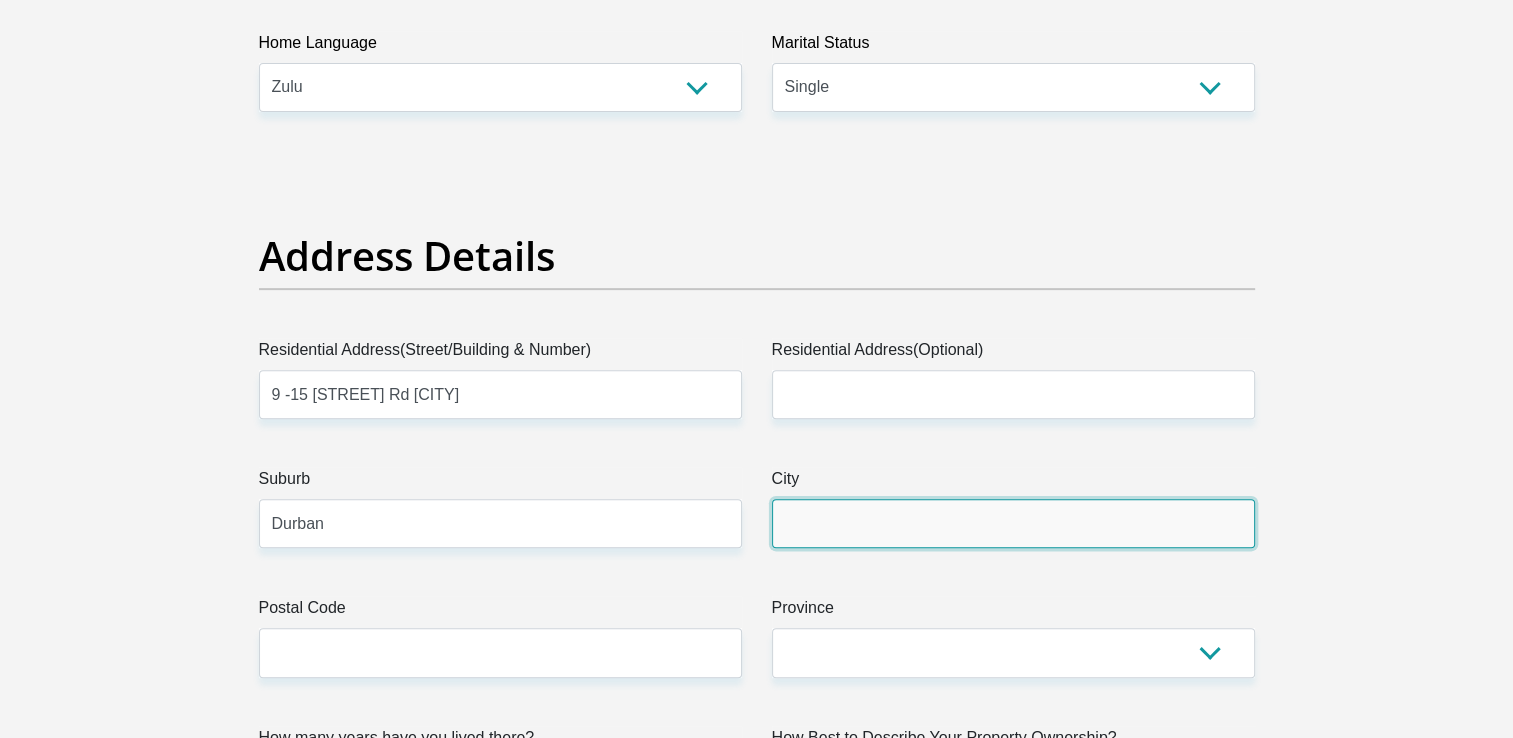 type on "Durban" 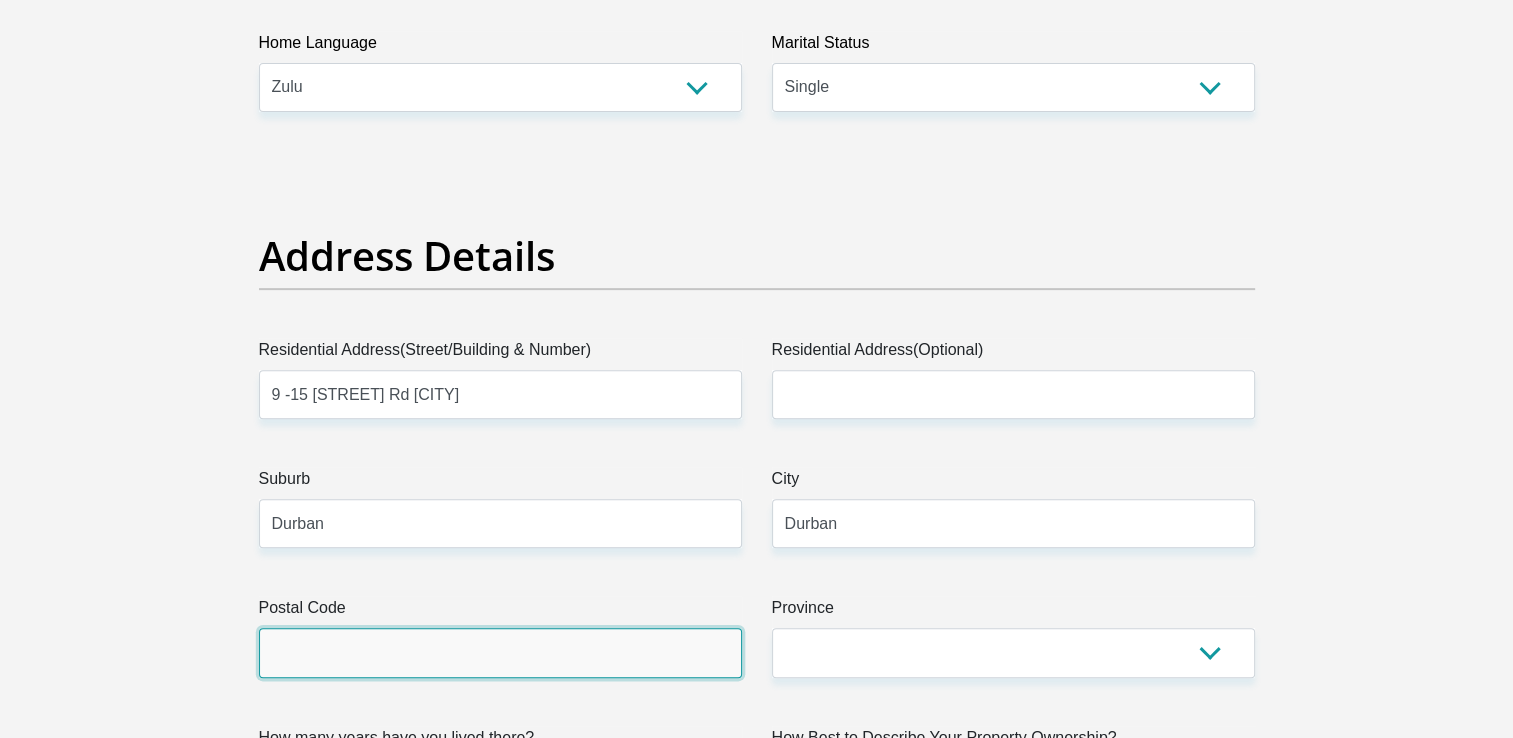 type on "4171" 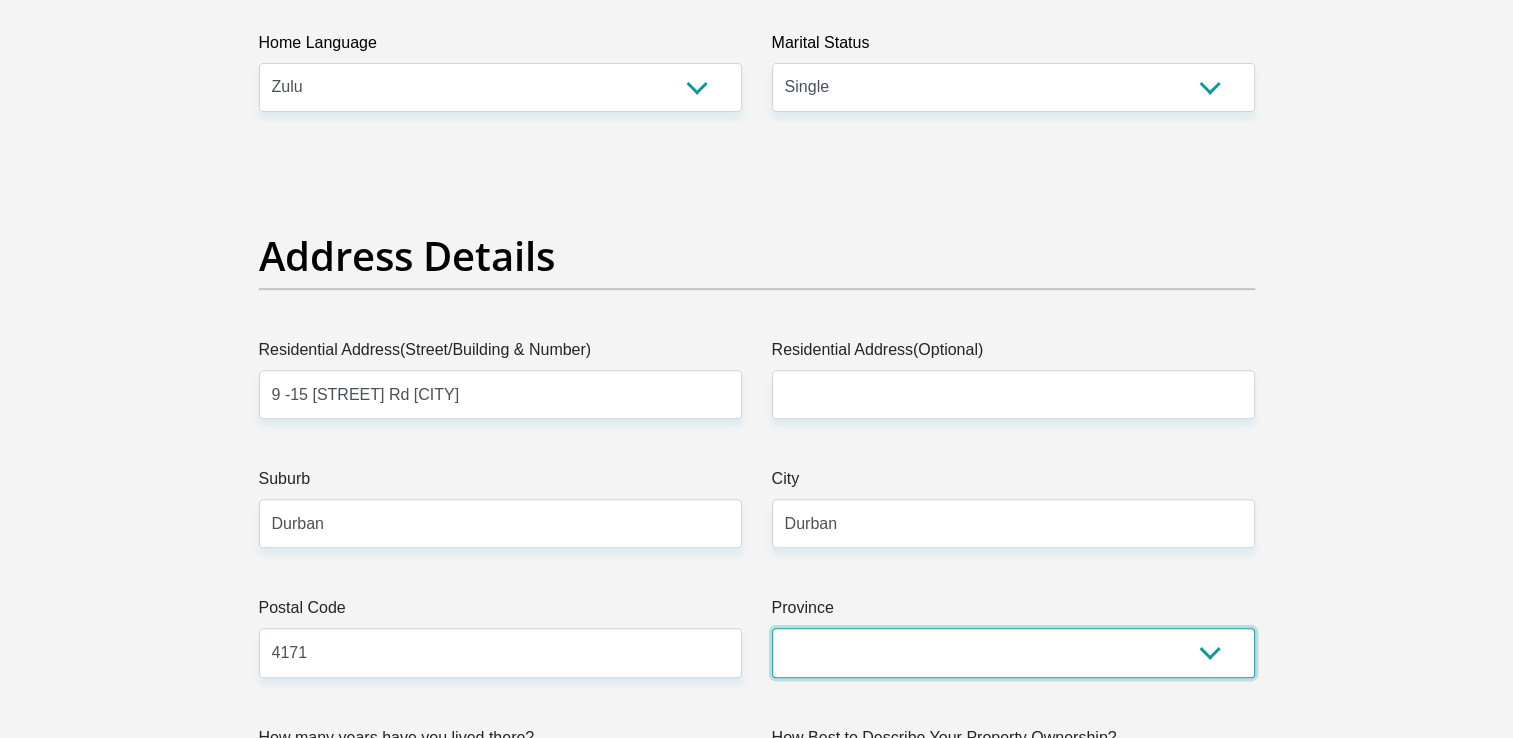 select on "KwaZulu-Natal" 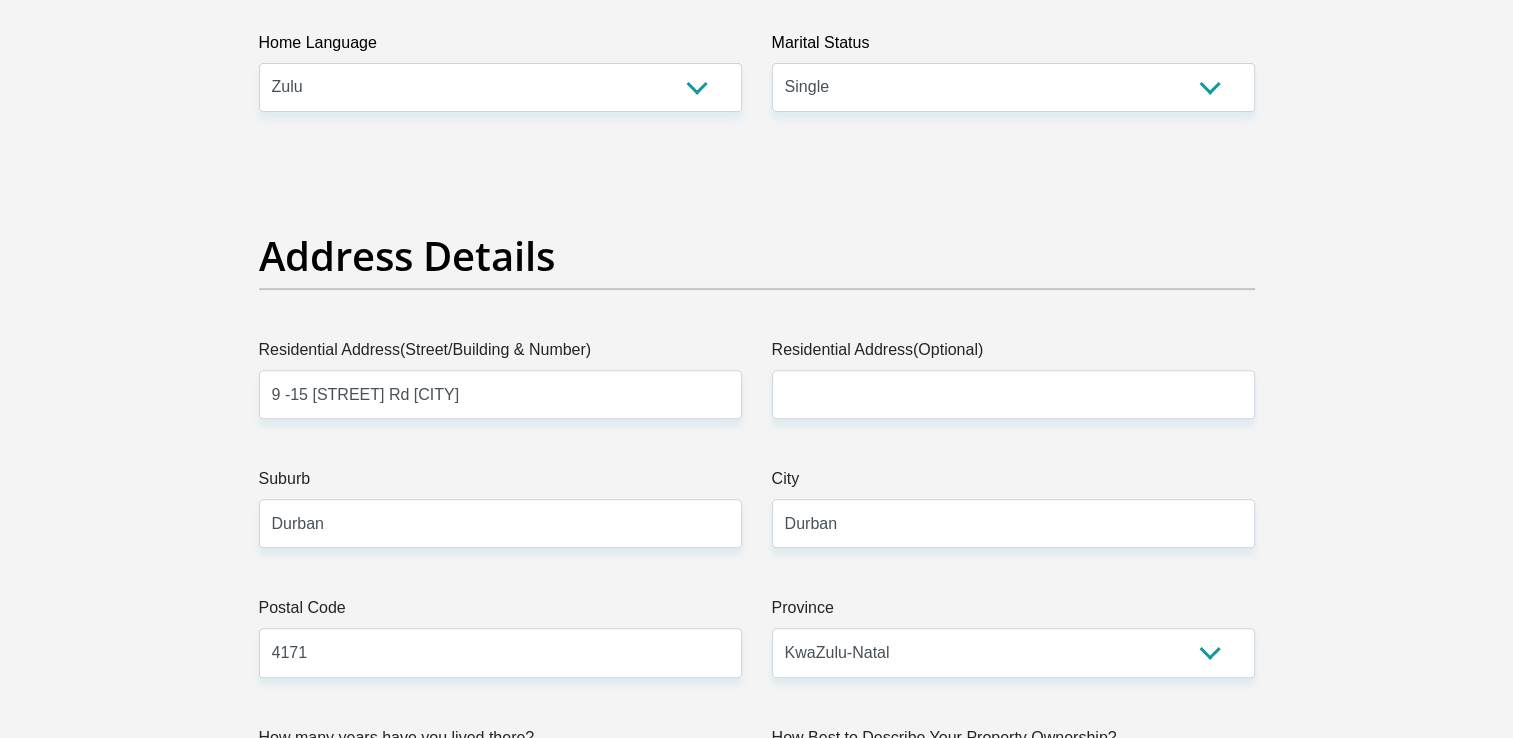 type on "[EMAIL]" 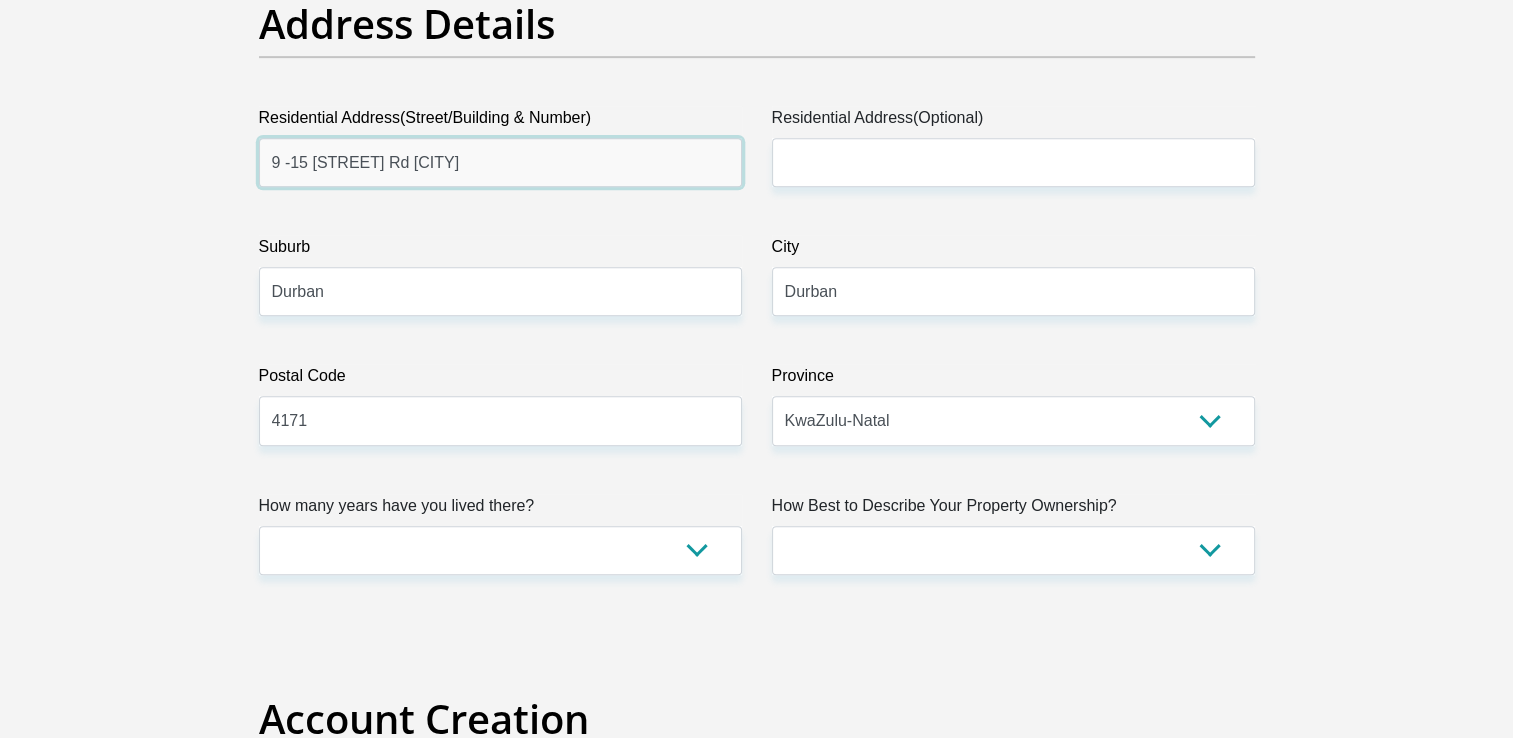 scroll, scrollTop: 1100, scrollLeft: 0, axis: vertical 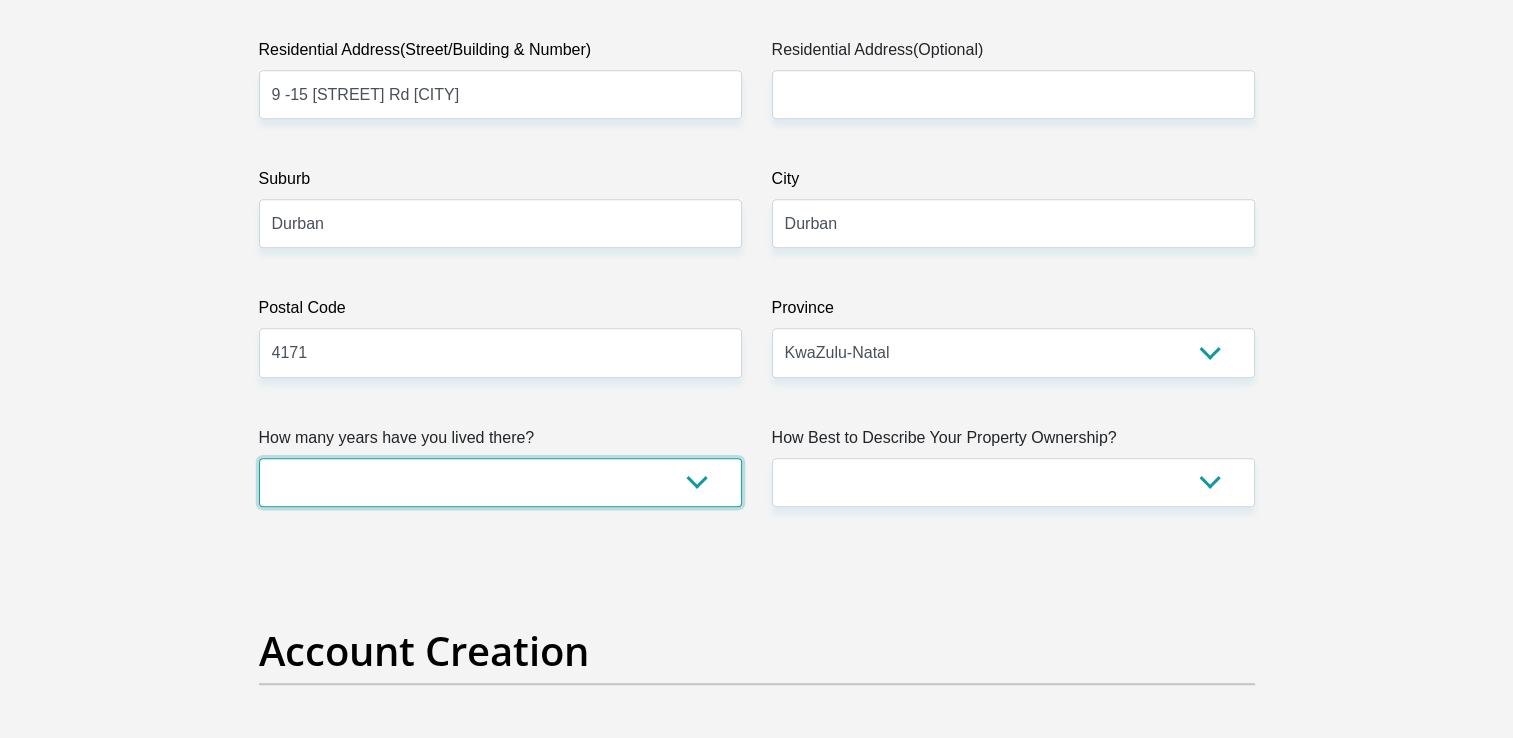 click on "less than 1 year
1-3 years
3-5 years
5+ years" at bounding box center [500, 482] 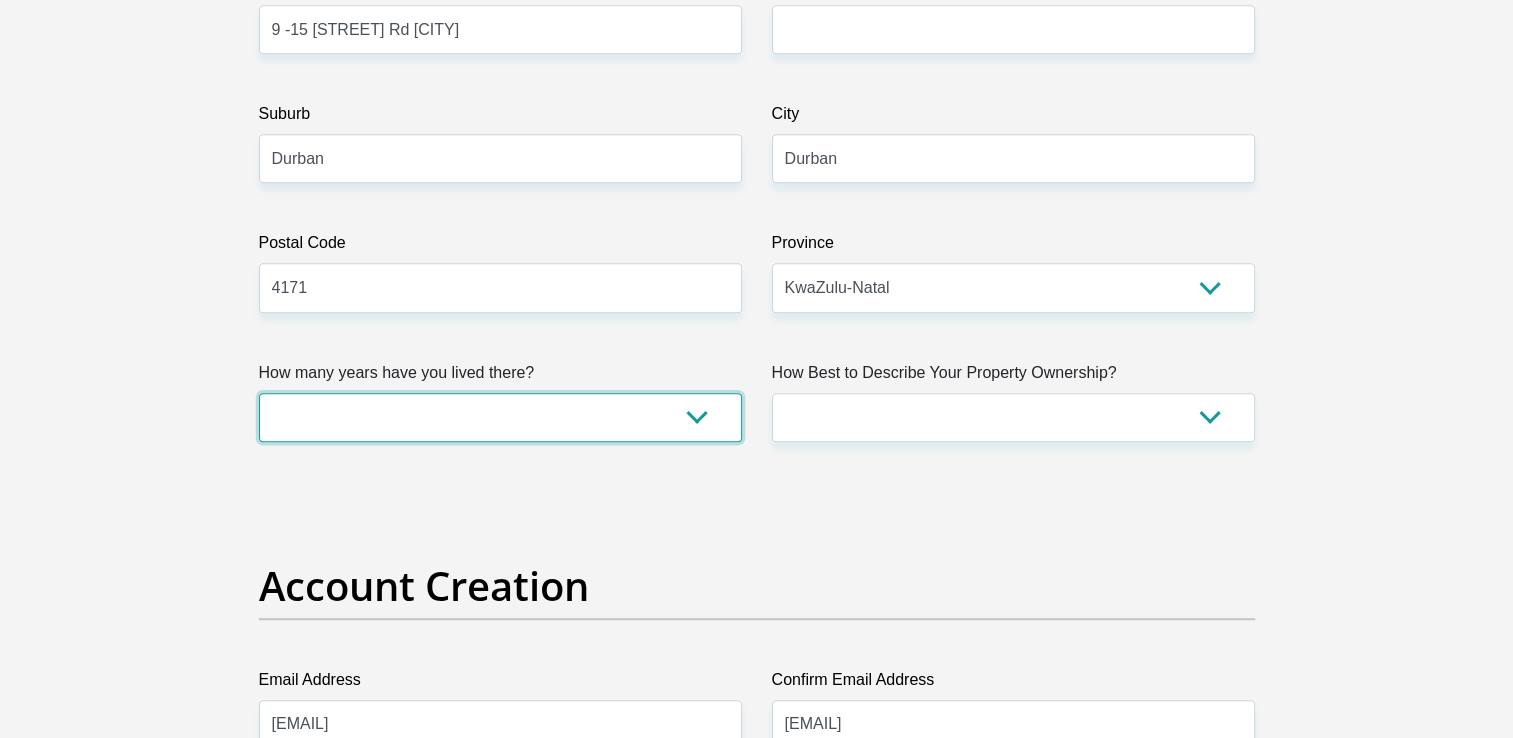 scroll, scrollTop: 1200, scrollLeft: 0, axis: vertical 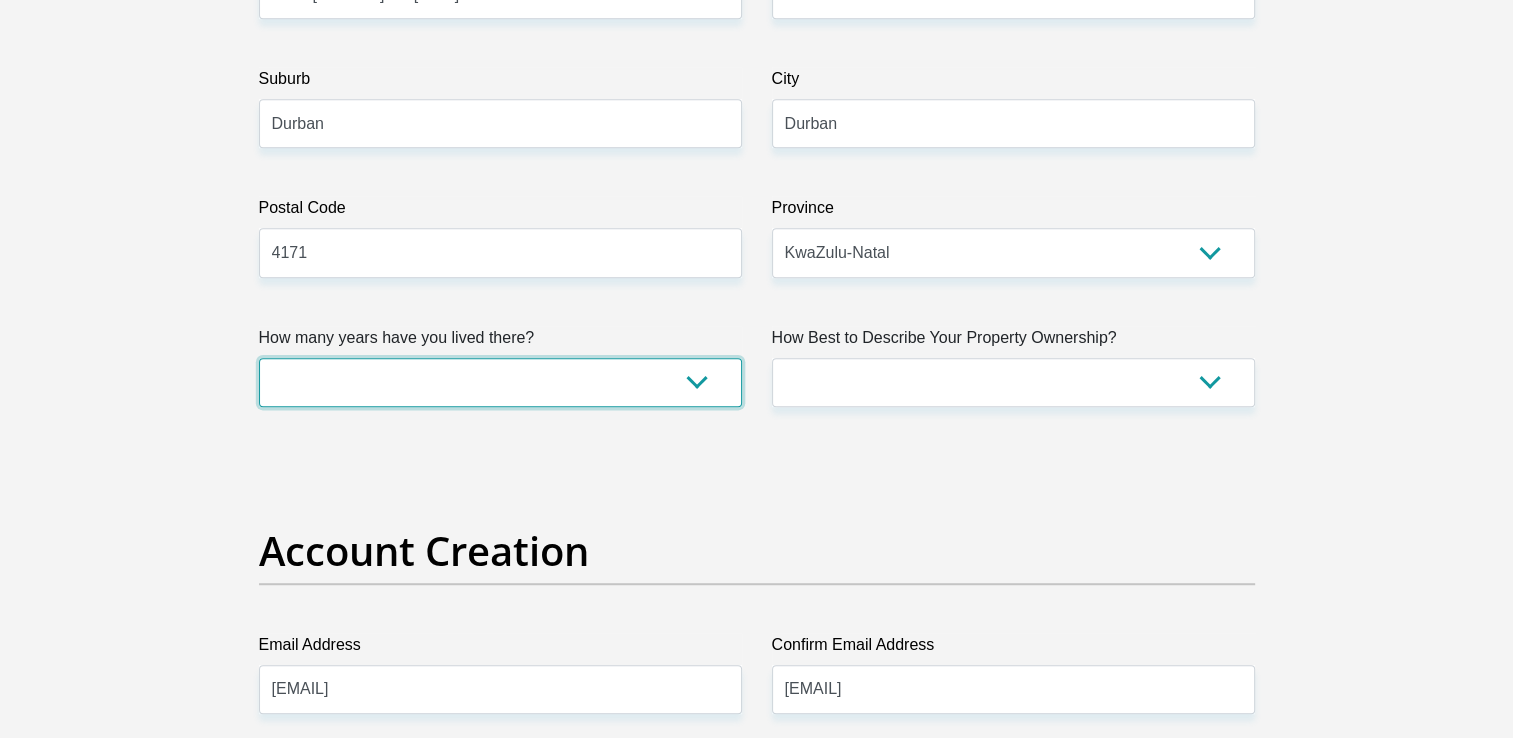click on "less than 1 year
1-3 years
3-5 years
5+ years" at bounding box center [500, 382] 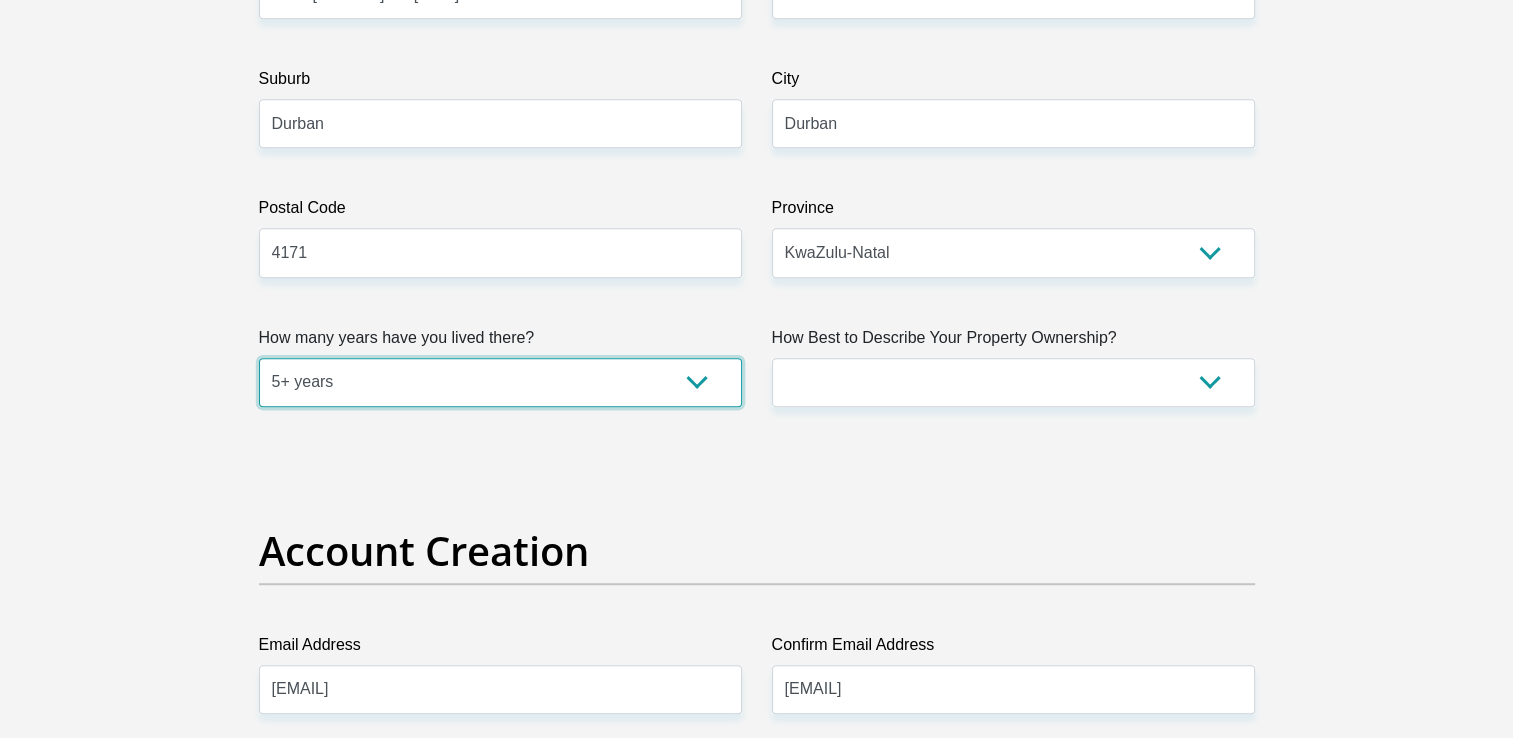 click on "less than 1 year
1-3 years
3-5 years
5+ years" at bounding box center [500, 382] 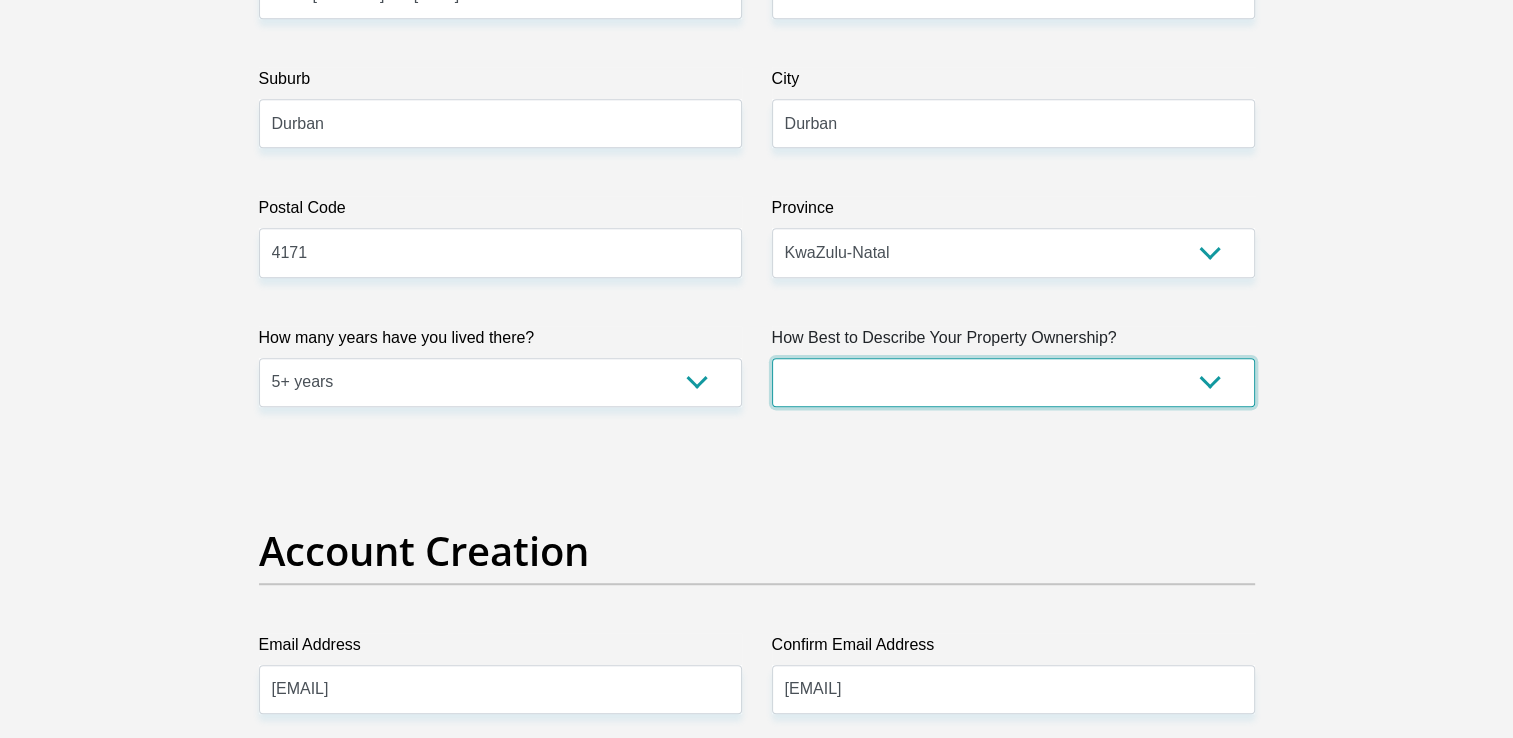 click on "Owned
Rented
Family Owned
Company Dwelling" at bounding box center (1013, 382) 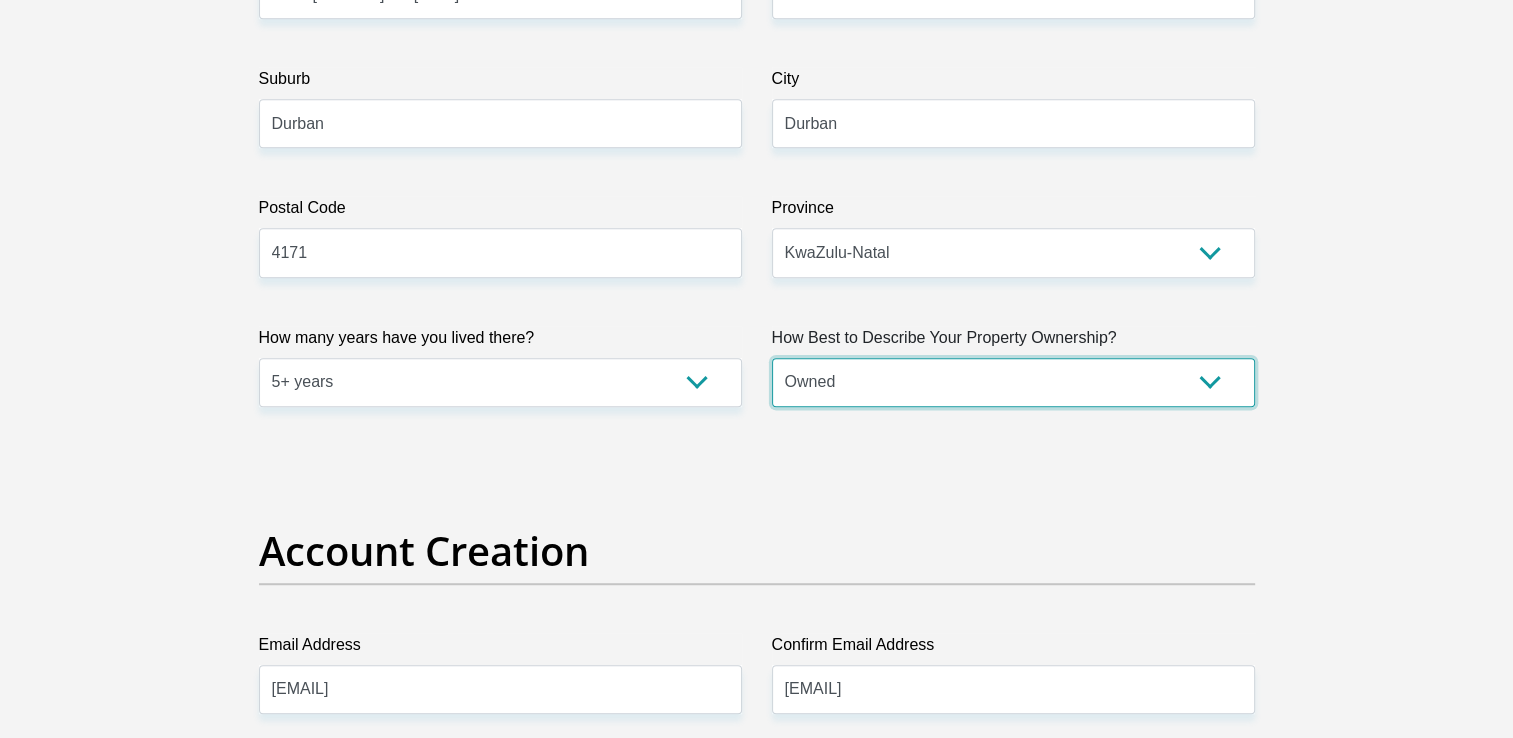 click on "Owned
Rented
Family Owned
Company Dwelling" at bounding box center (1013, 382) 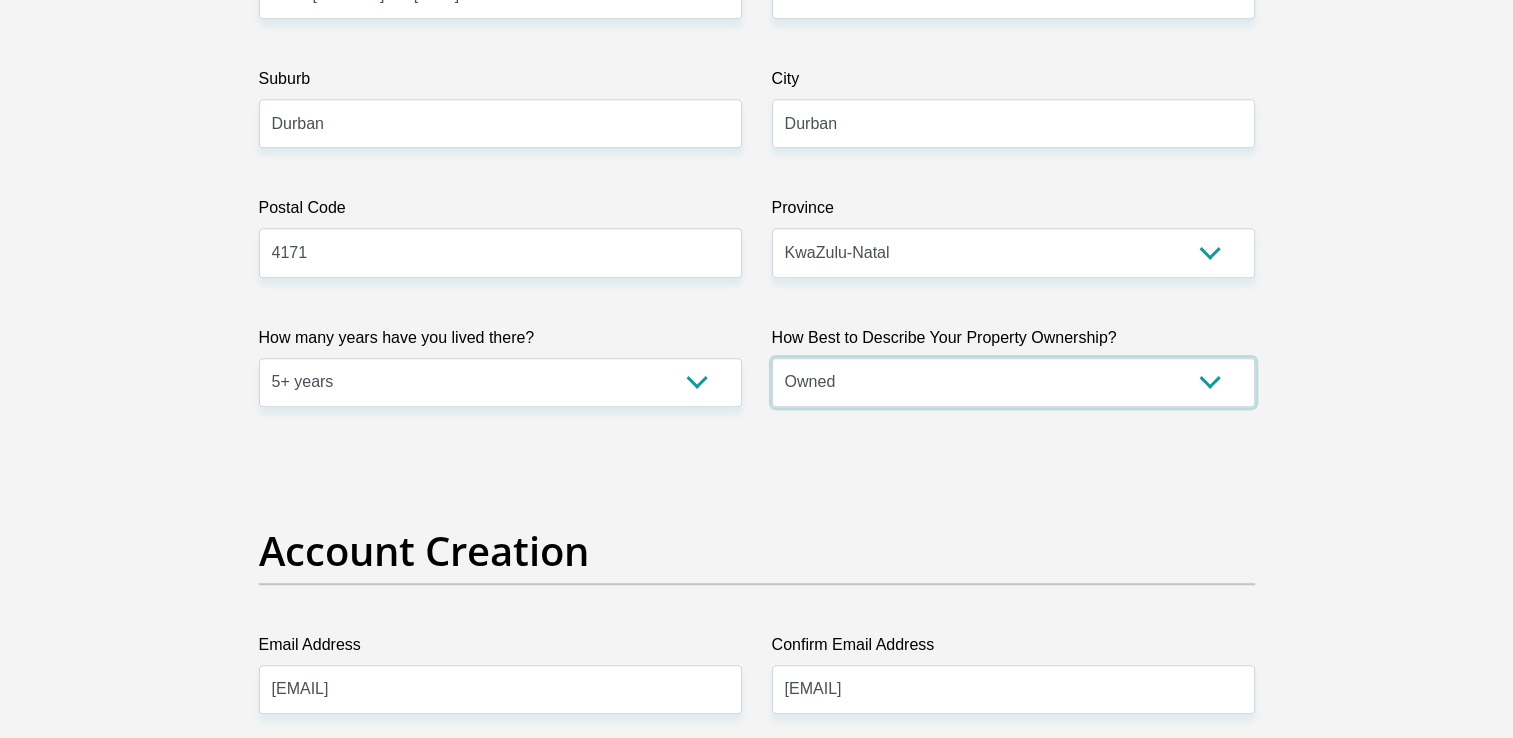 scroll, scrollTop: 1300, scrollLeft: 0, axis: vertical 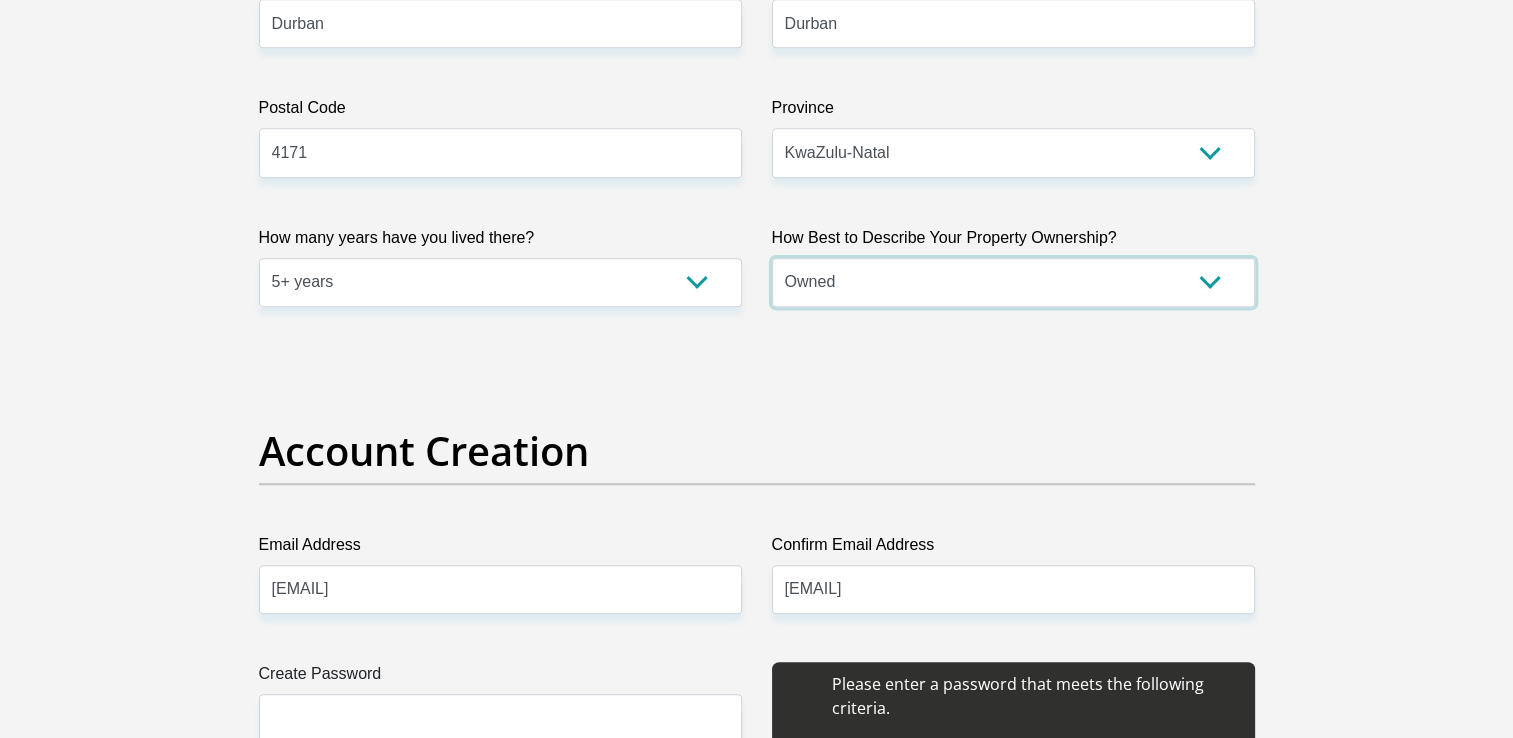 click on "Owned
Rented
Family Owned
Company Dwelling" at bounding box center (1013, 282) 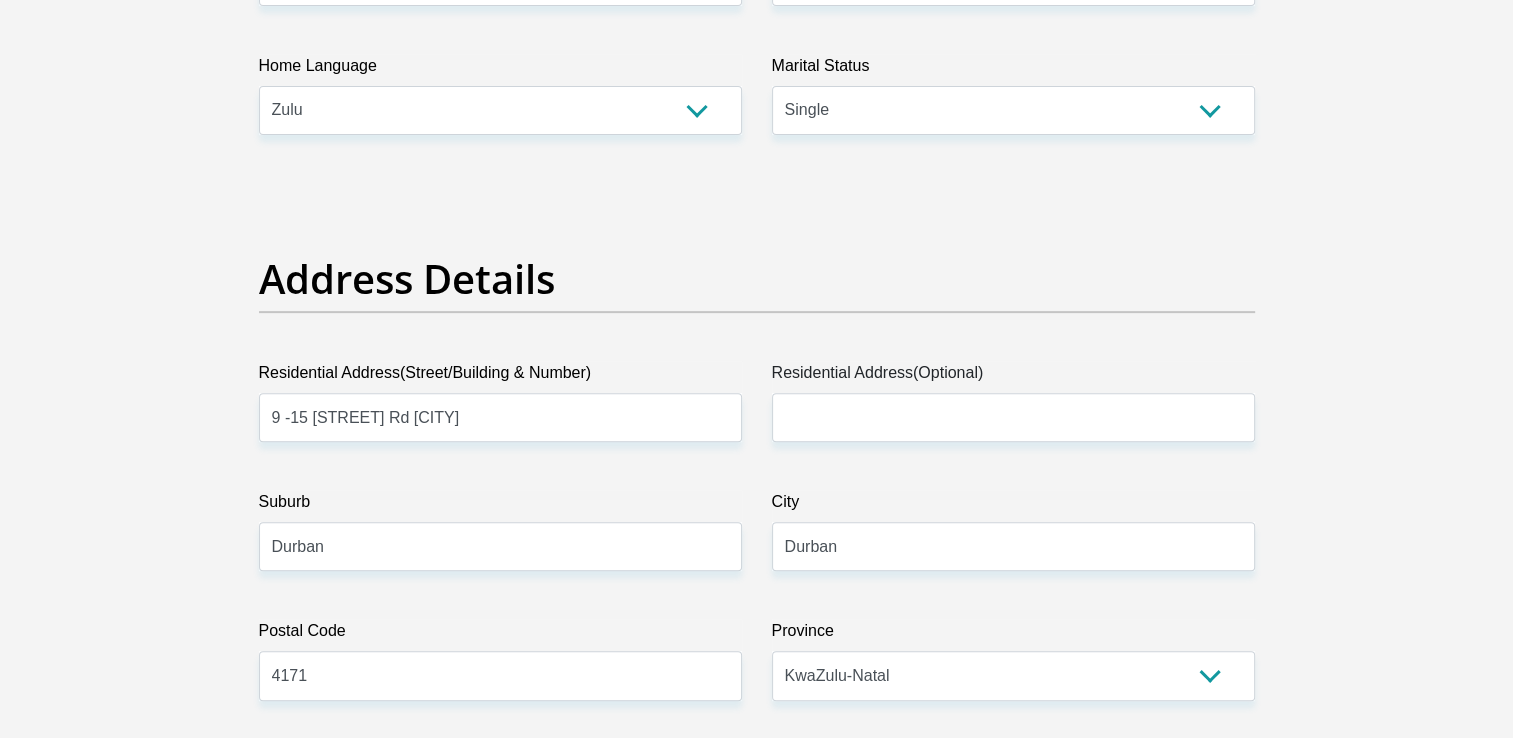 scroll, scrollTop: 800, scrollLeft: 0, axis: vertical 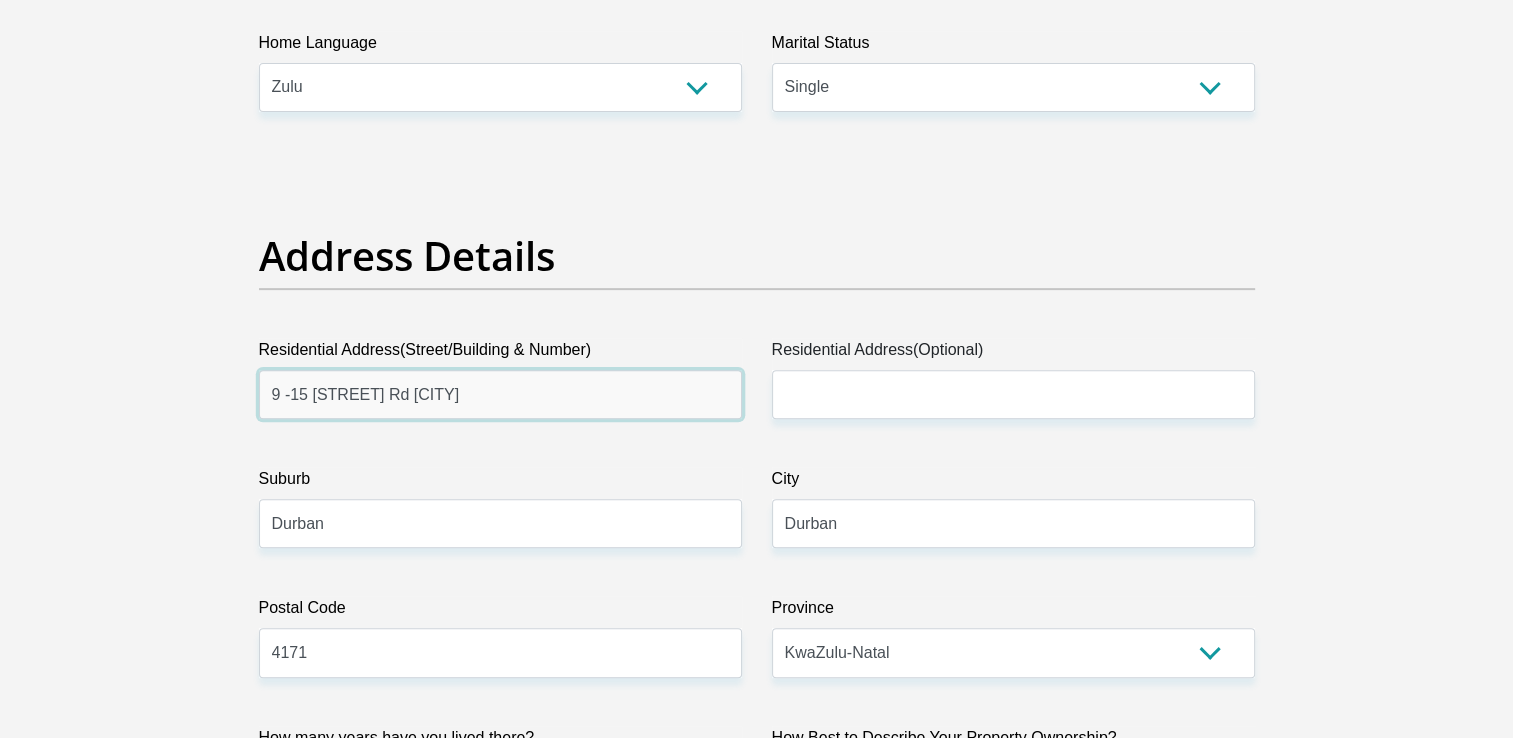 click on "9 -15 [STREET] Rd [CITY]" at bounding box center (500, 394) 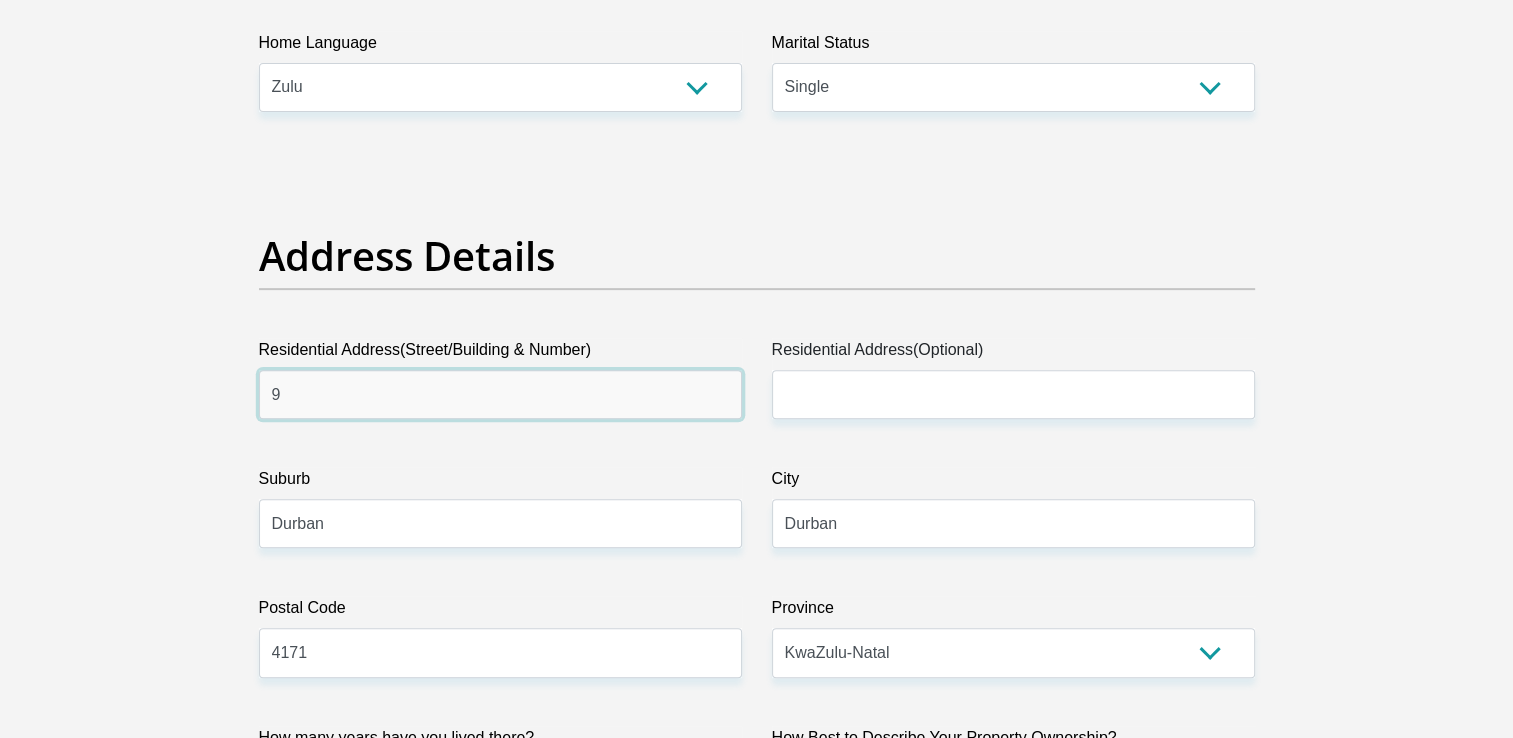 type on "9" 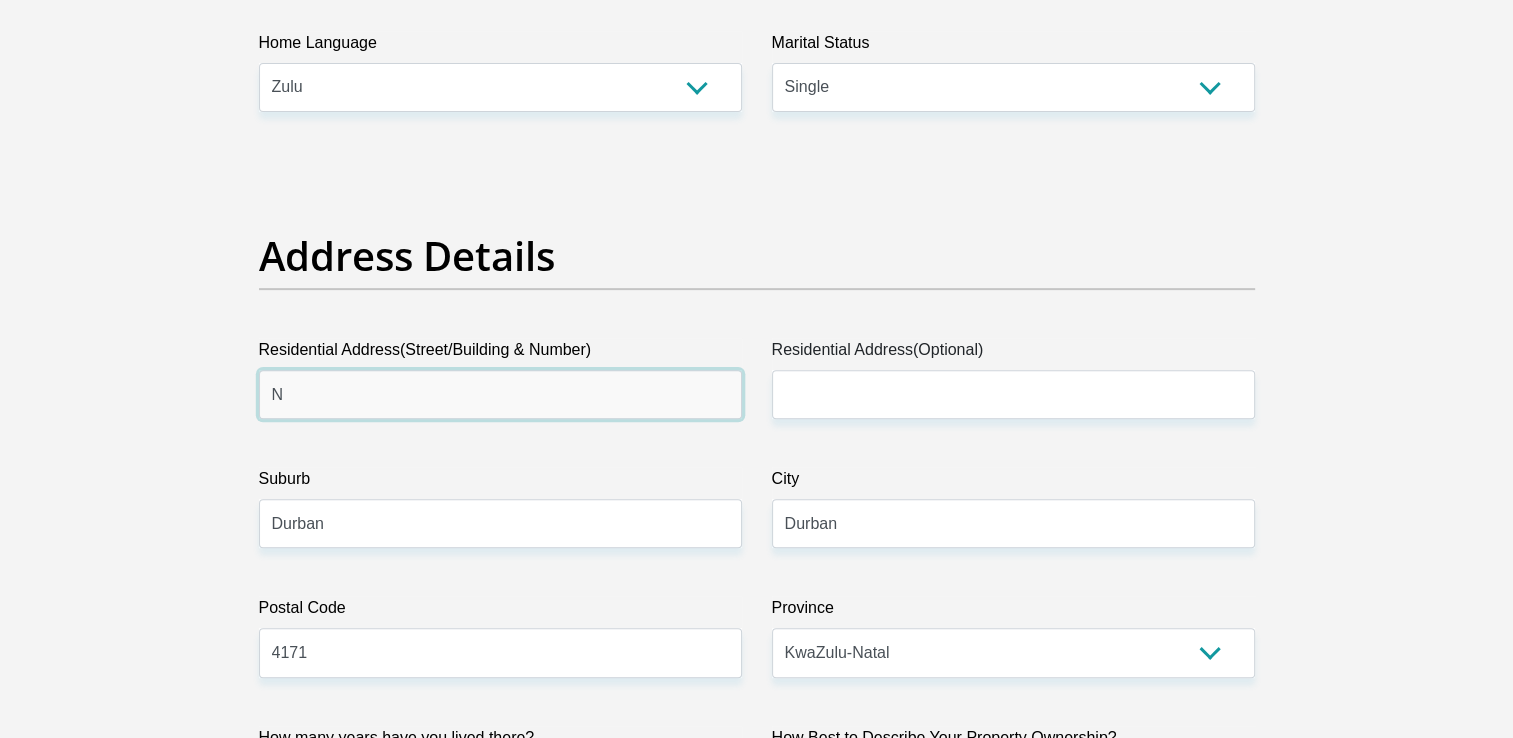 click on "N" at bounding box center (500, 394) 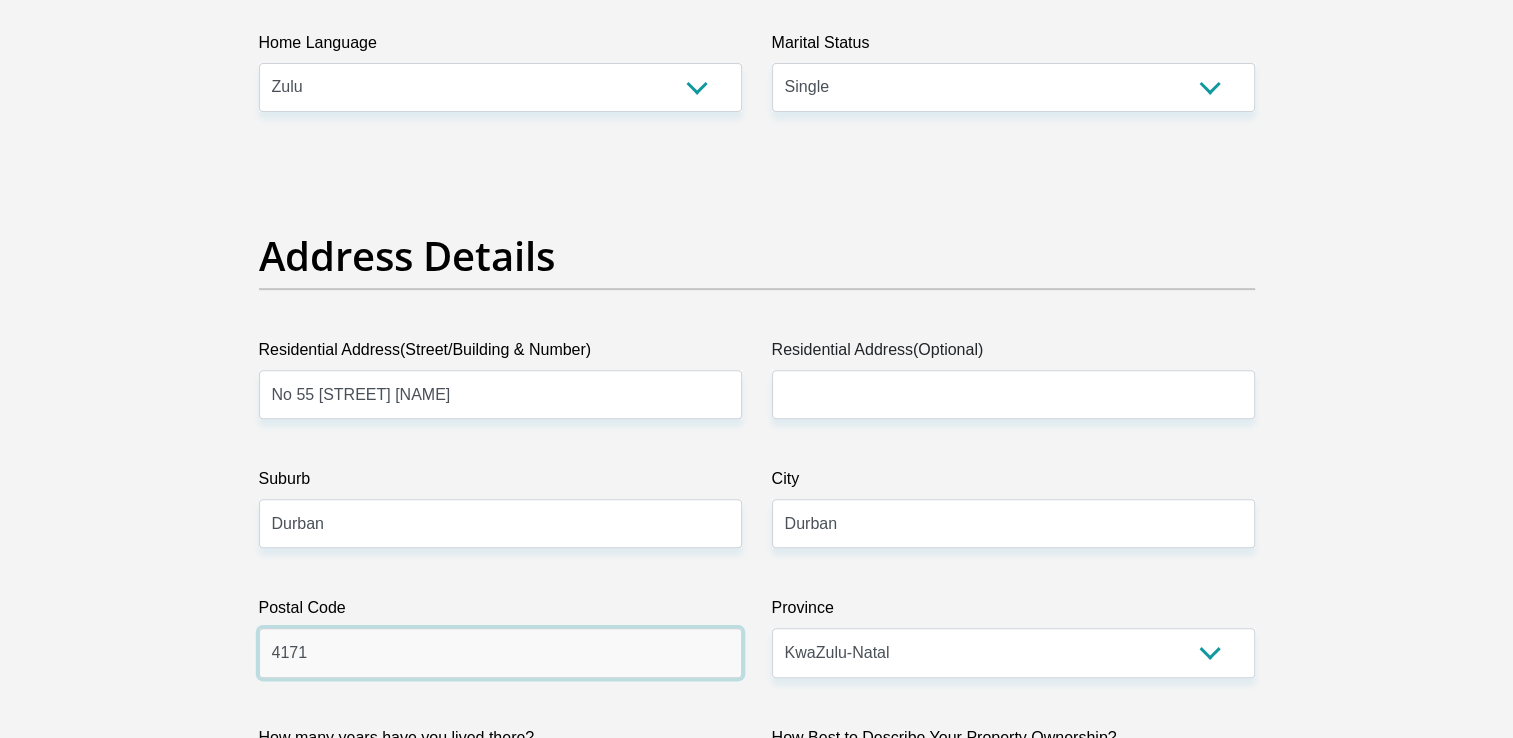 click on "4171" at bounding box center [500, 652] 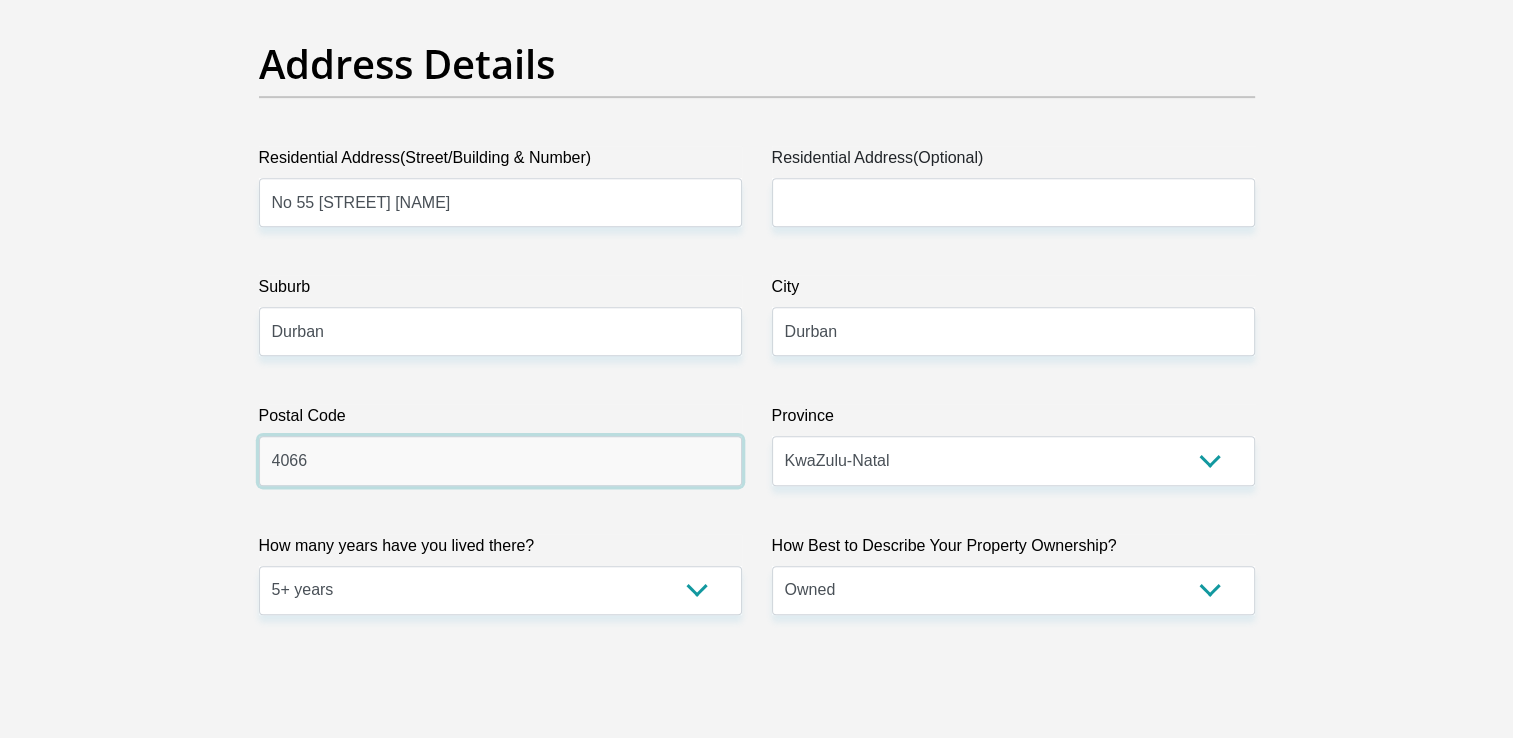 scroll, scrollTop: 1000, scrollLeft: 0, axis: vertical 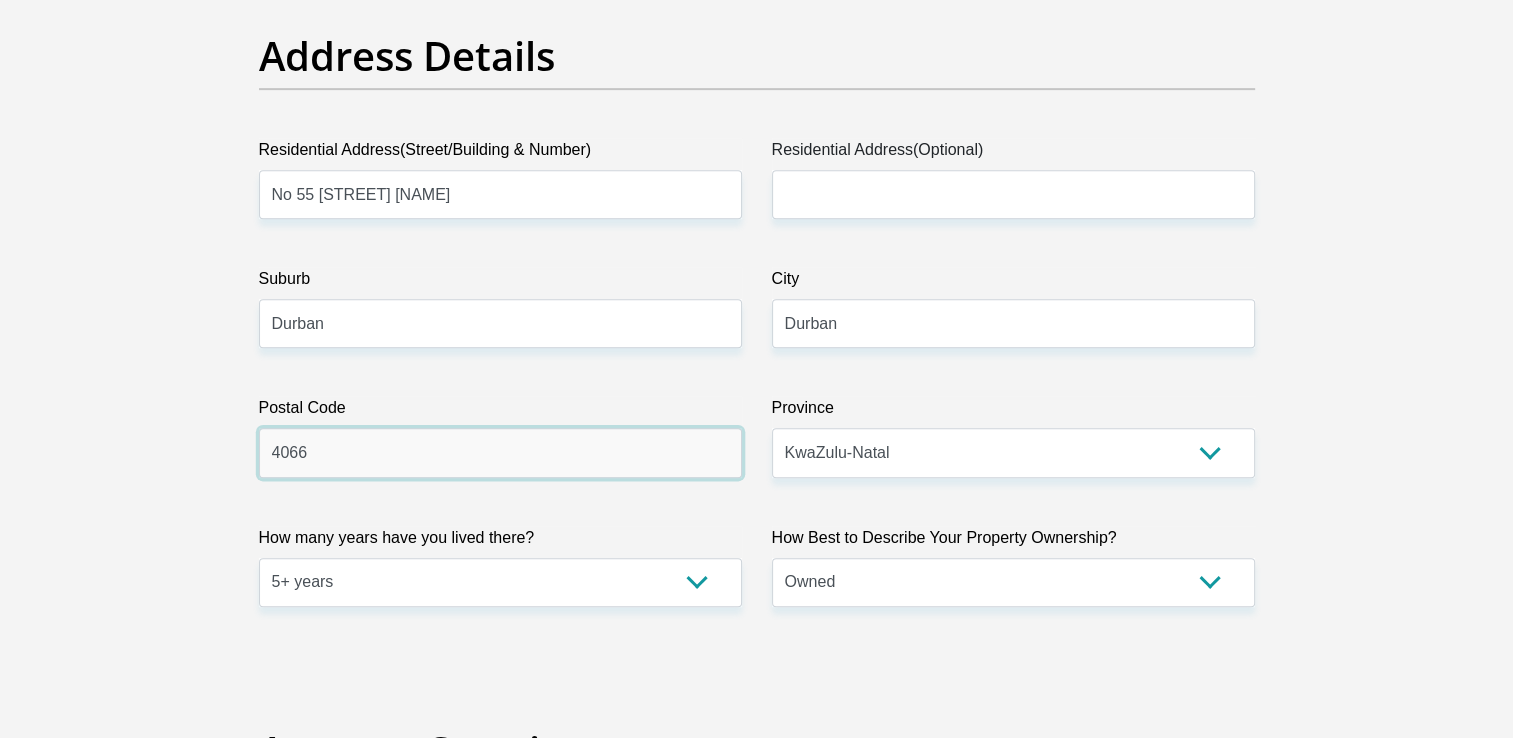 type on "4066" 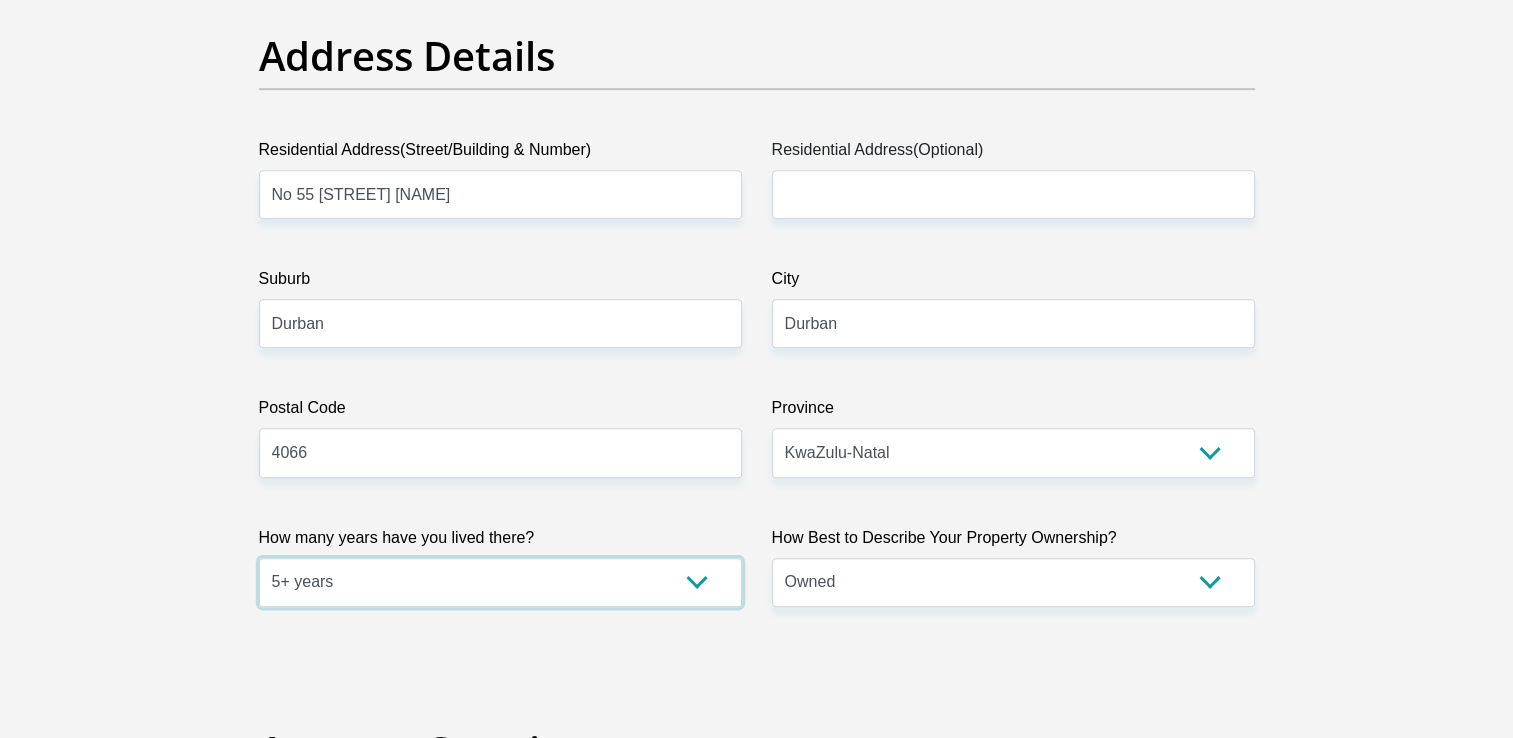 click on "less than 1 year
1-3 years
3-5 years
5+ years" at bounding box center [500, 582] 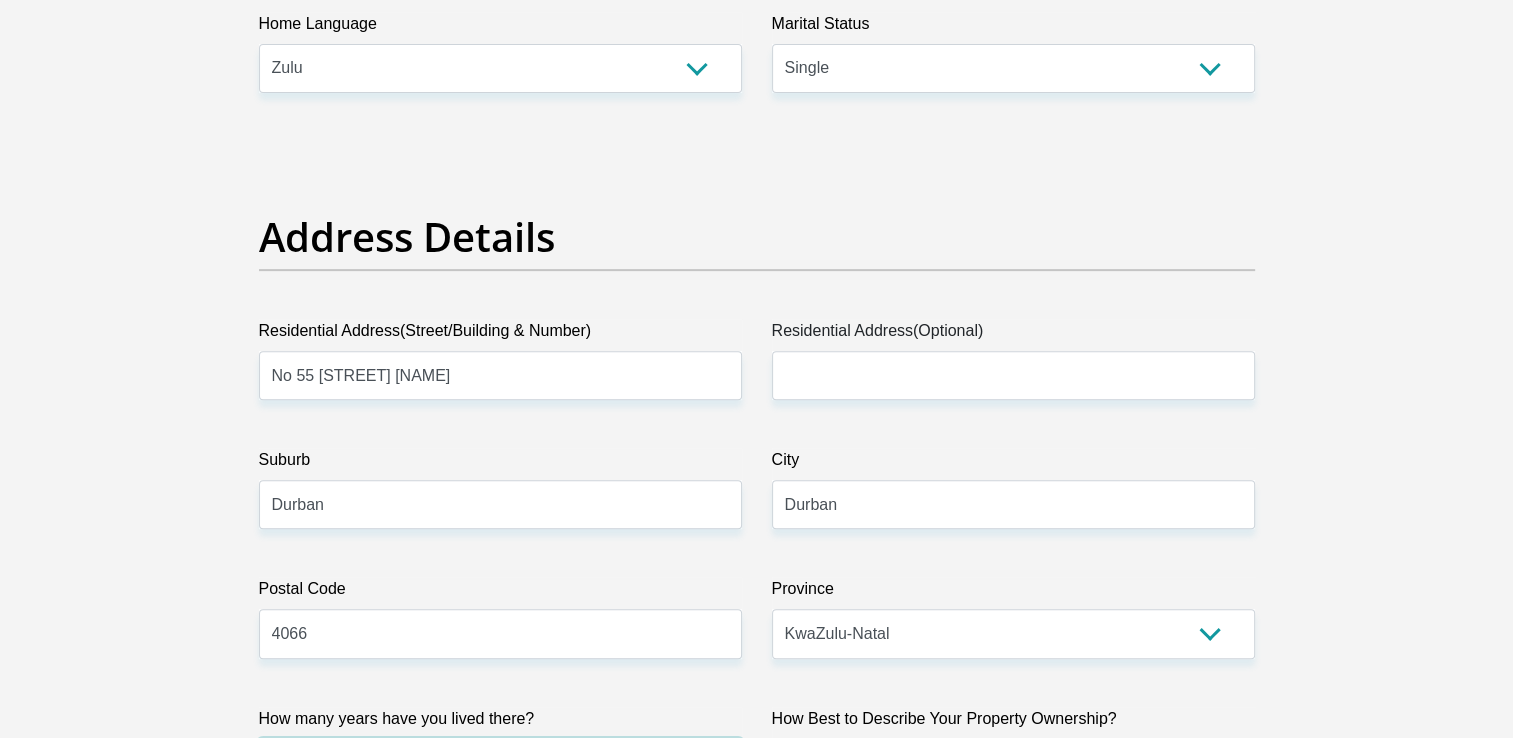 scroll, scrollTop: 800, scrollLeft: 0, axis: vertical 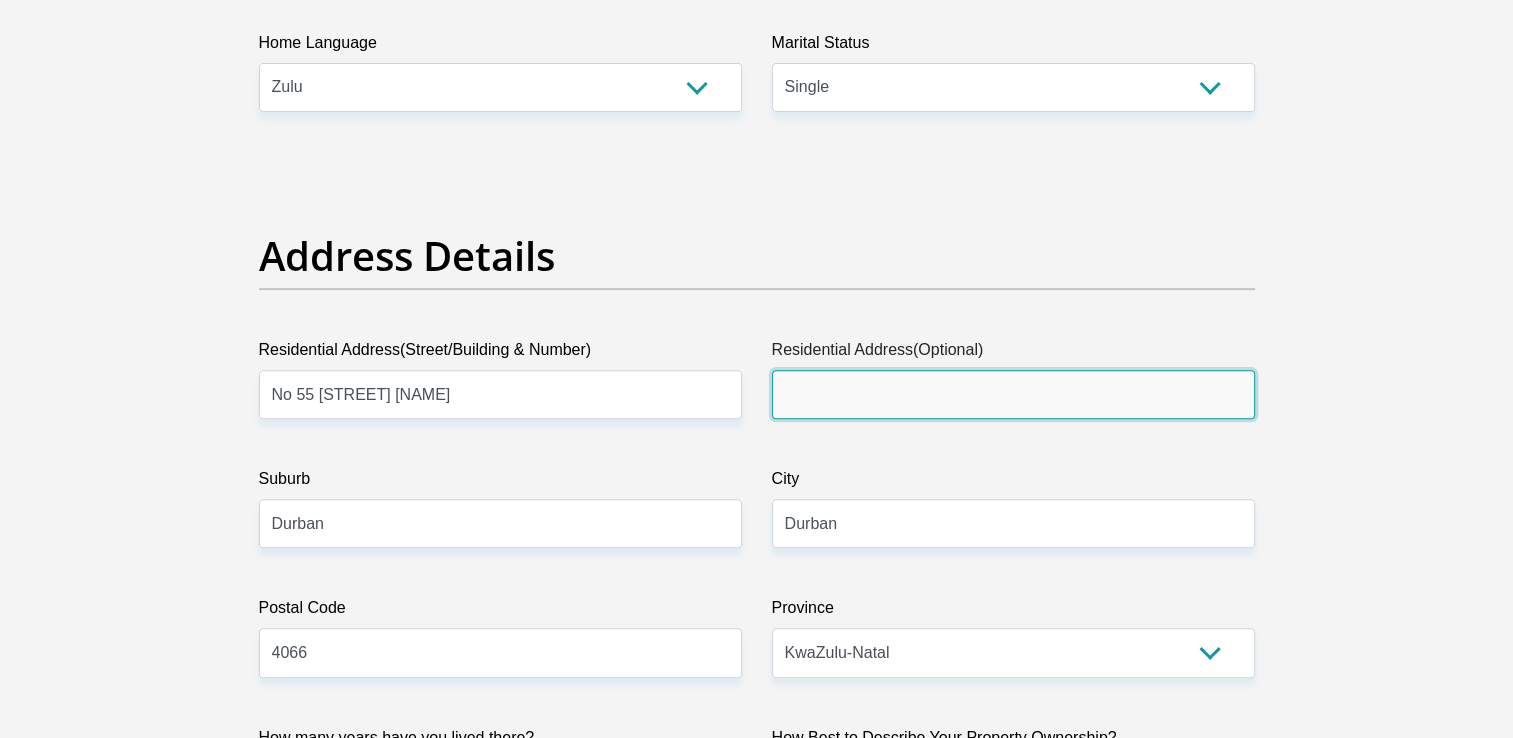 click on "Residential Address(Optional)" at bounding box center [1013, 394] 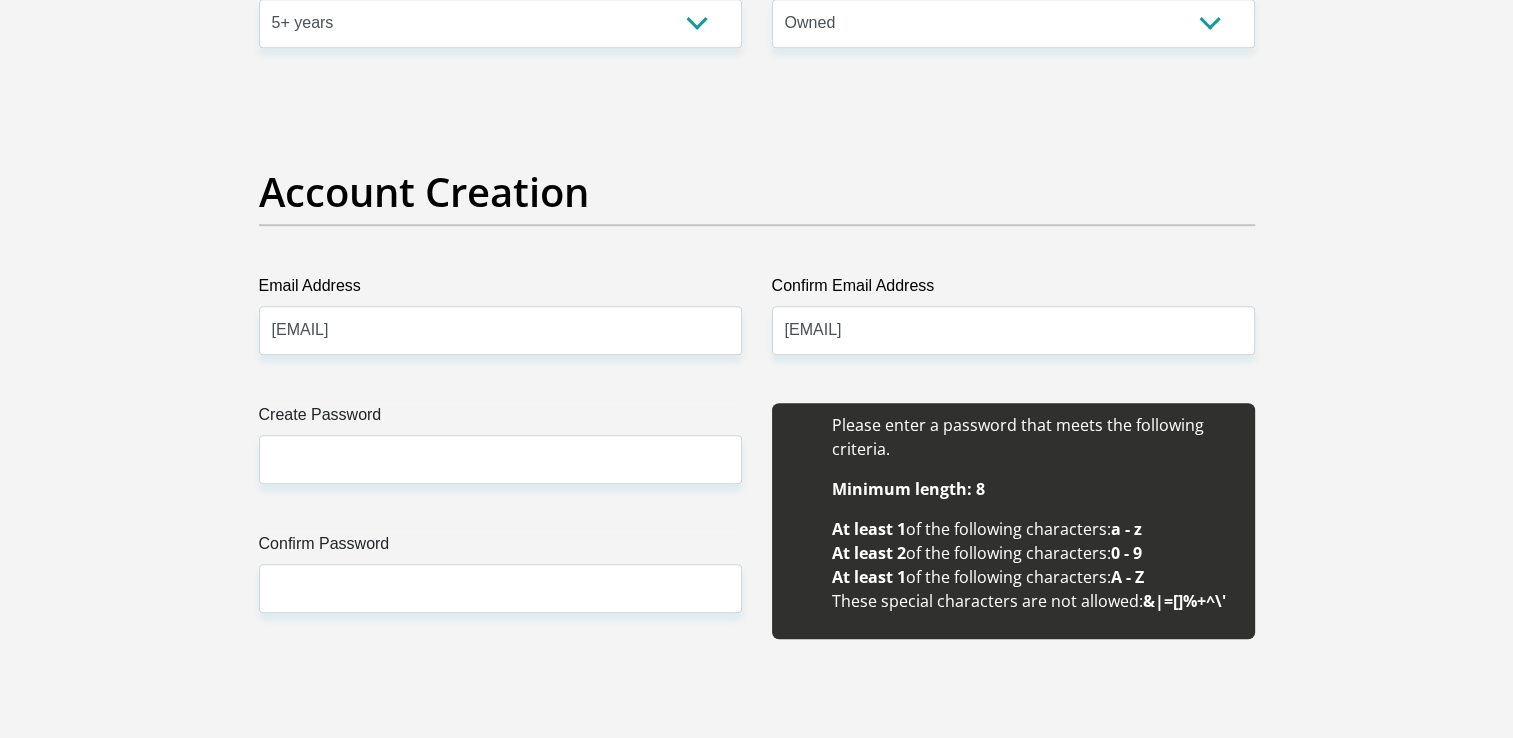 scroll, scrollTop: 1600, scrollLeft: 0, axis: vertical 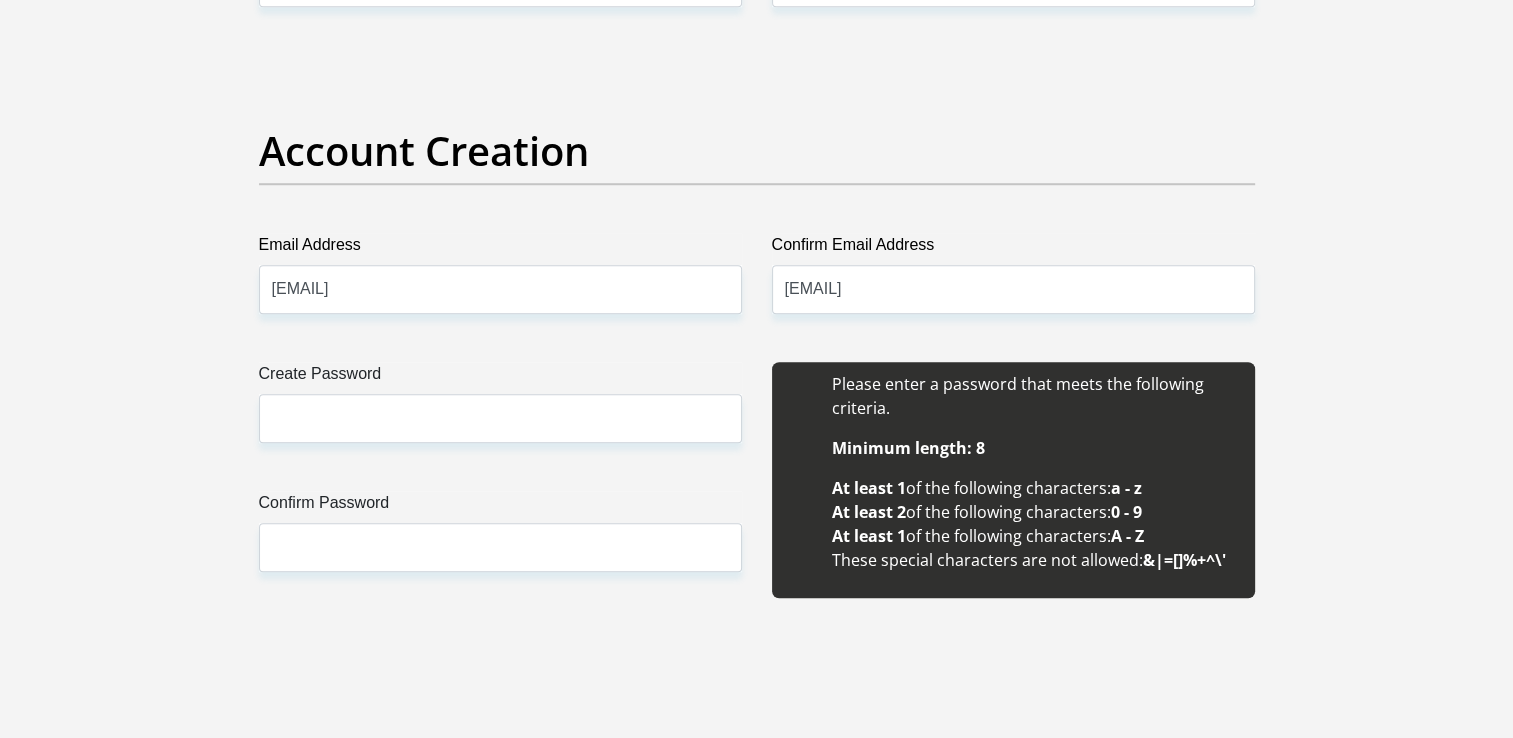 type on "Z2621 [CITY] [TOWNSHIP]" 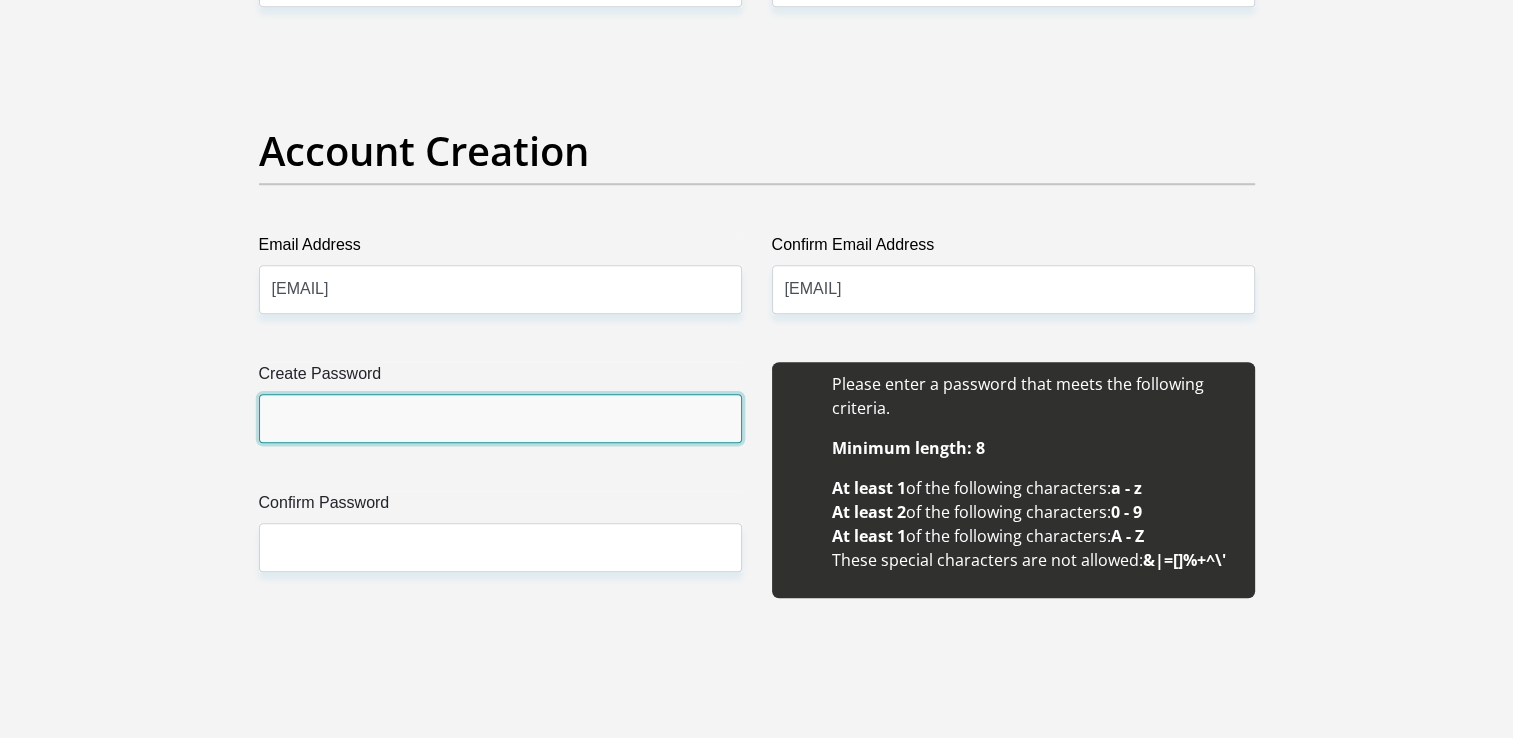 click on "Create Password" at bounding box center [500, 418] 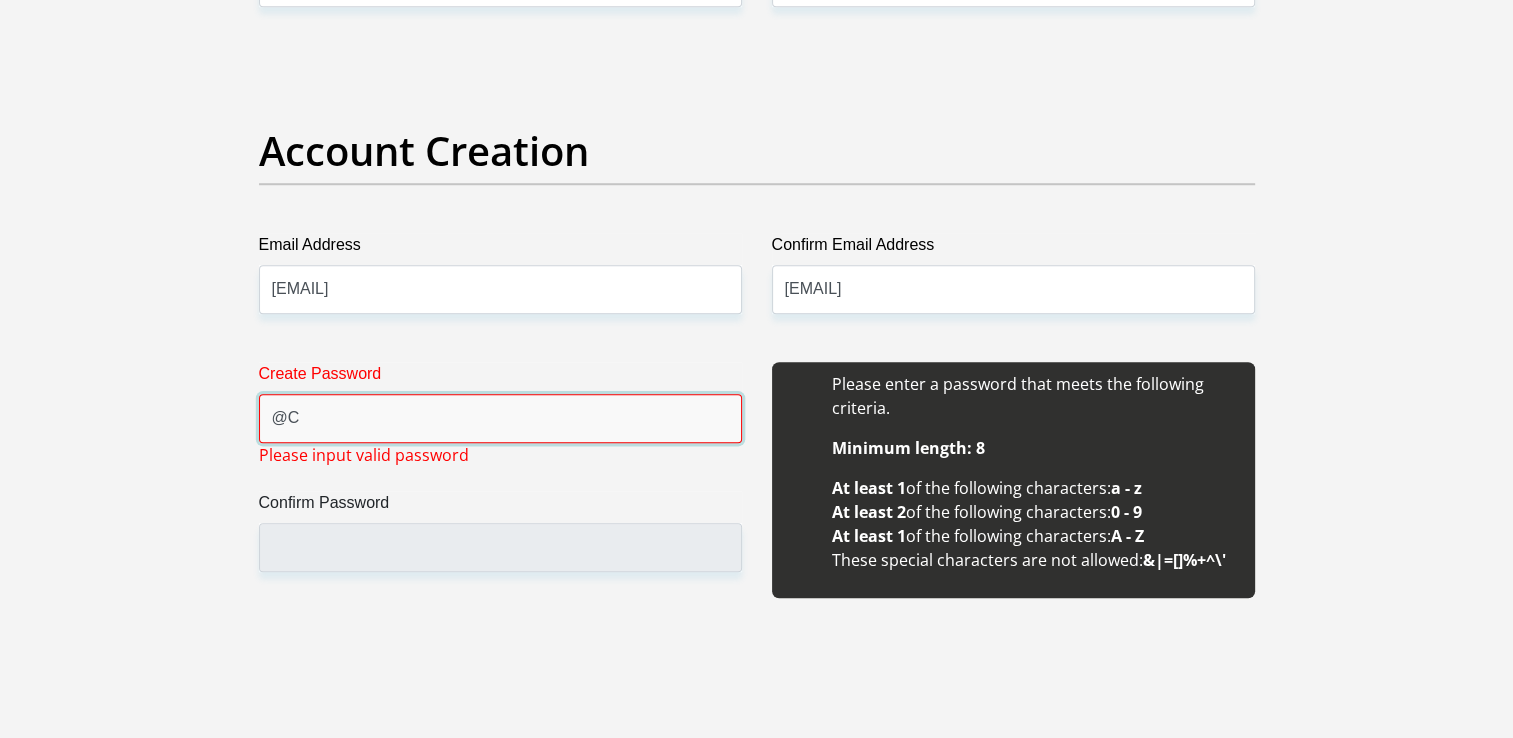 type on "@" 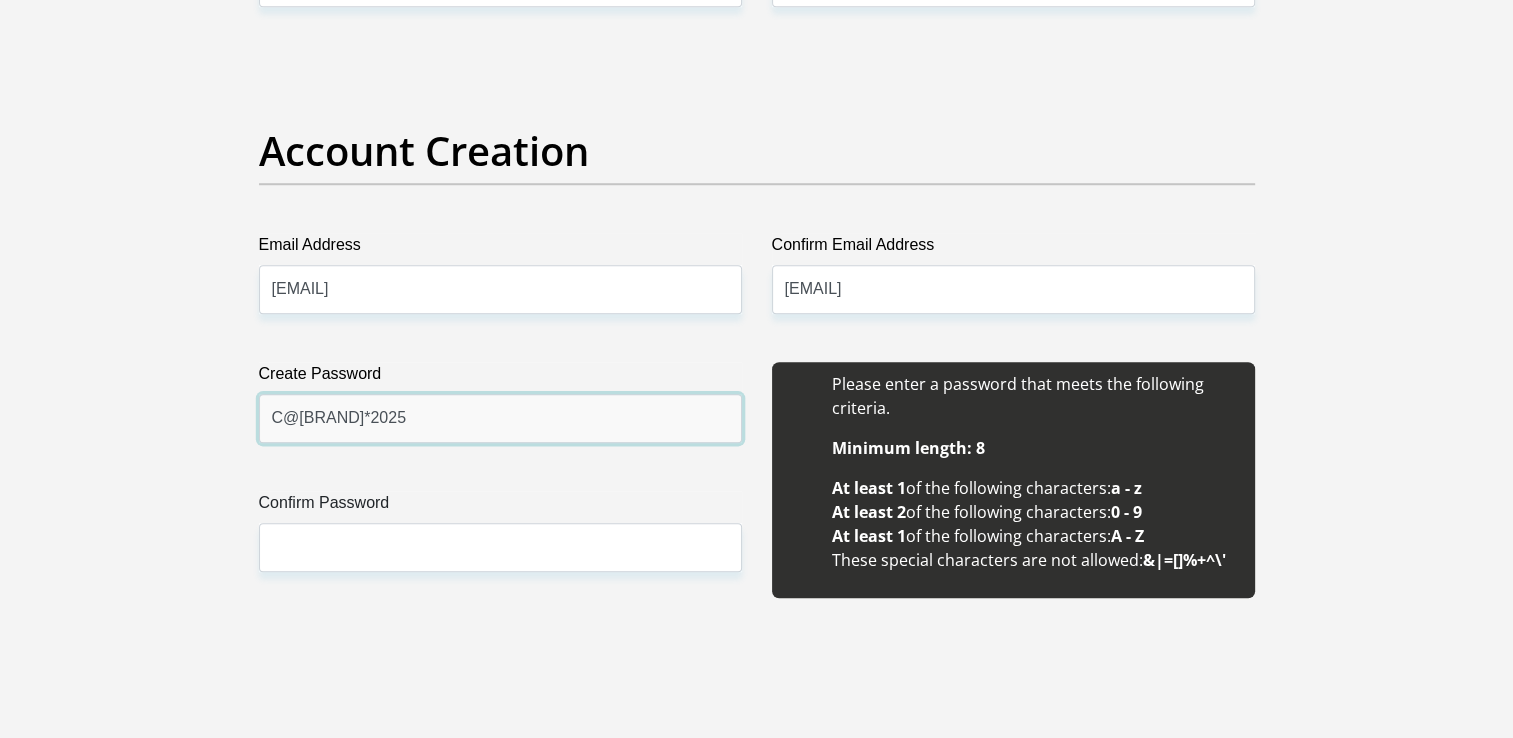 type on "C@[BRAND]*2025" 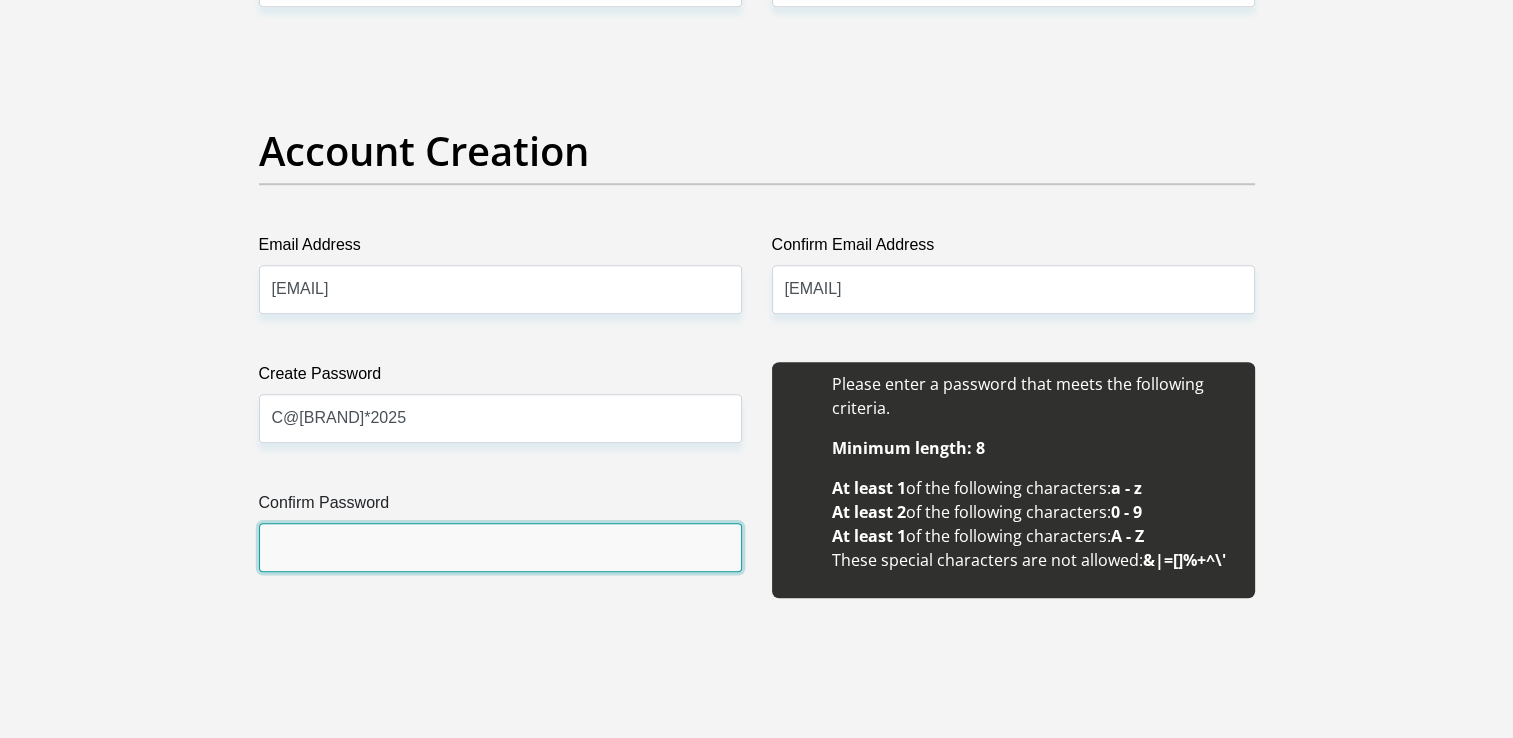 click on "Confirm Password" at bounding box center (500, 547) 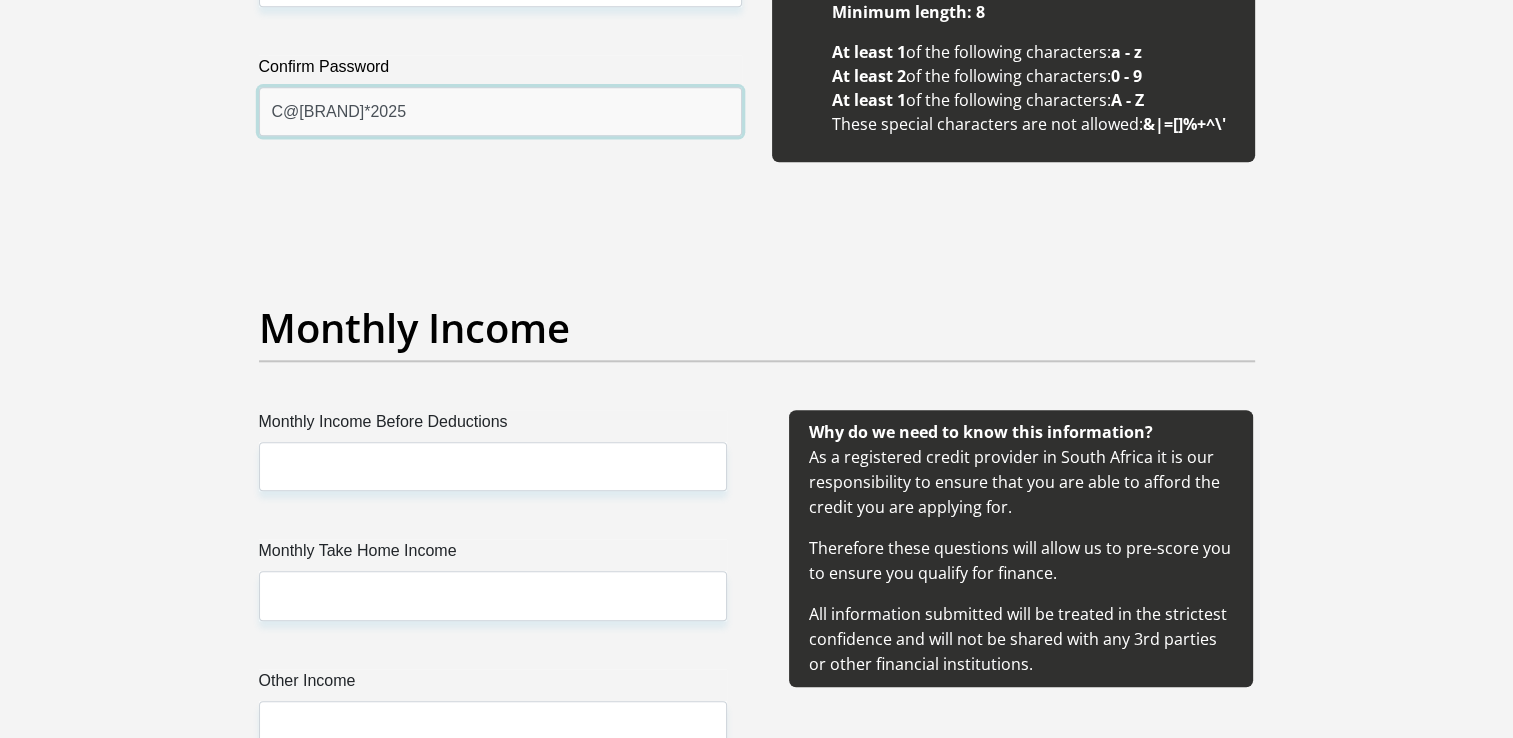 scroll, scrollTop: 2100, scrollLeft: 0, axis: vertical 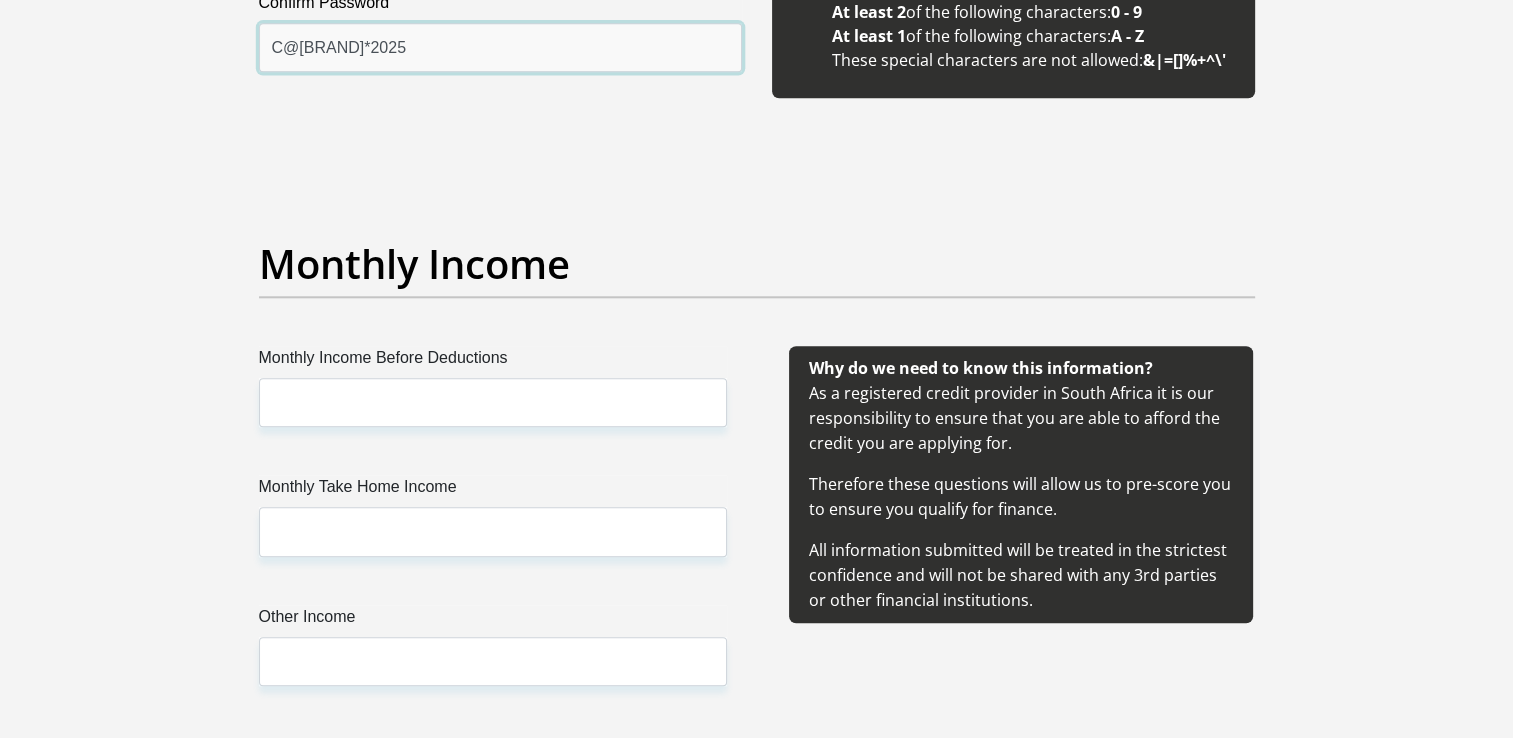 type on "C@[BRAND]*2025" 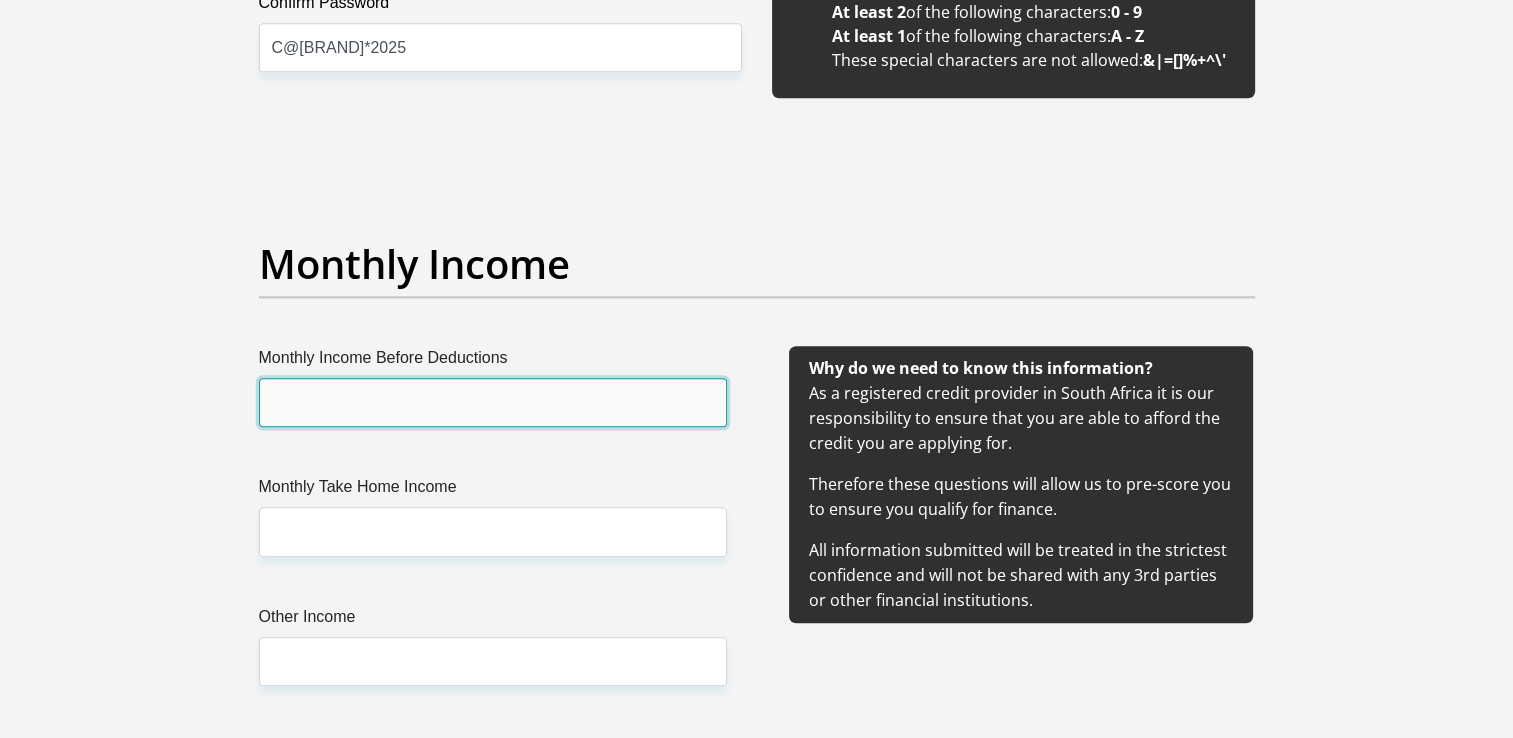 click on "Monthly Income Before Deductions" at bounding box center (493, 402) 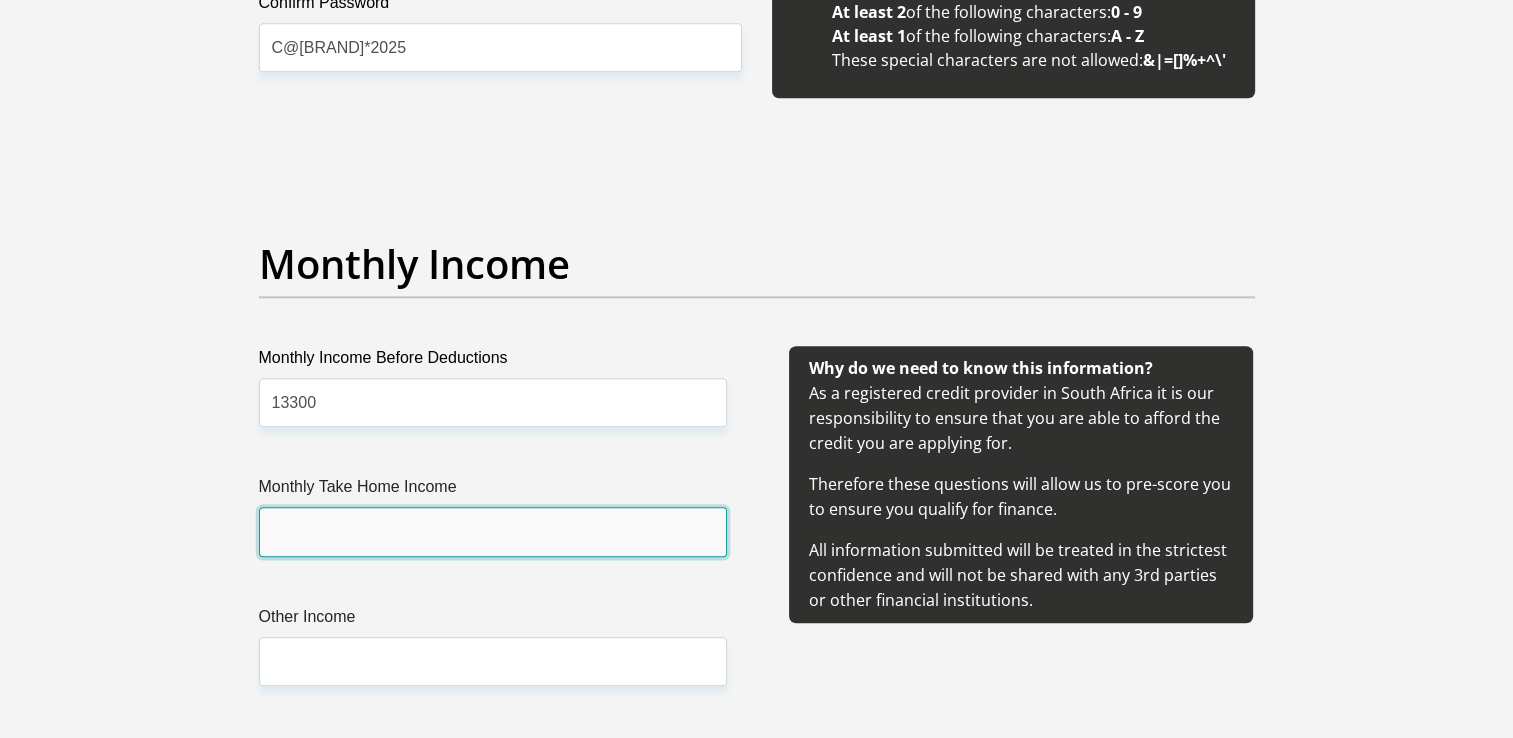 click on "Monthly Take Home Income" at bounding box center (493, 531) 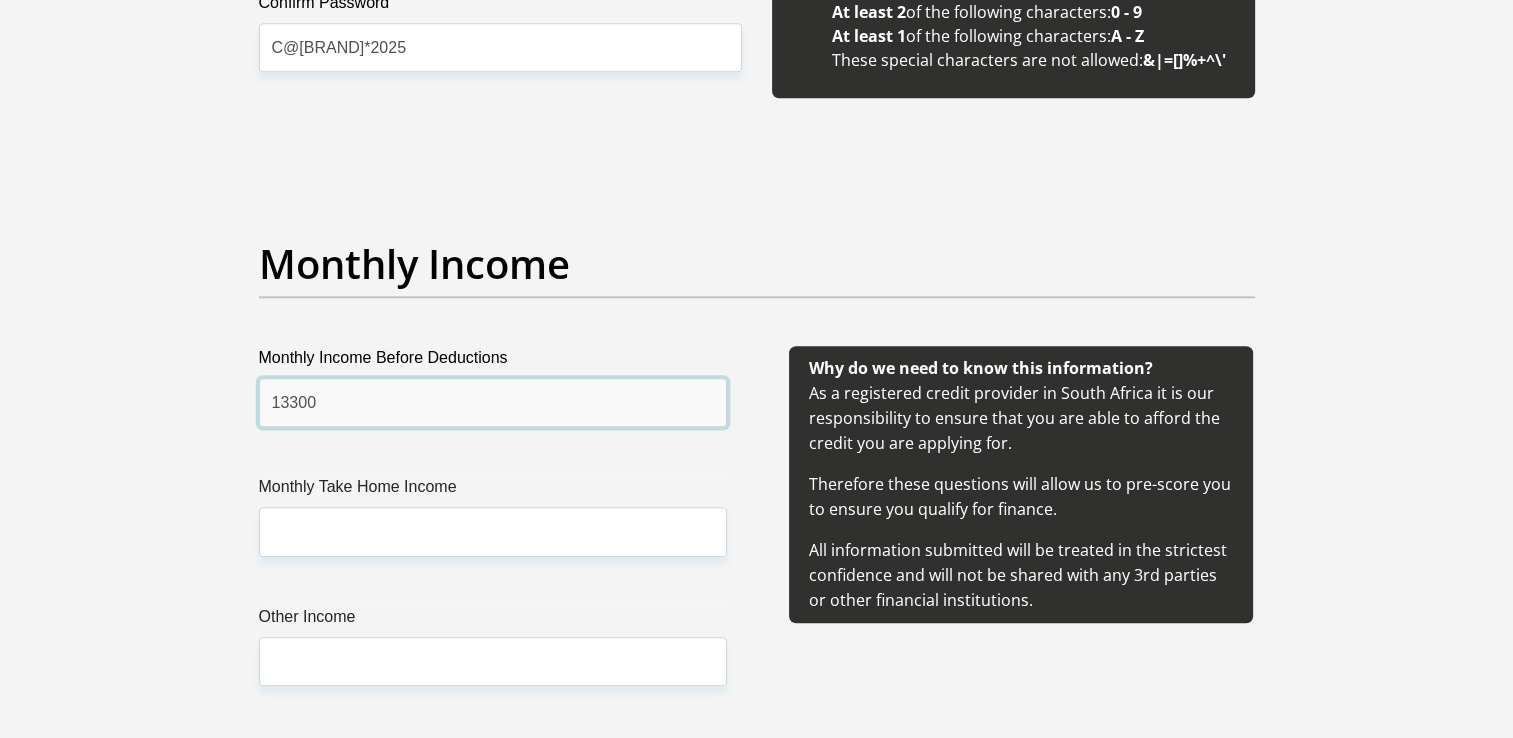 click on "13300" at bounding box center (493, 402) 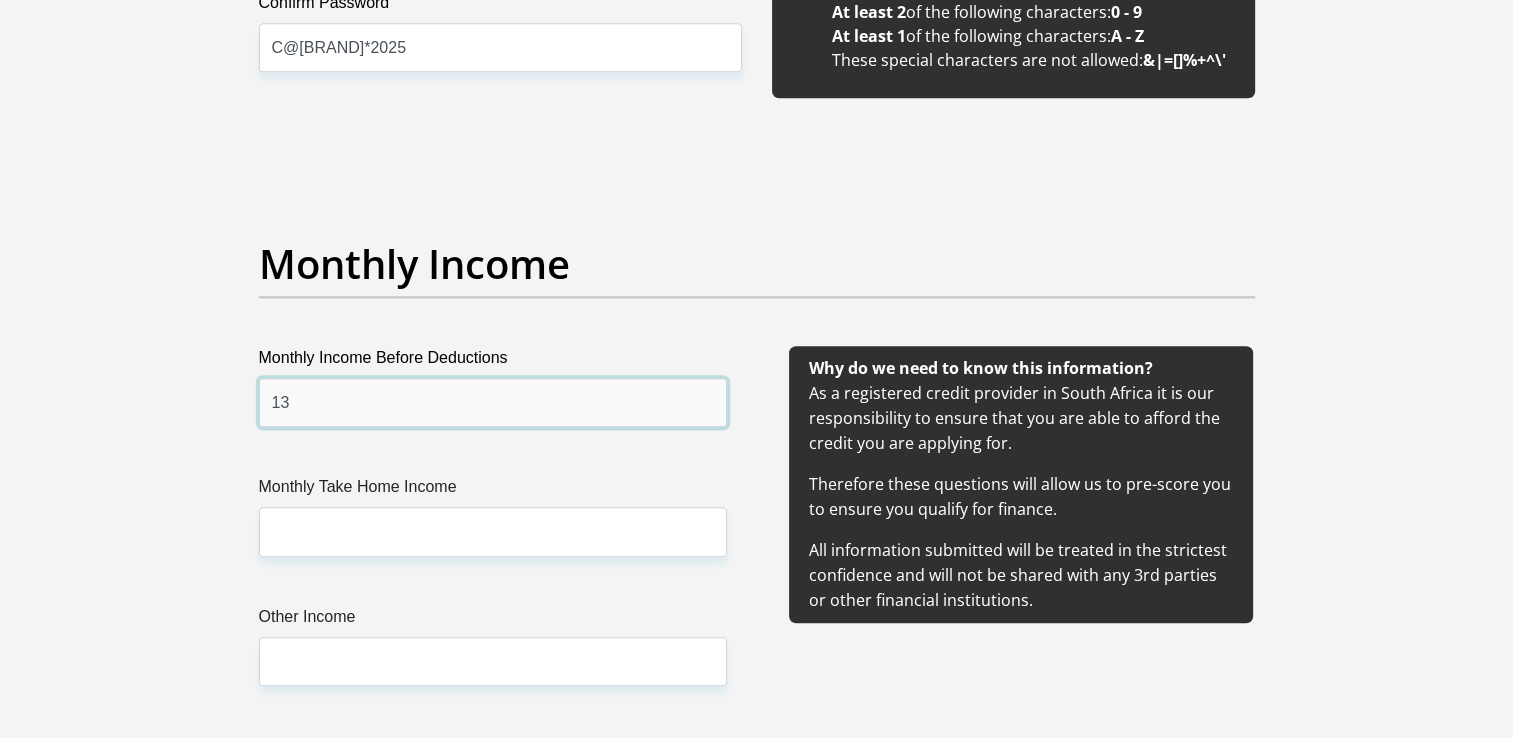 type on "1" 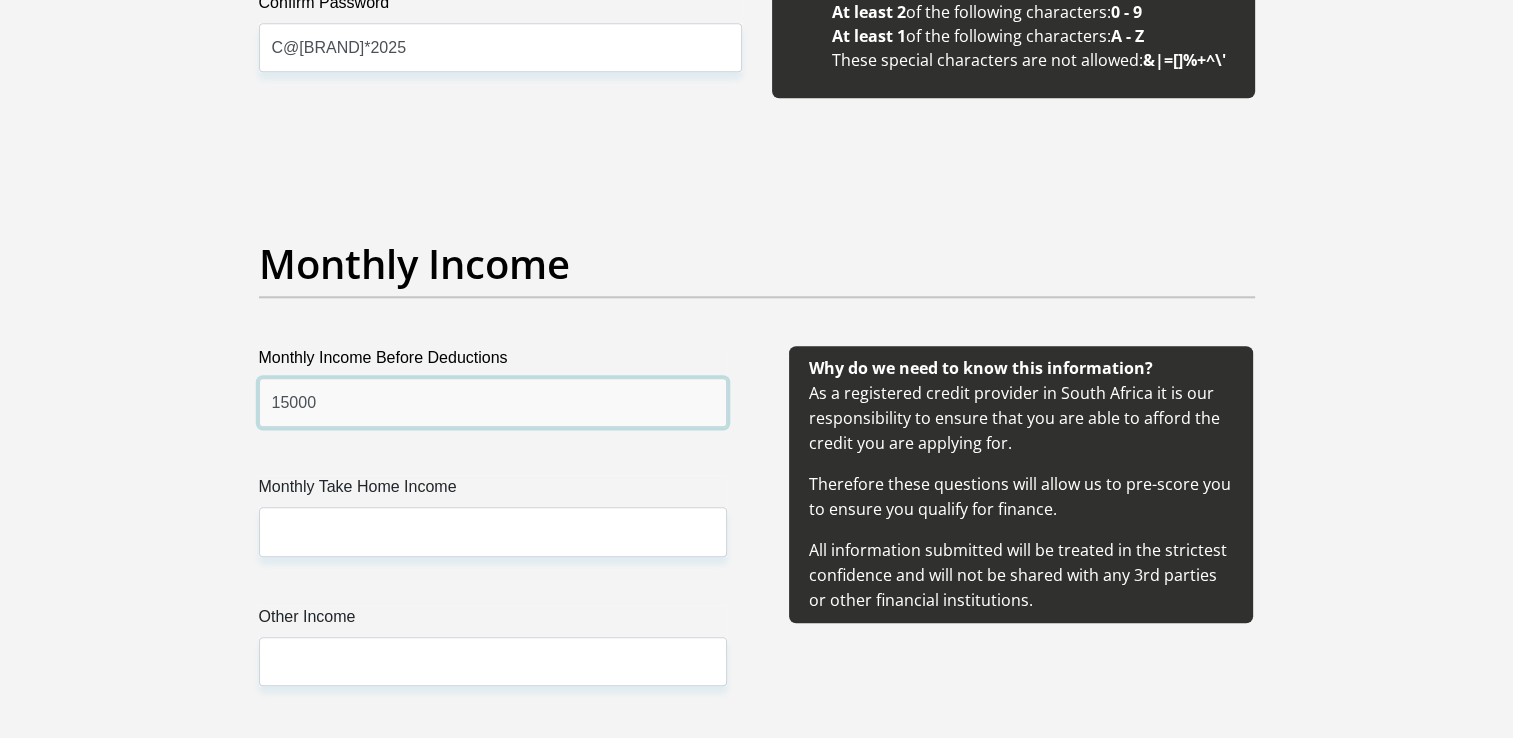 type on "15000" 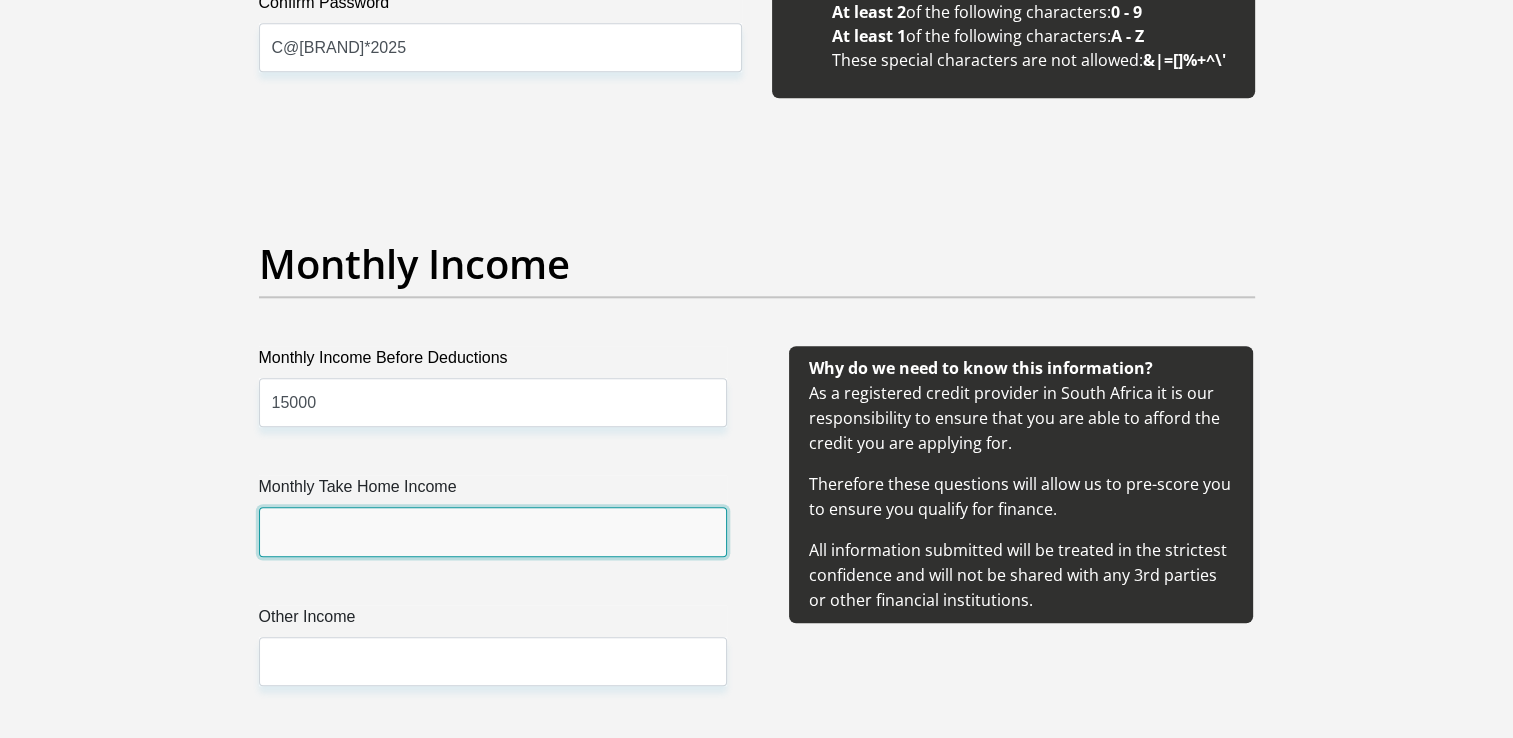 click on "Monthly Take Home Income" at bounding box center (493, 531) 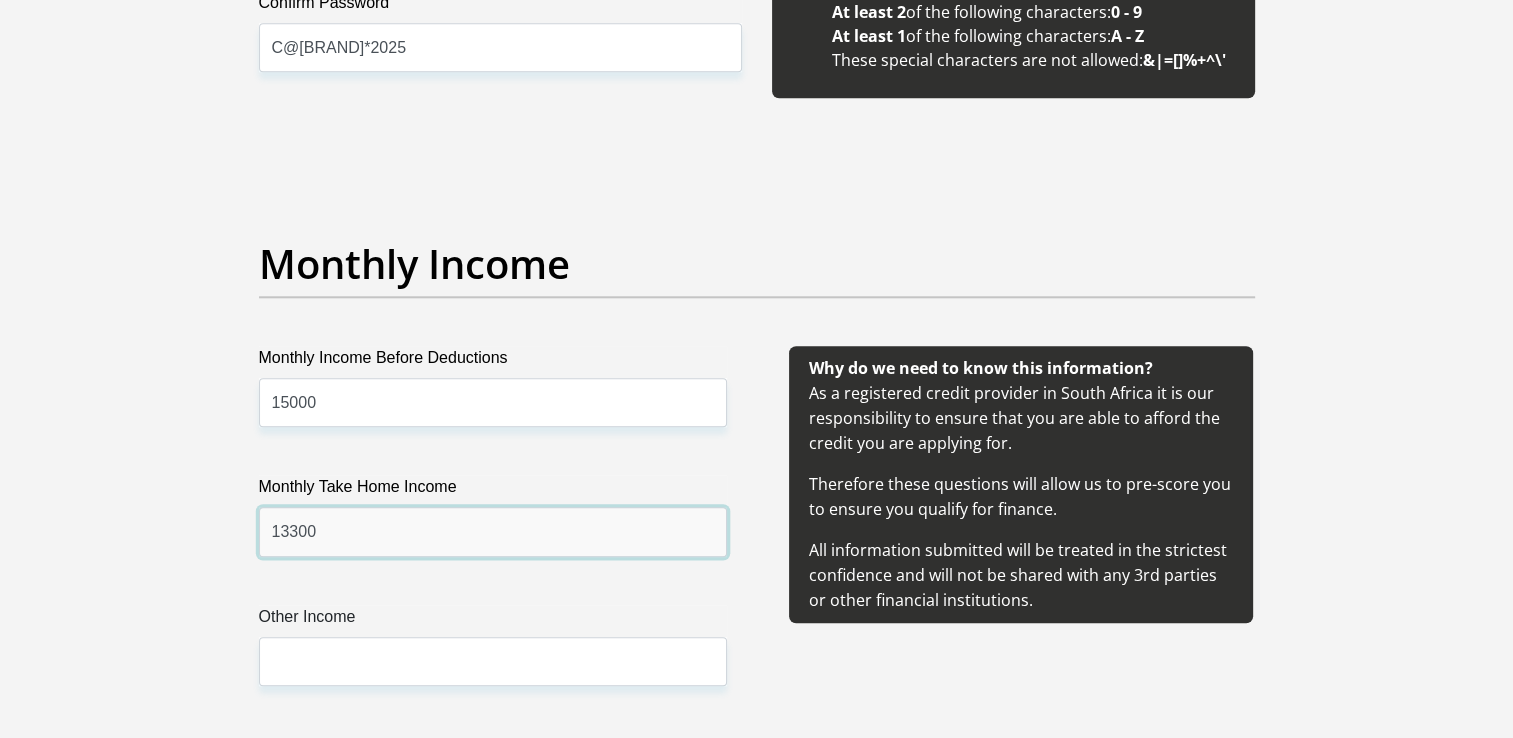 type on "13300" 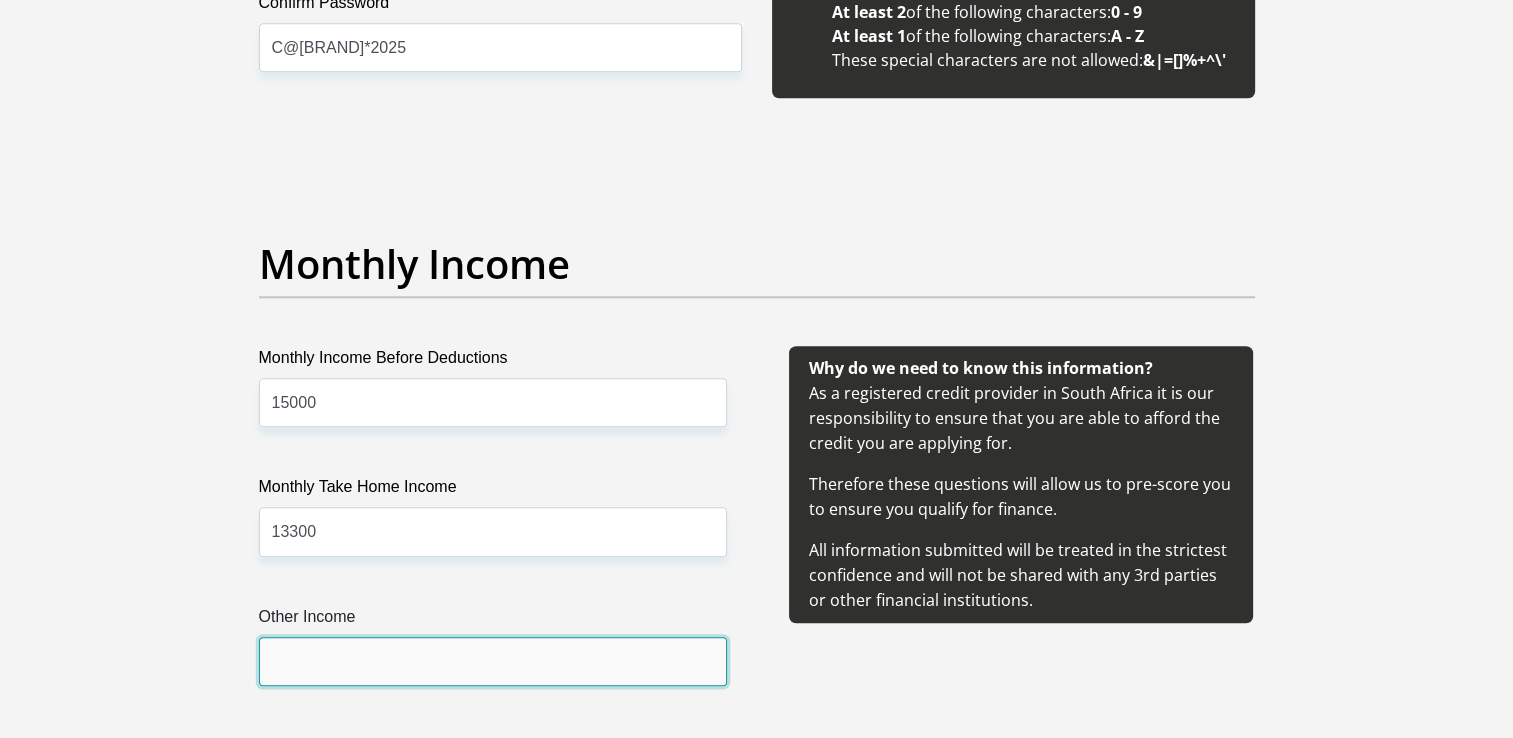 click on "Other Income" at bounding box center [493, 661] 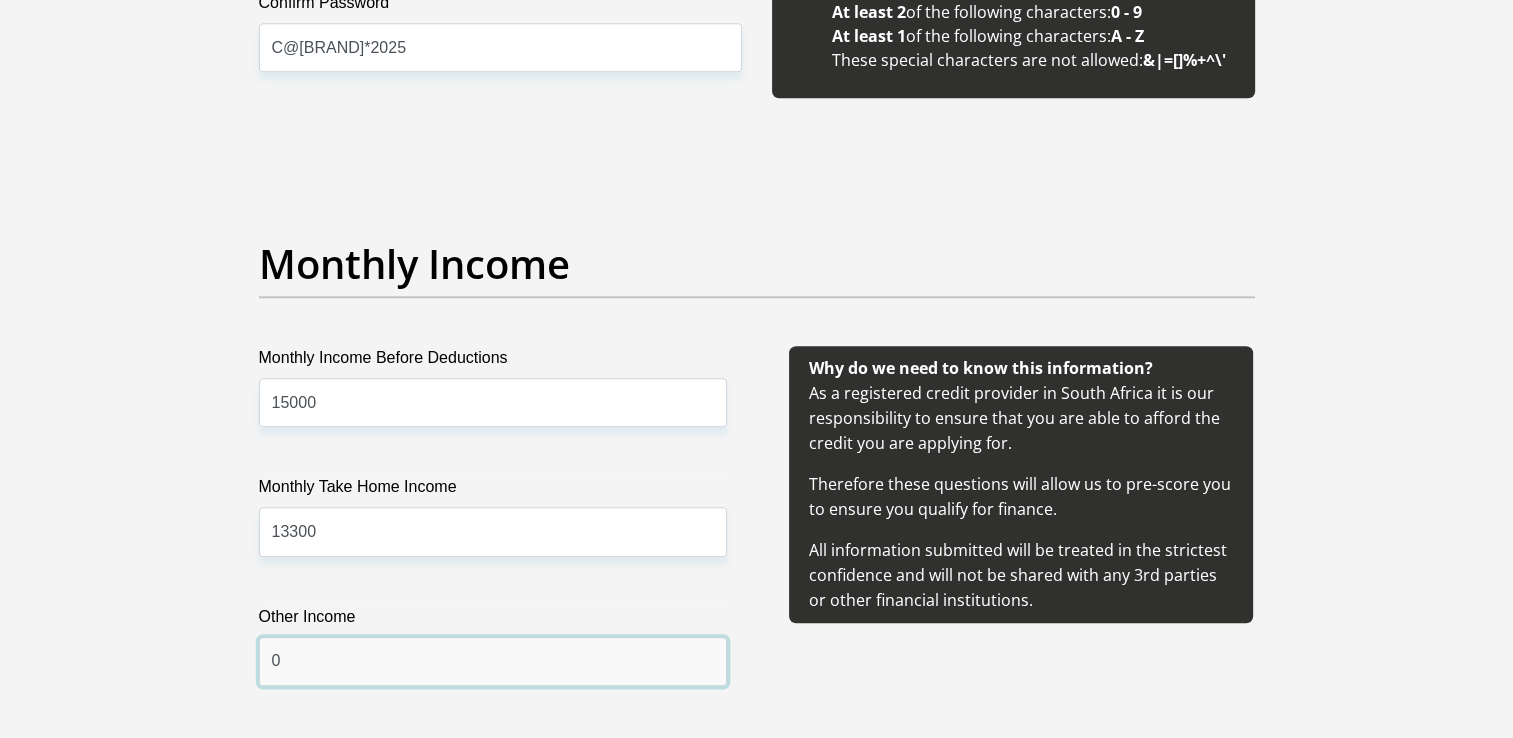 type on "0" 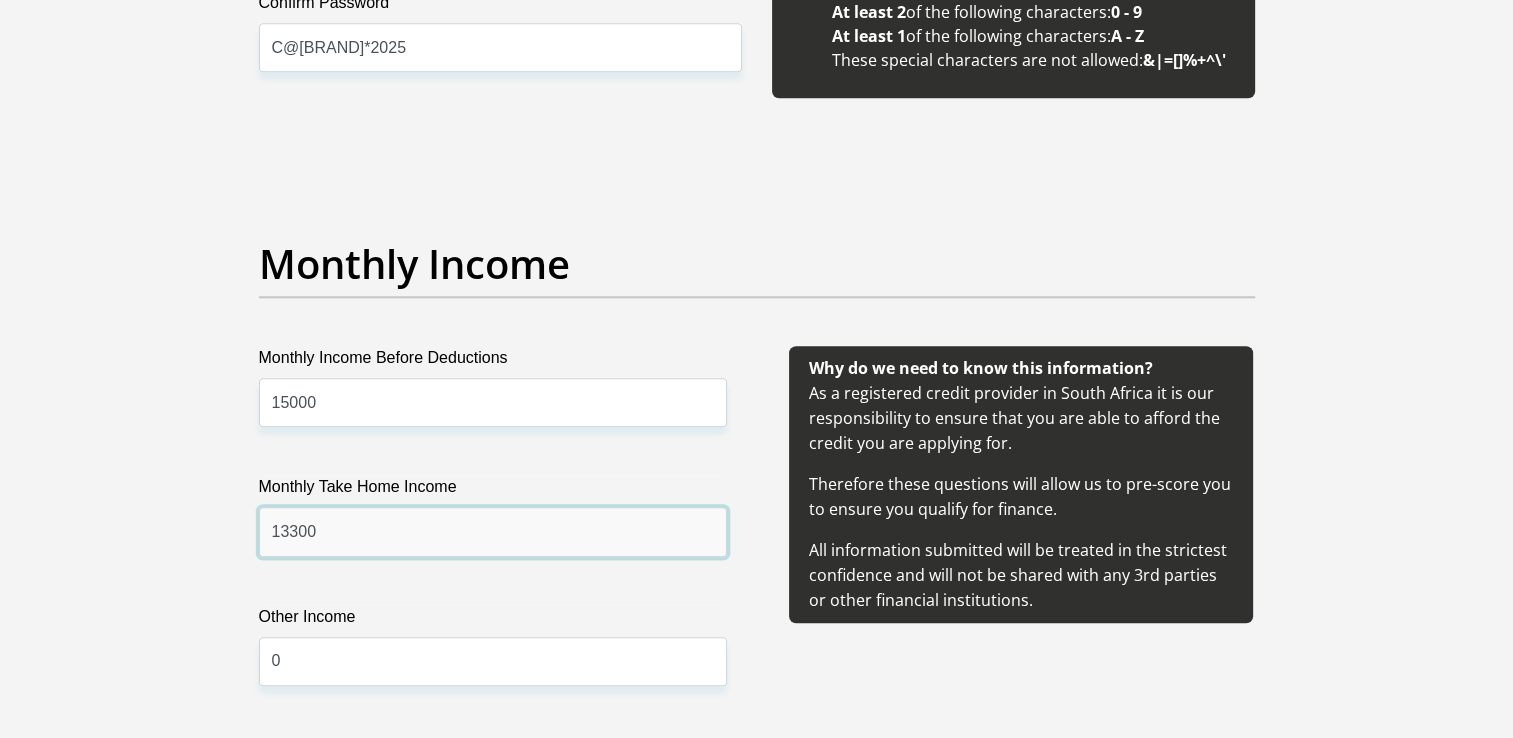 click on "13300" at bounding box center [493, 531] 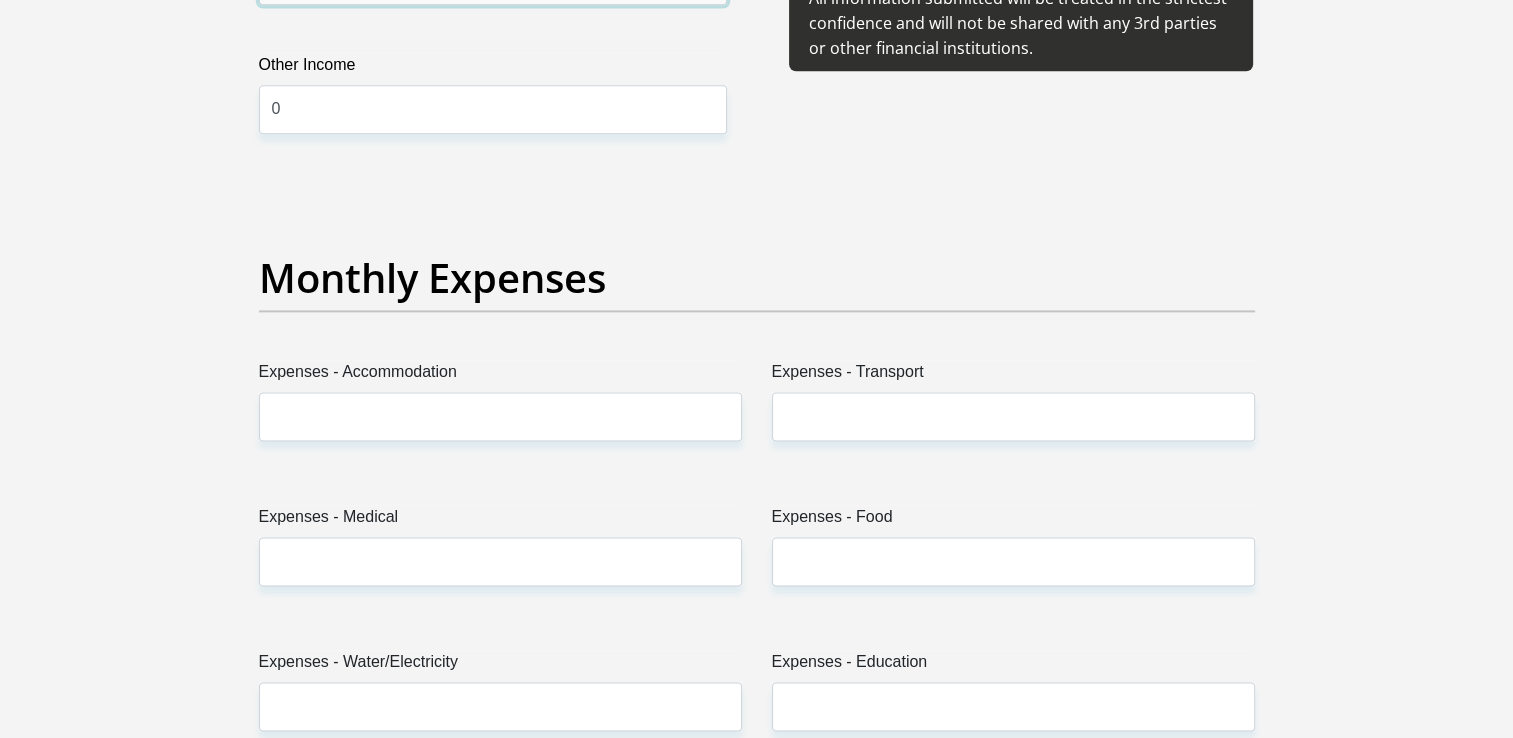 scroll, scrollTop: 2700, scrollLeft: 0, axis: vertical 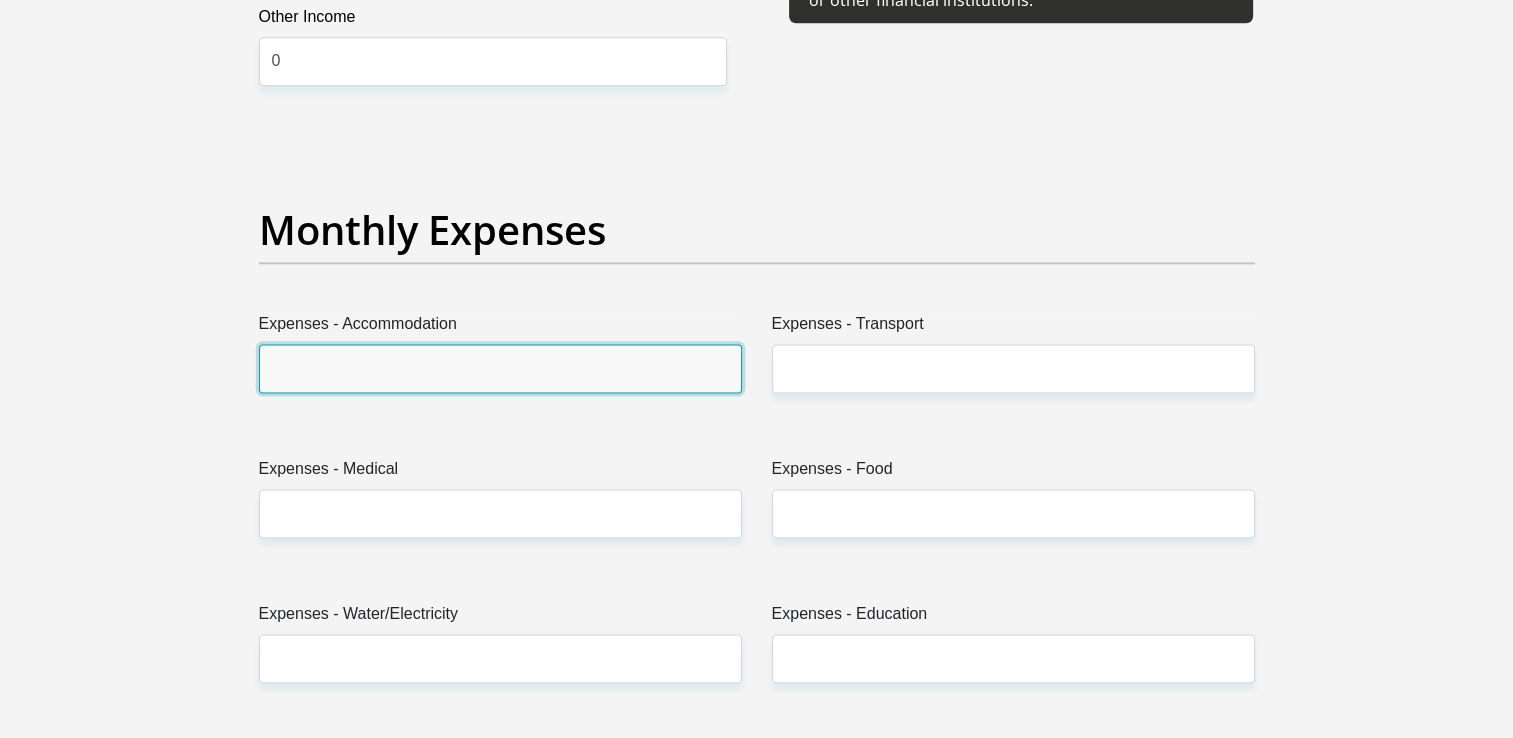 click on "Expenses - Accommodation" at bounding box center [500, 368] 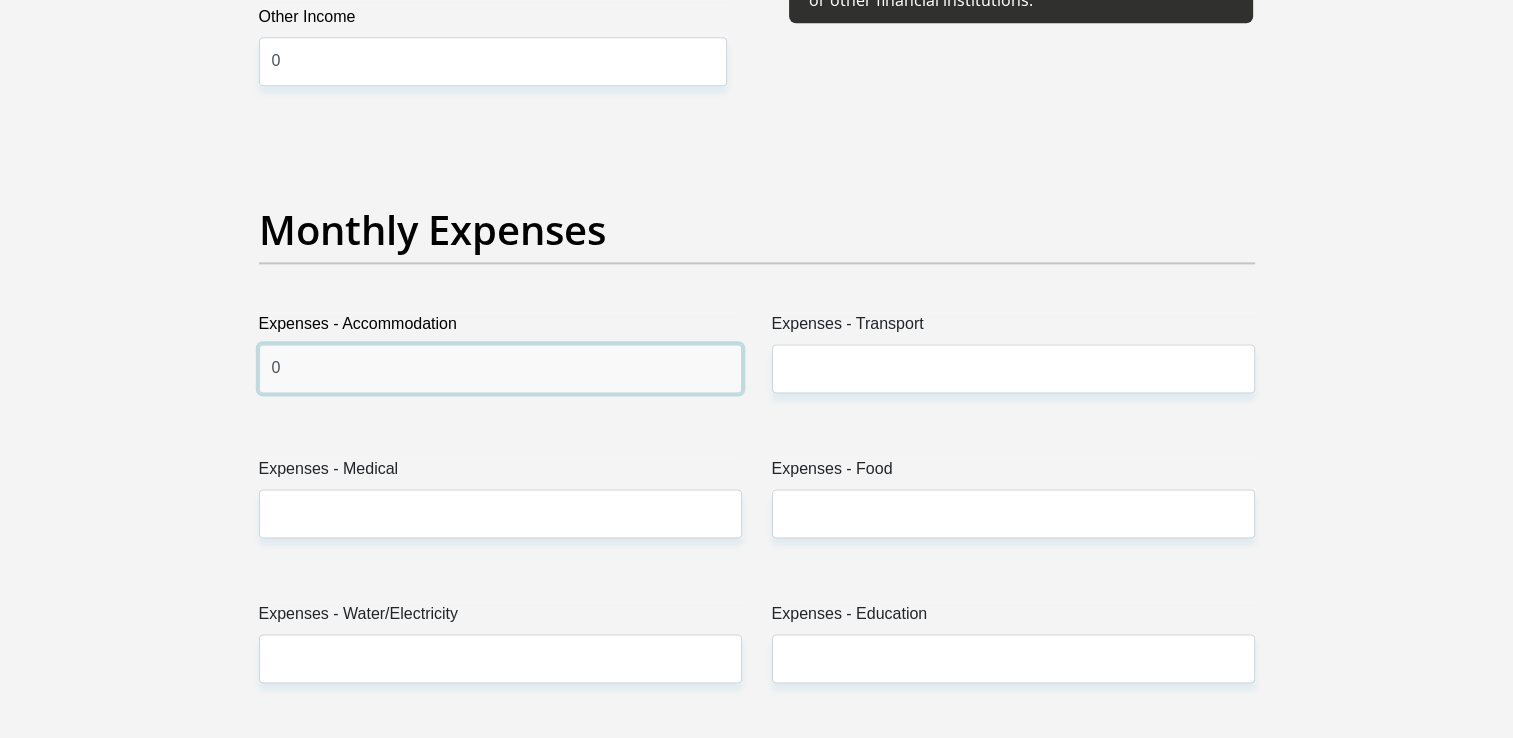 type on "0" 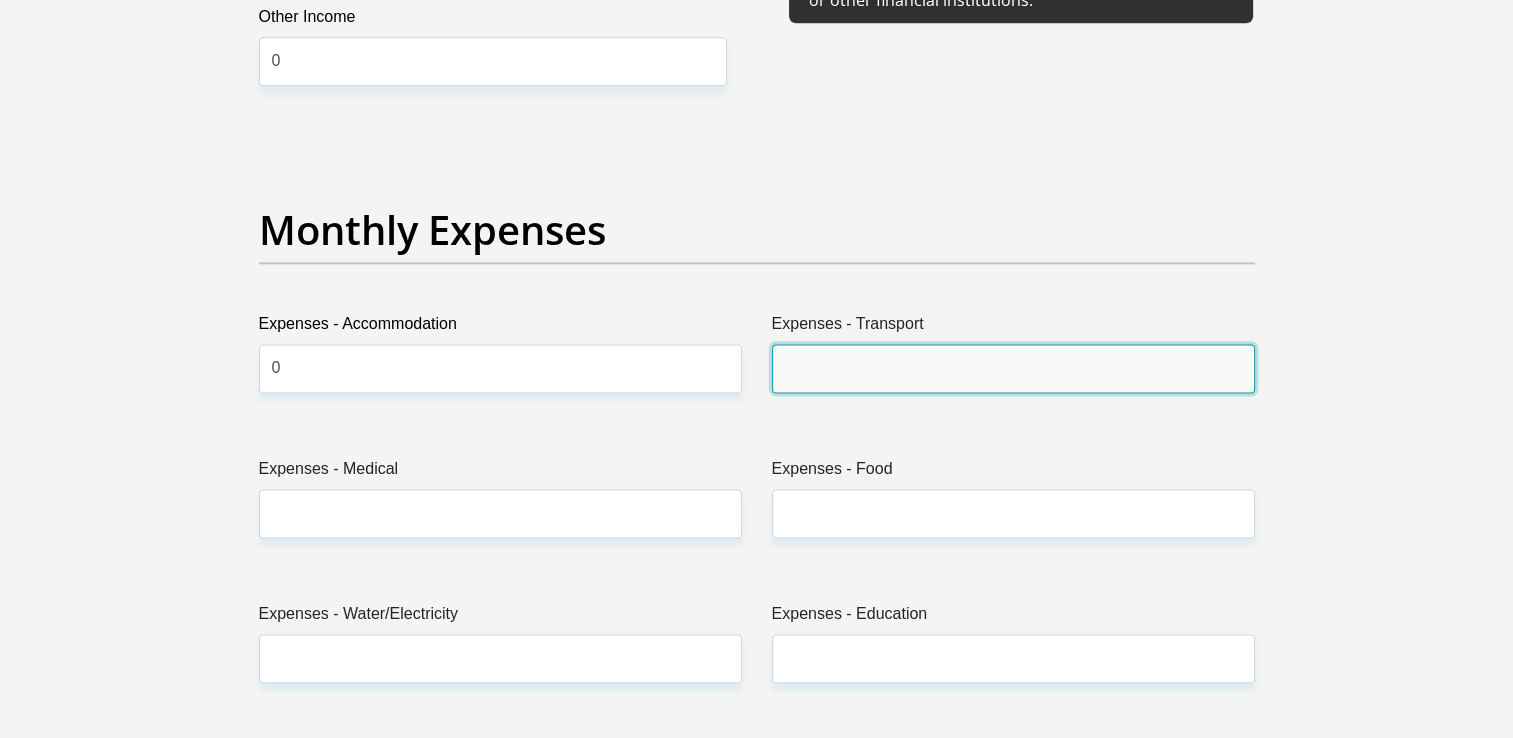 click on "Expenses - Transport" at bounding box center [1013, 368] 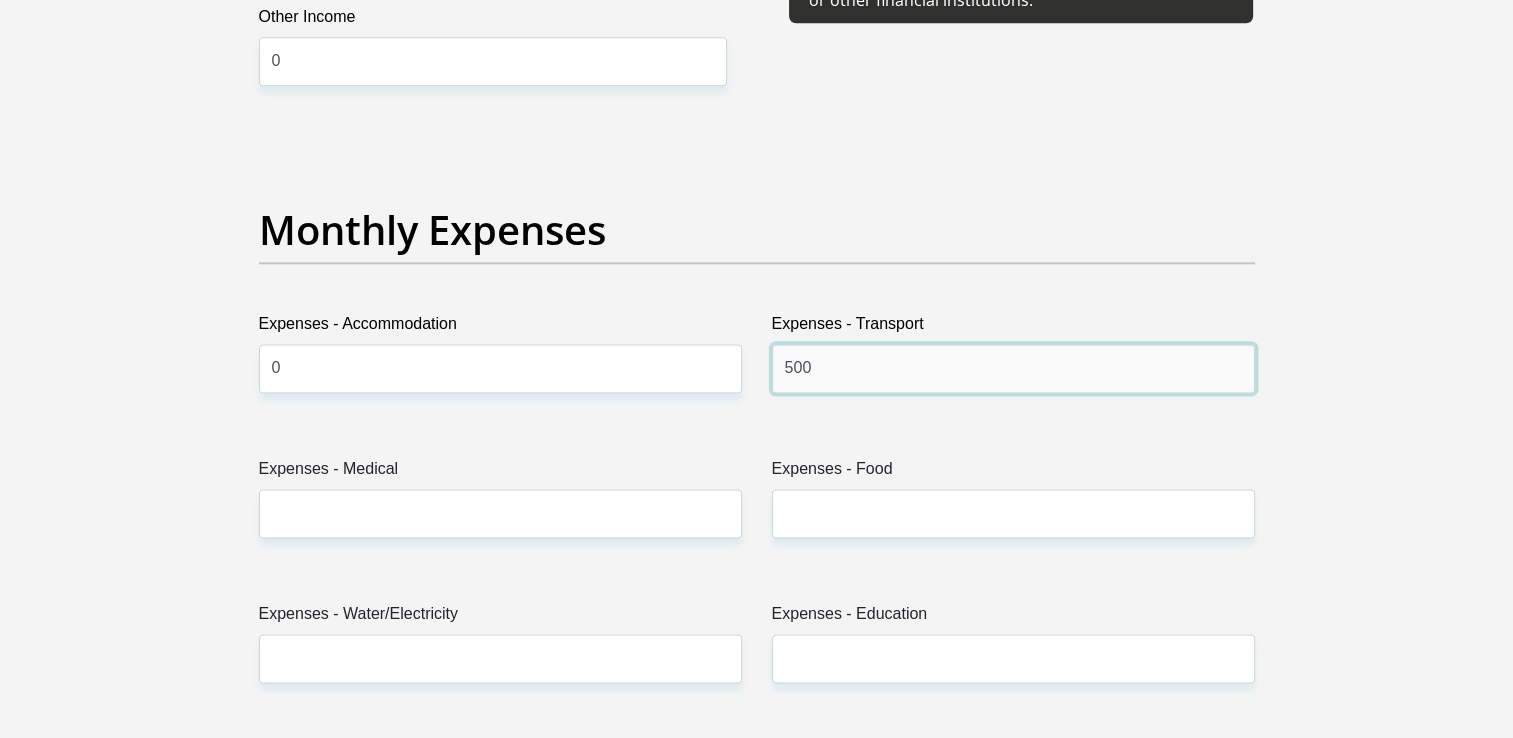 type on "500" 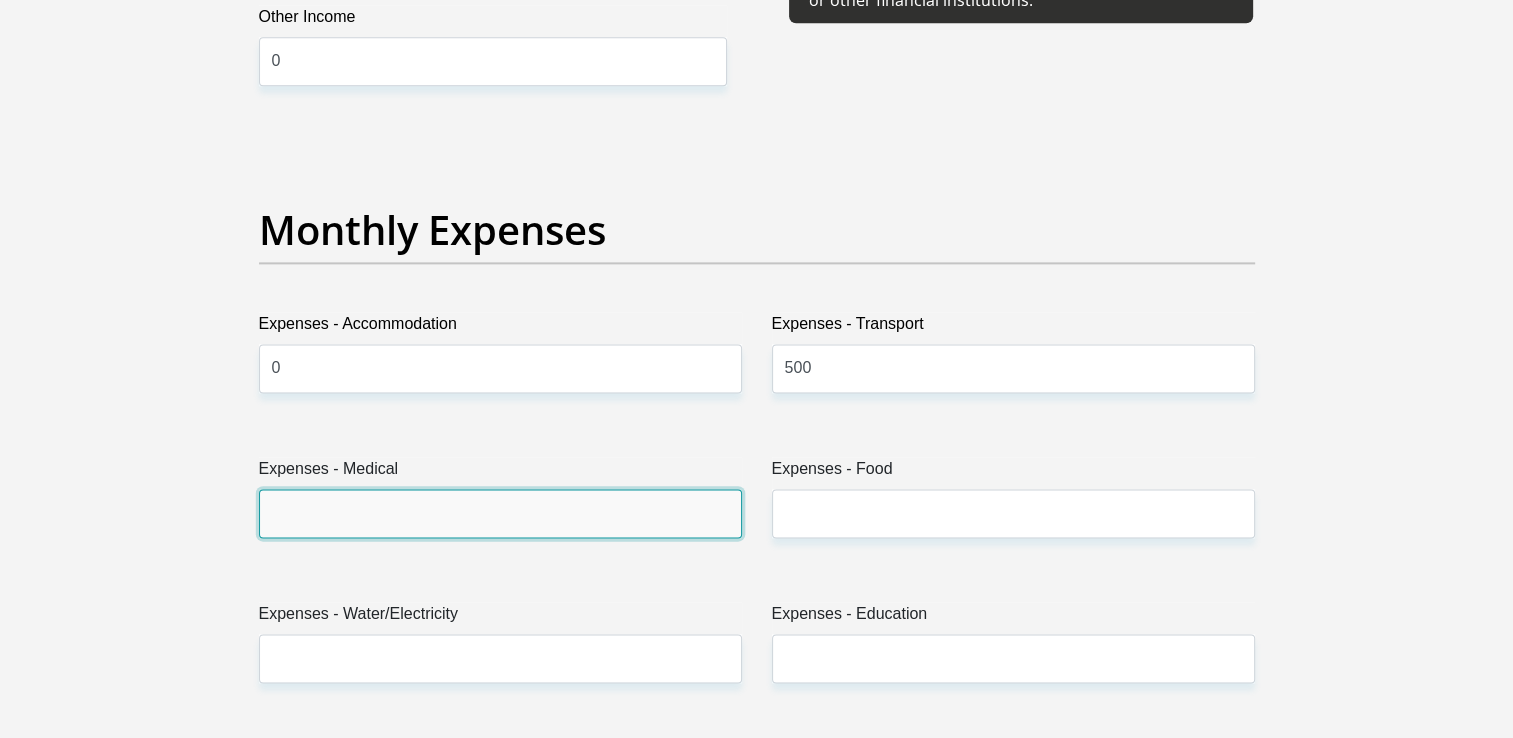 click on "Expenses - Medical" at bounding box center [500, 513] 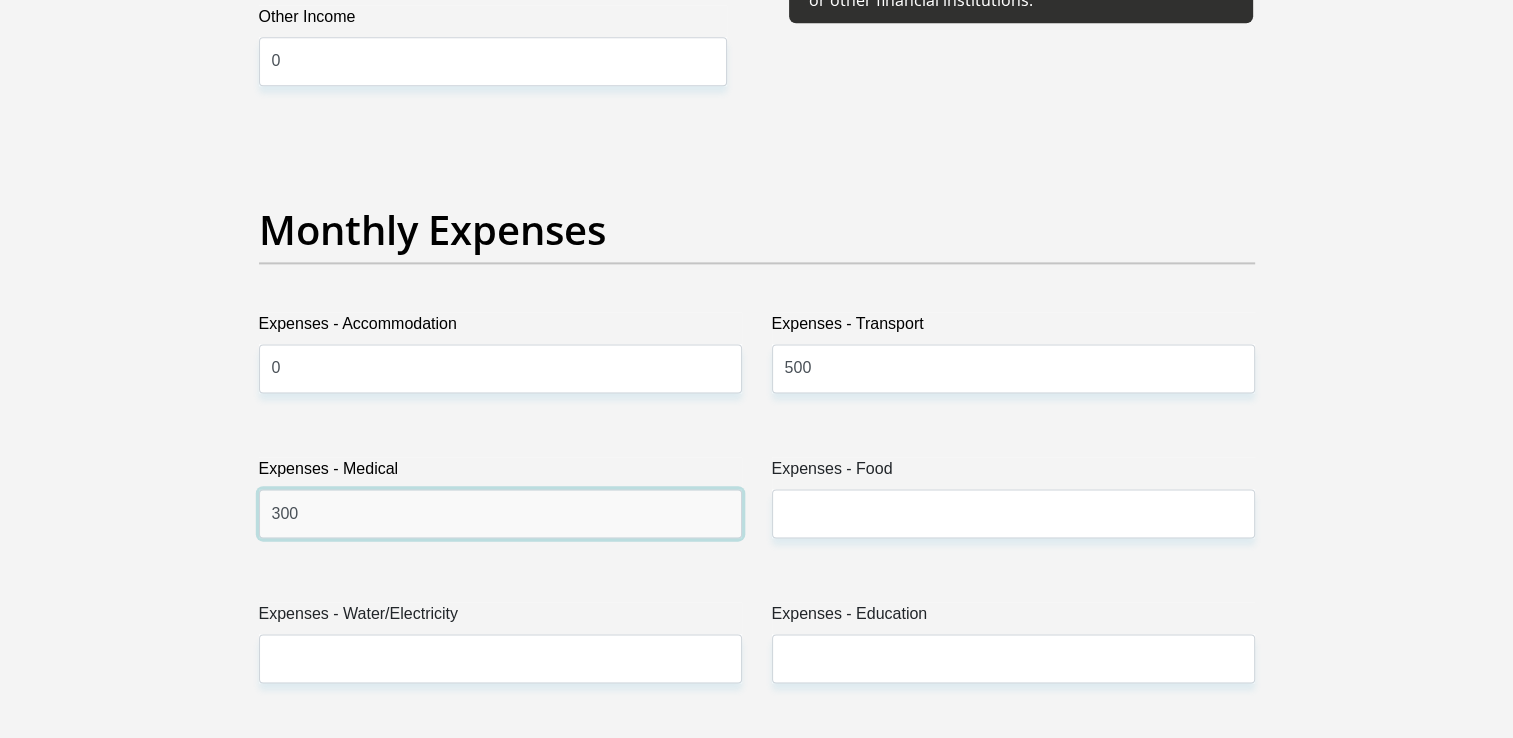 type on "300" 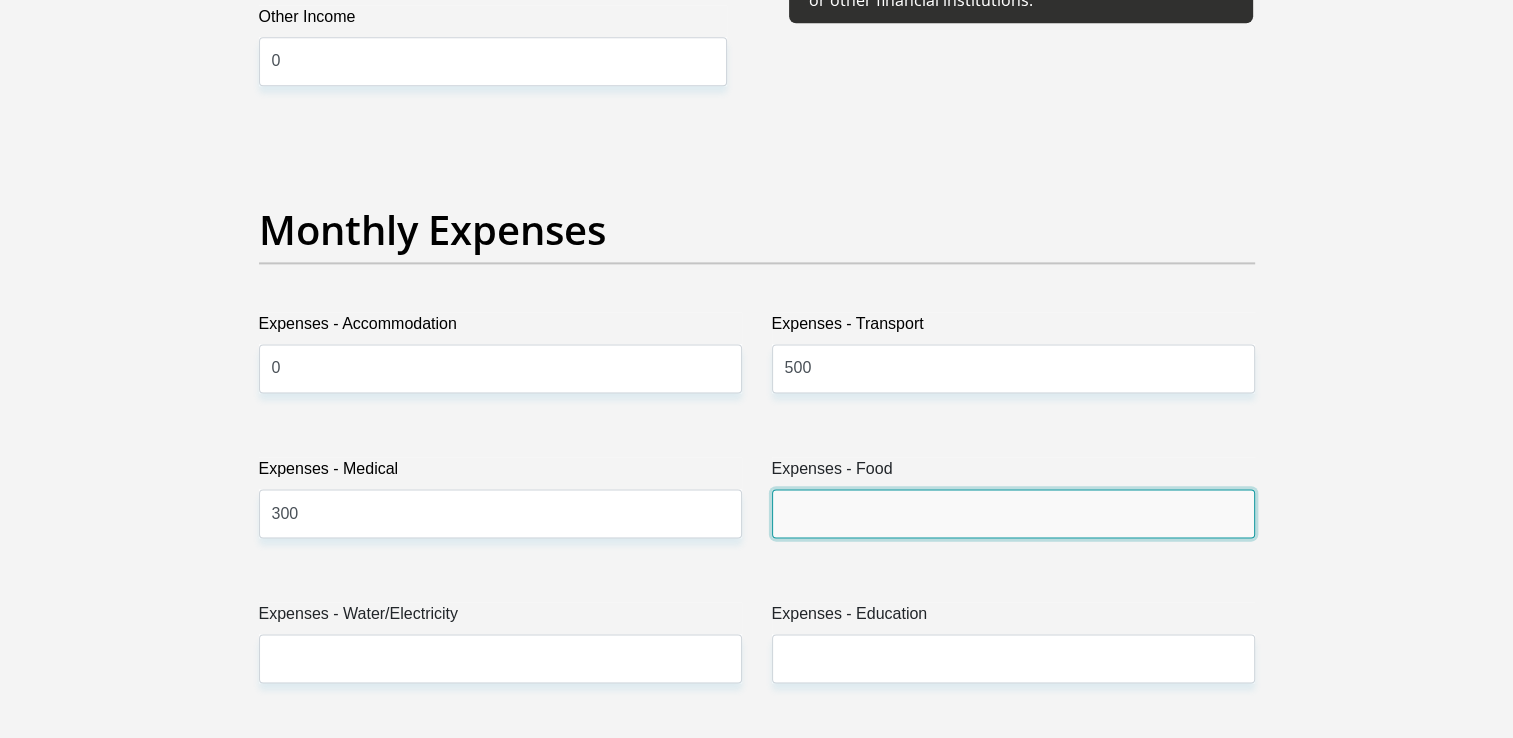 click on "Expenses - Food" at bounding box center [1013, 513] 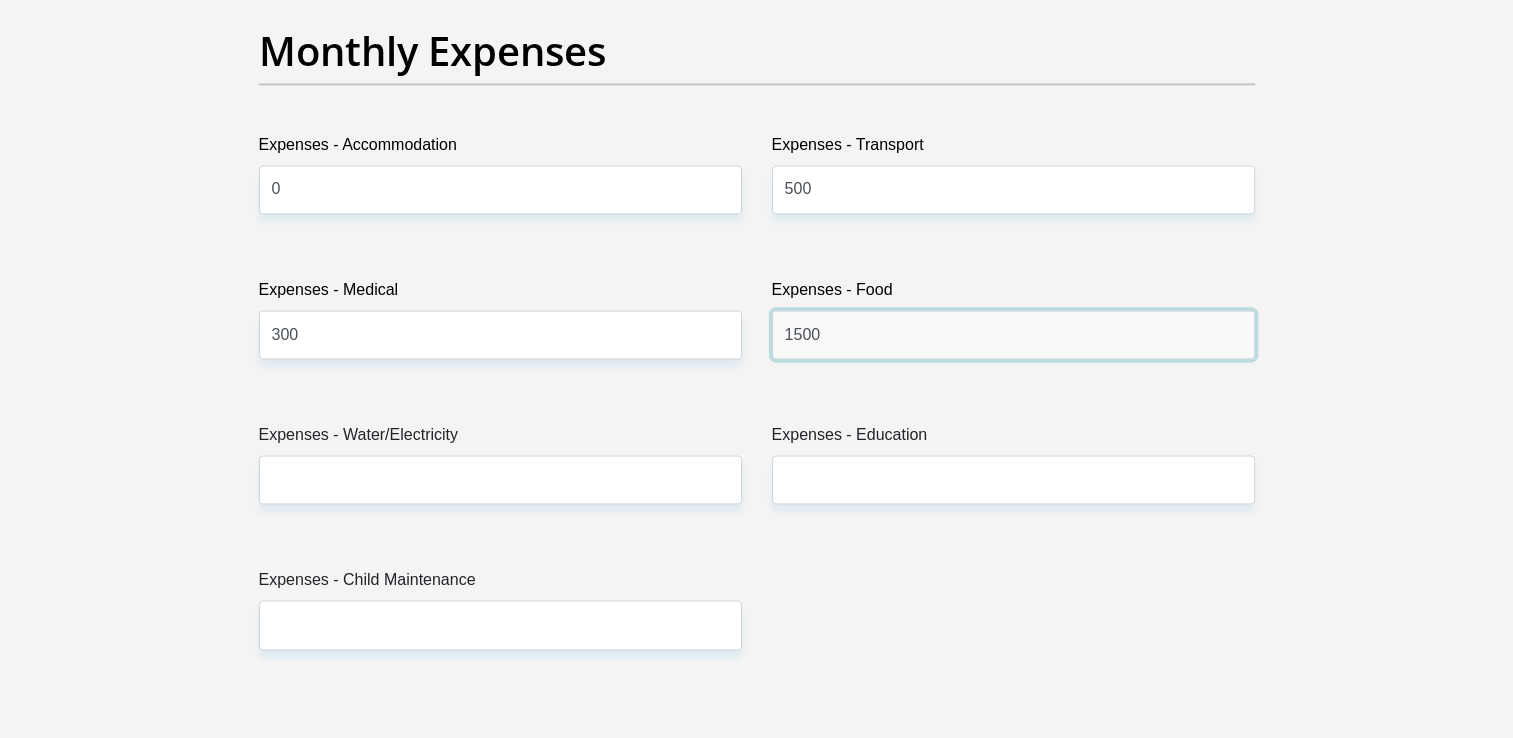 scroll, scrollTop: 2900, scrollLeft: 0, axis: vertical 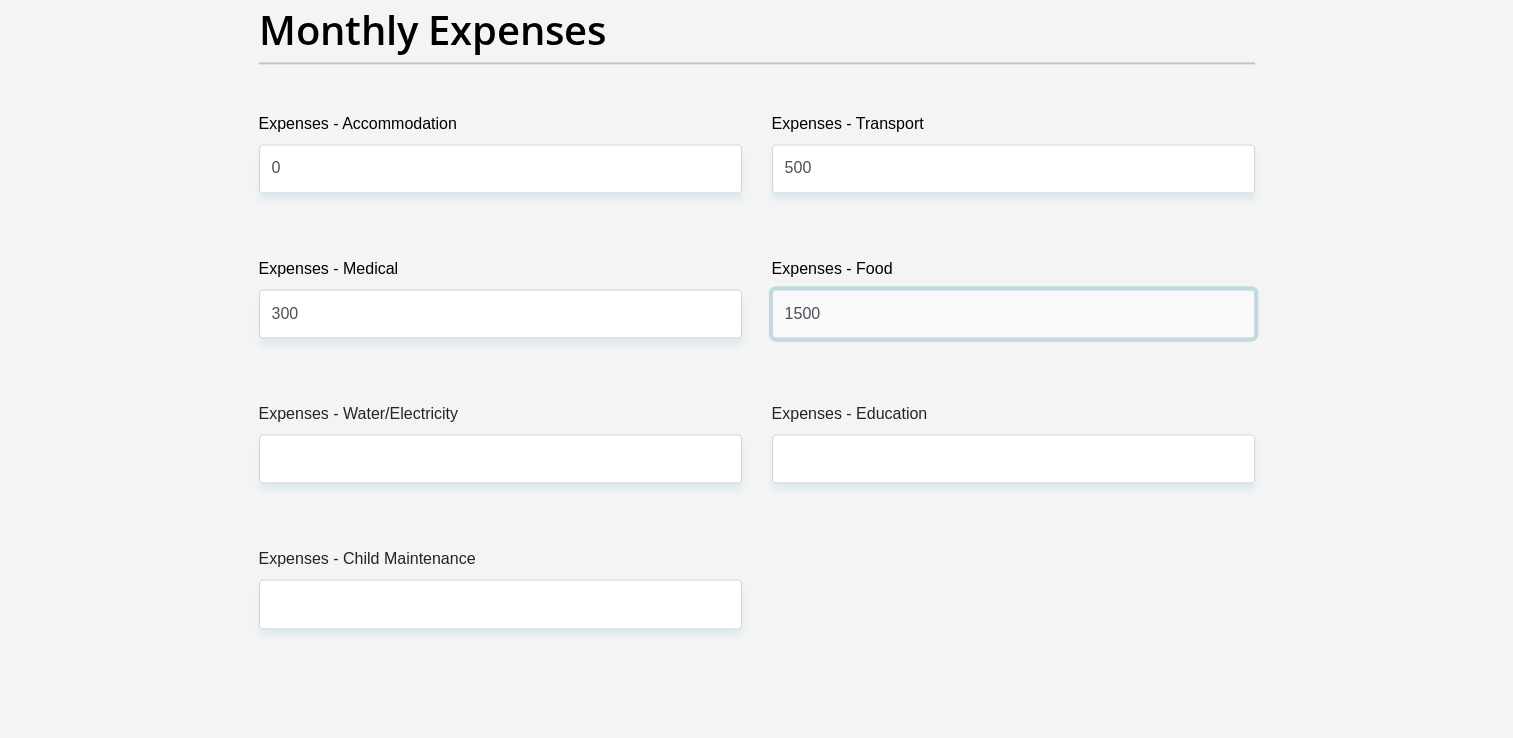 type on "1500" 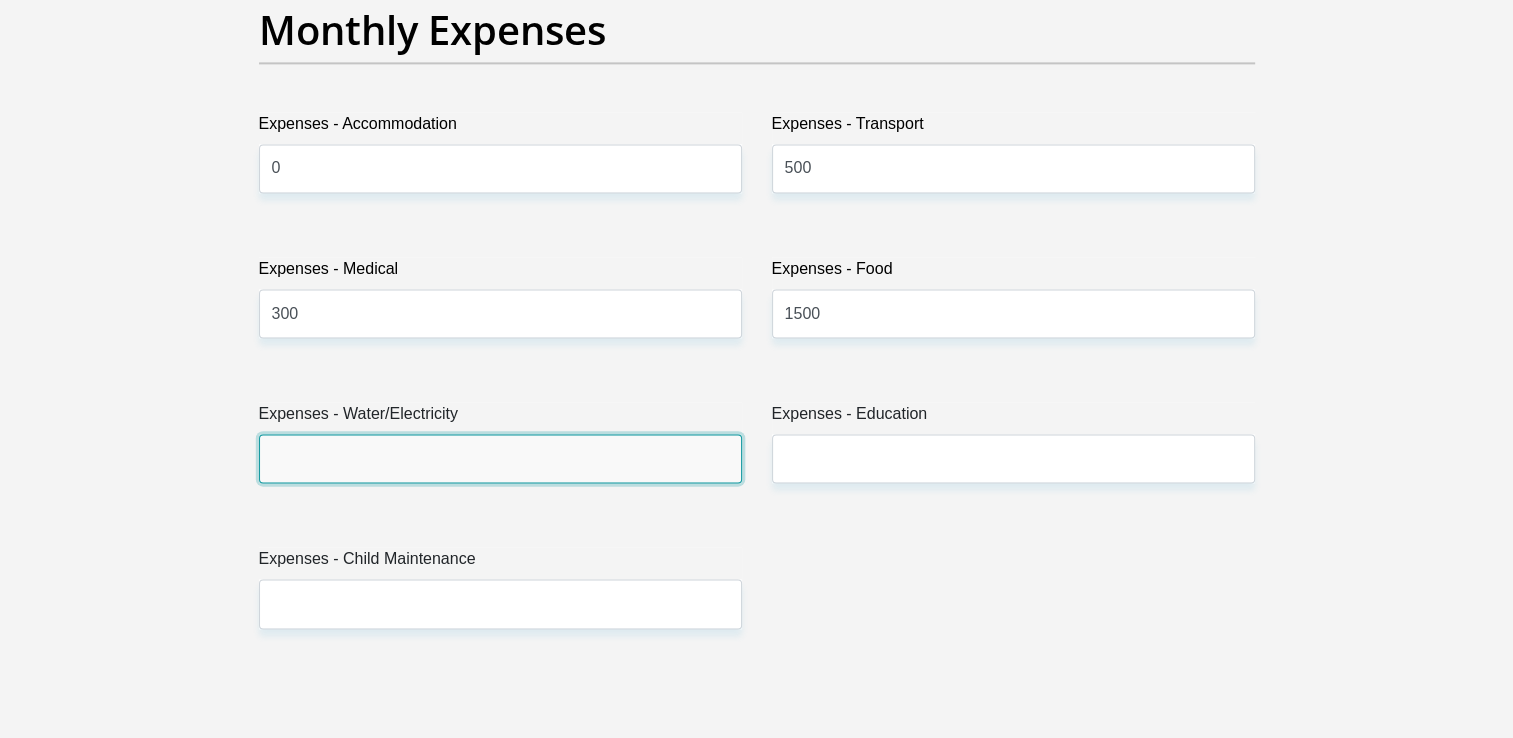 click on "Expenses - Water/Electricity" at bounding box center (500, 458) 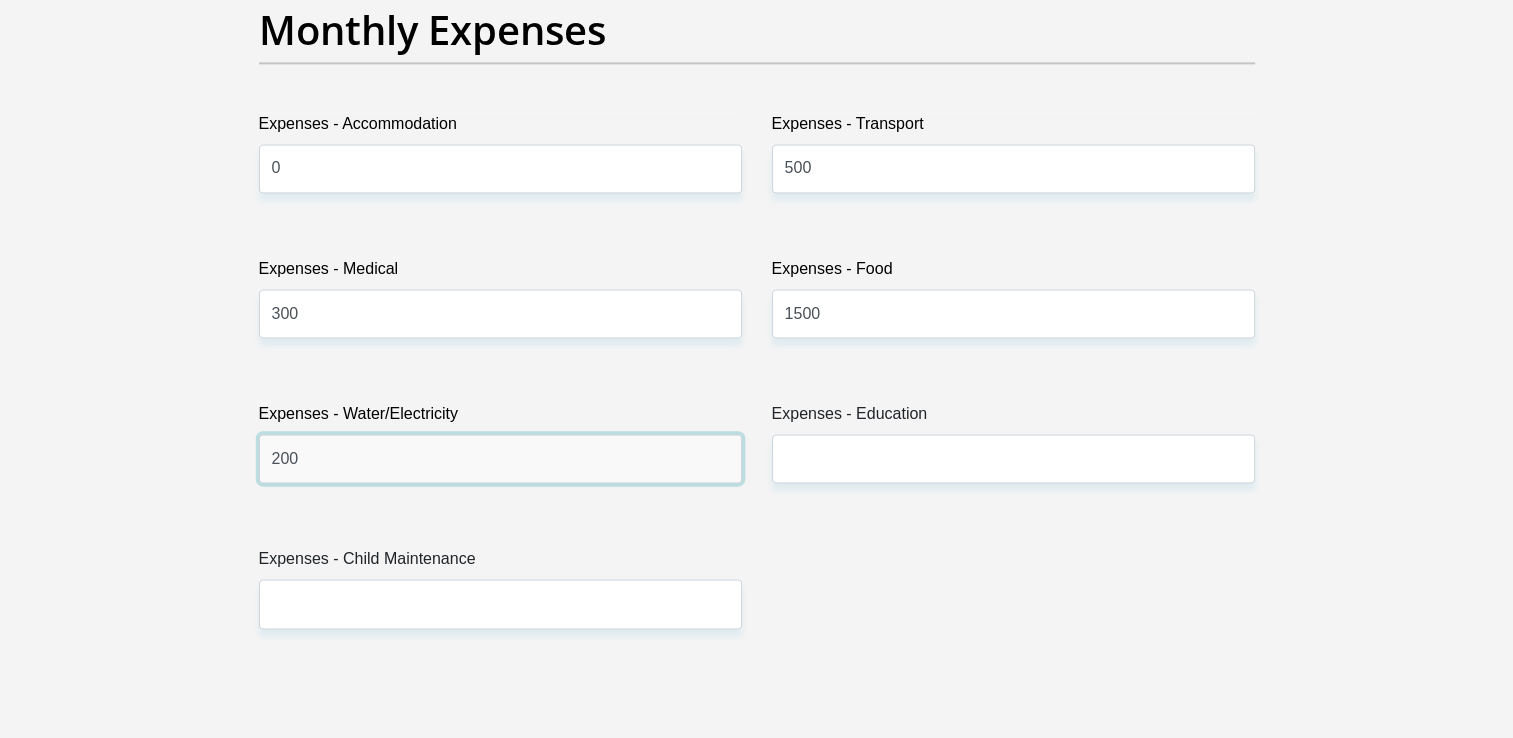 type on "200" 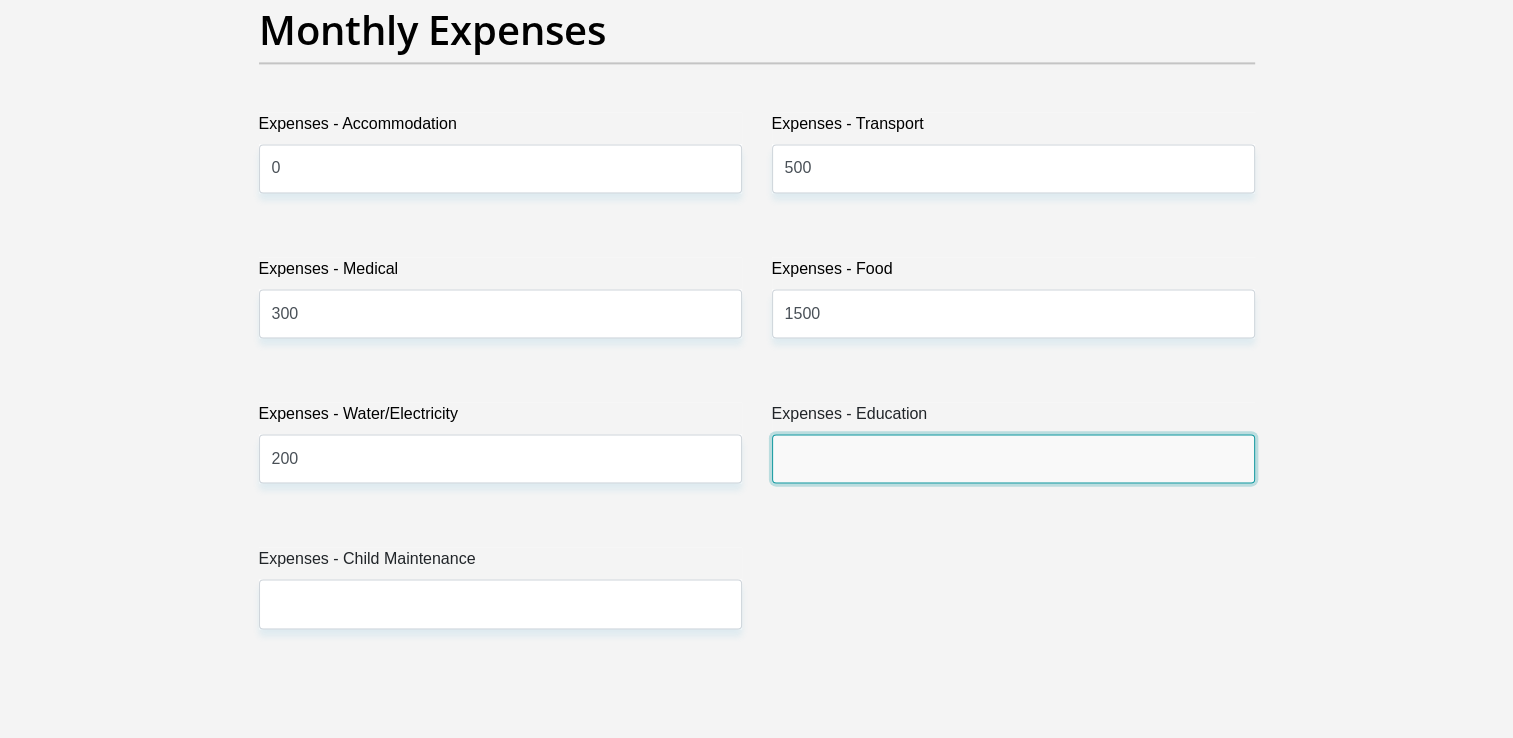 click on "Expenses - Education" at bounding box center [1013, 458] 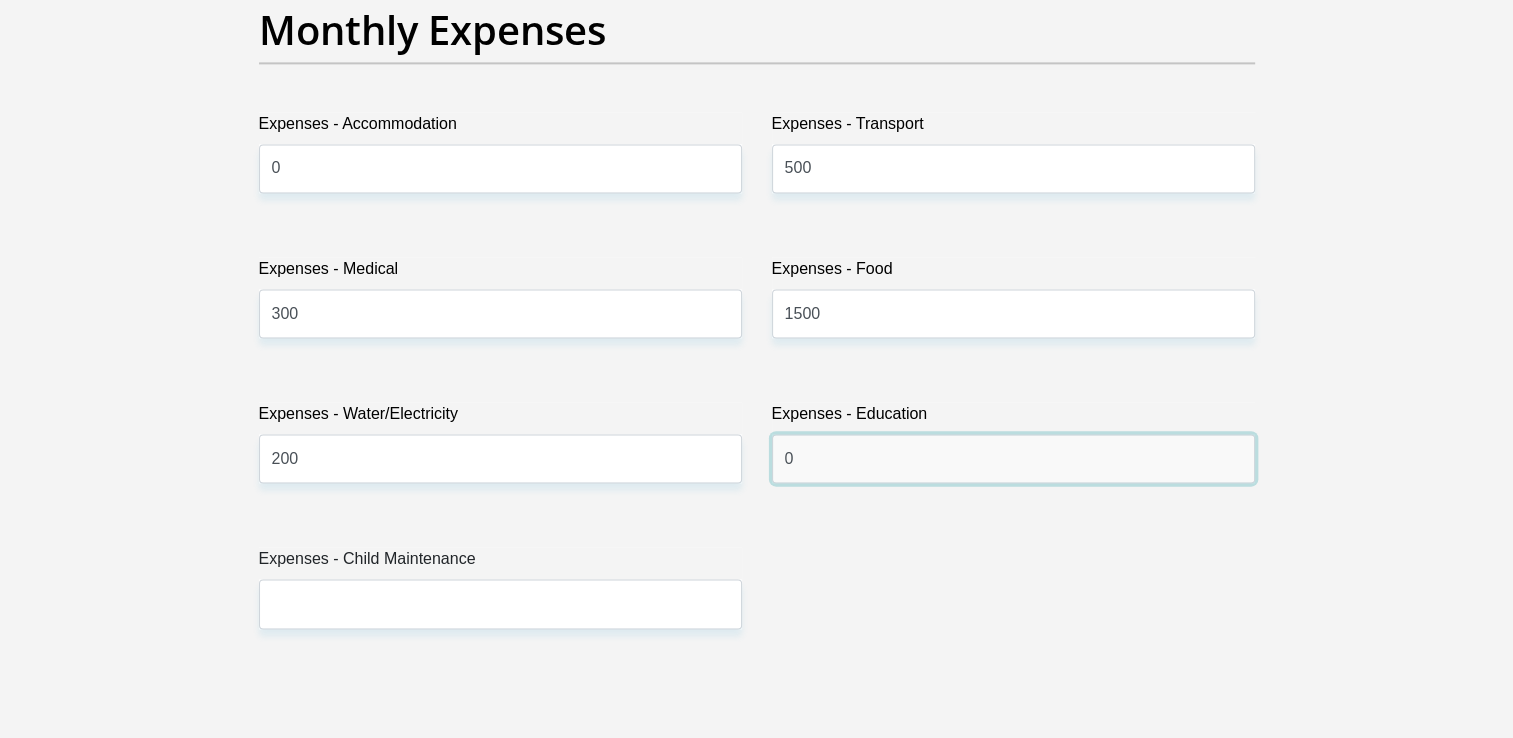 type on "0" 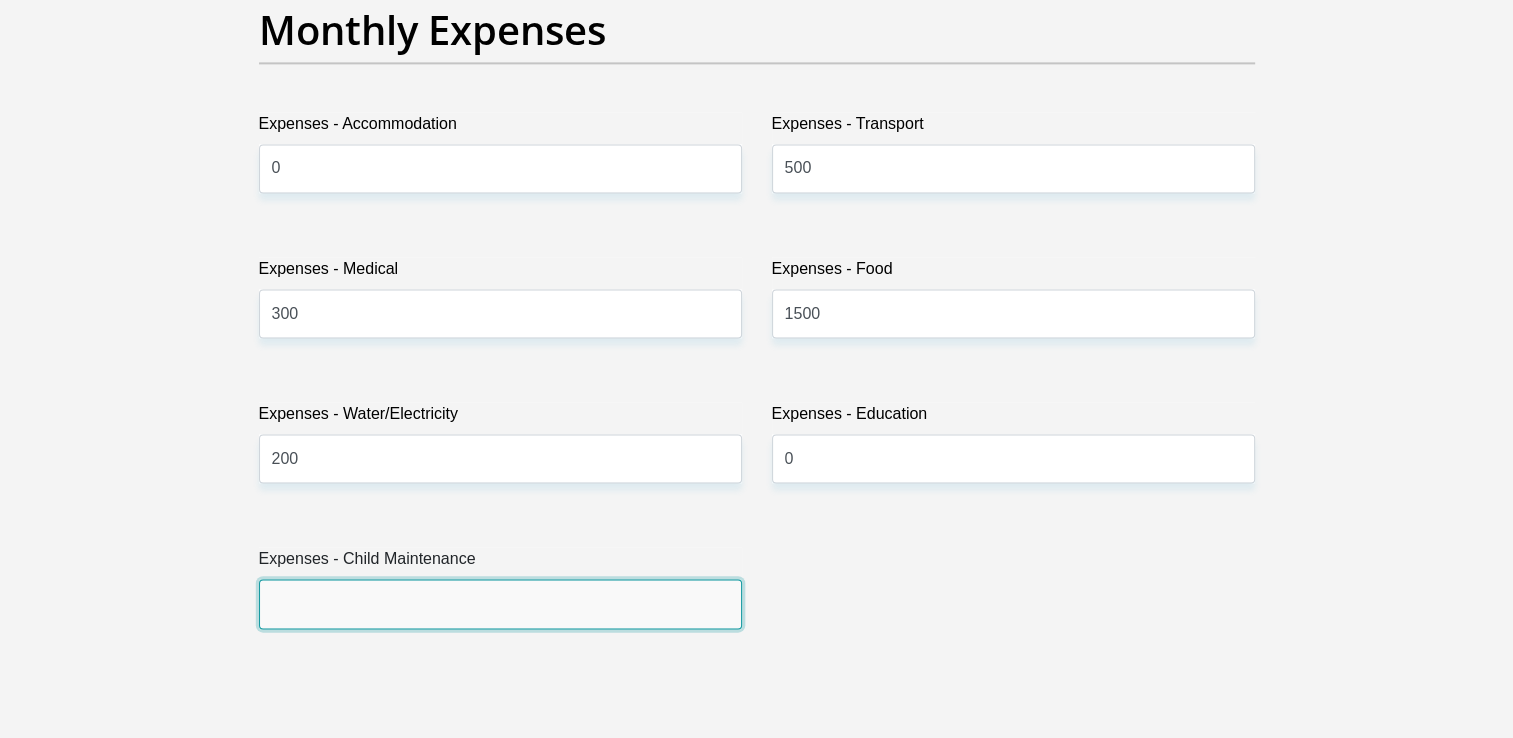 click on "Expenses - Child Maintenance" at bounding box center (500, 603) 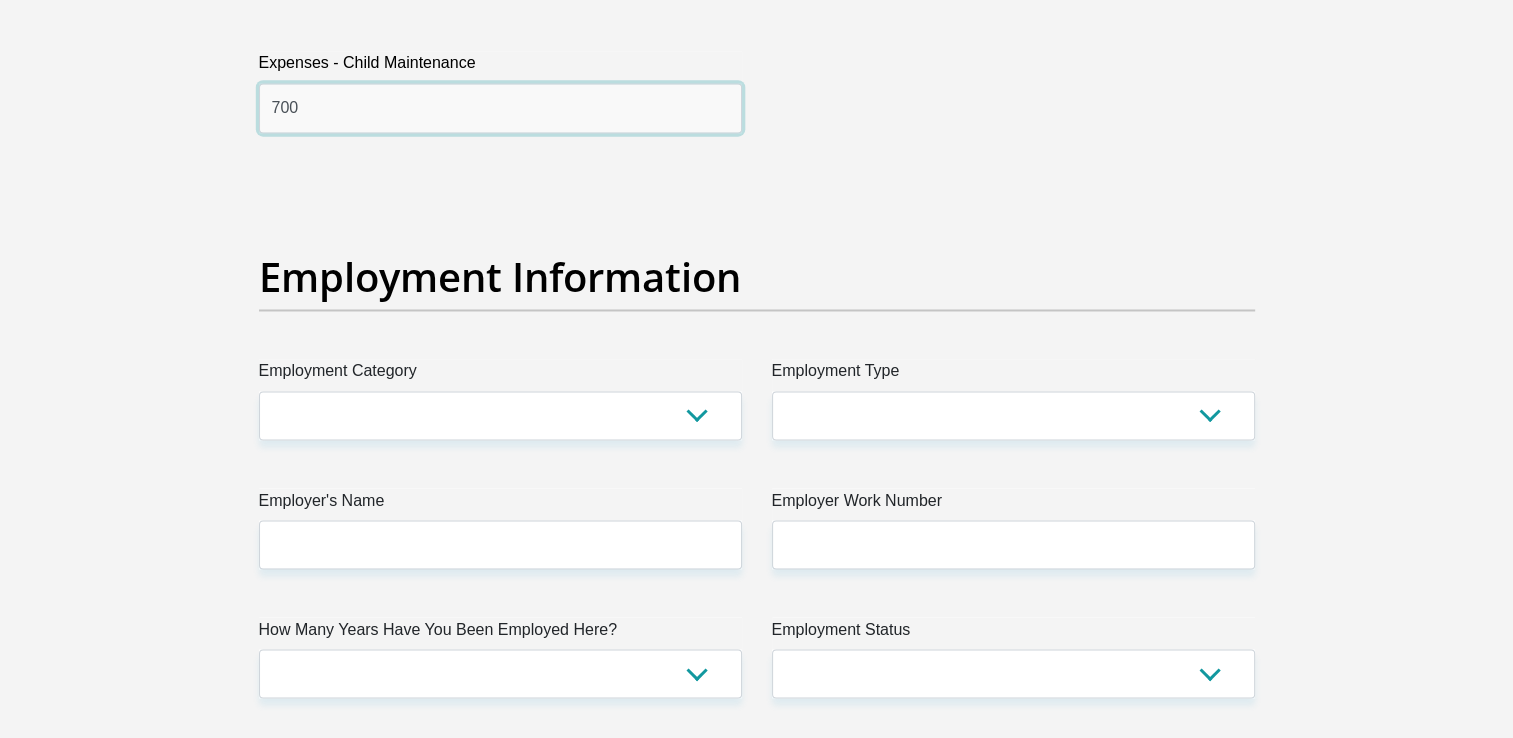 scroll, scrollTop: 3400, scrollLeft: 0, axis: vertical 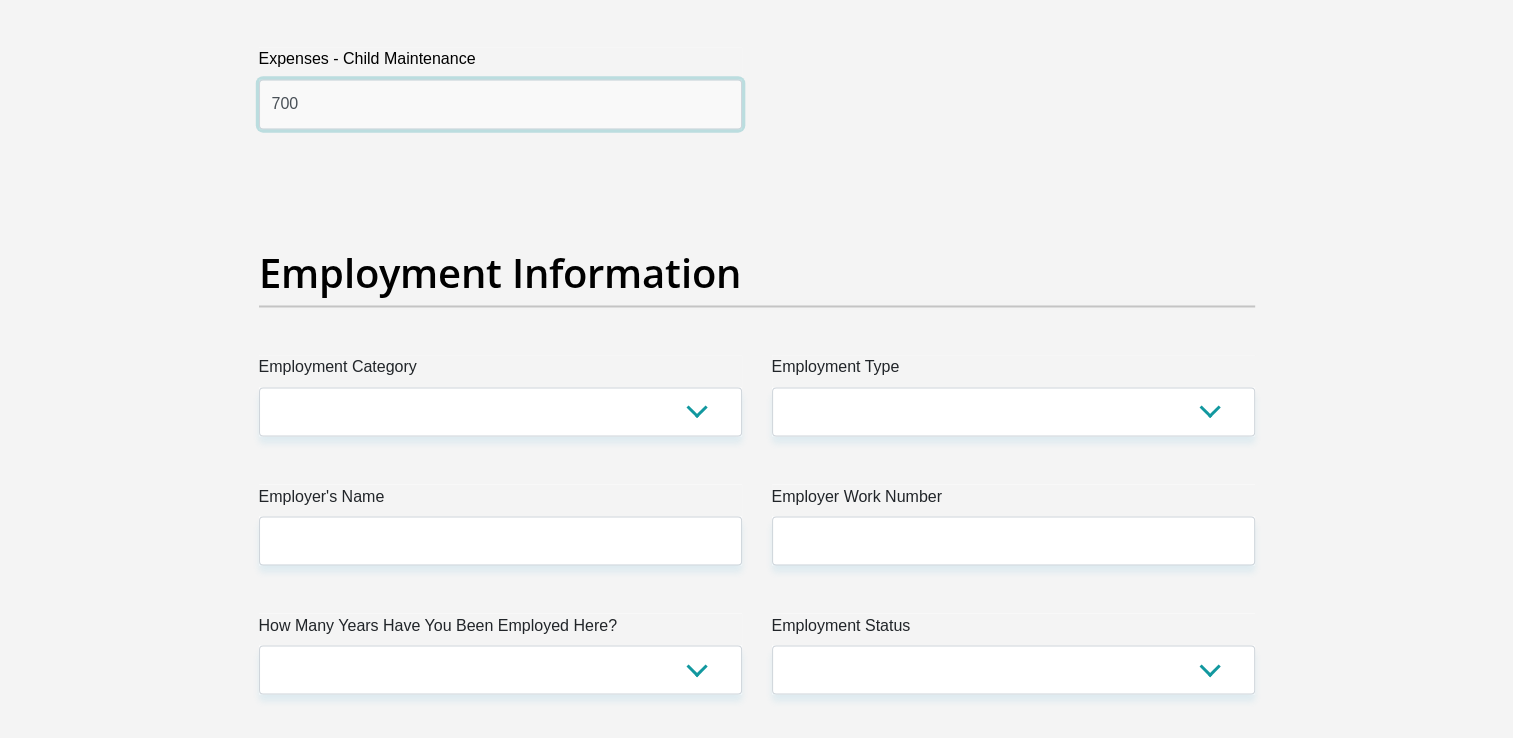 type on "700" 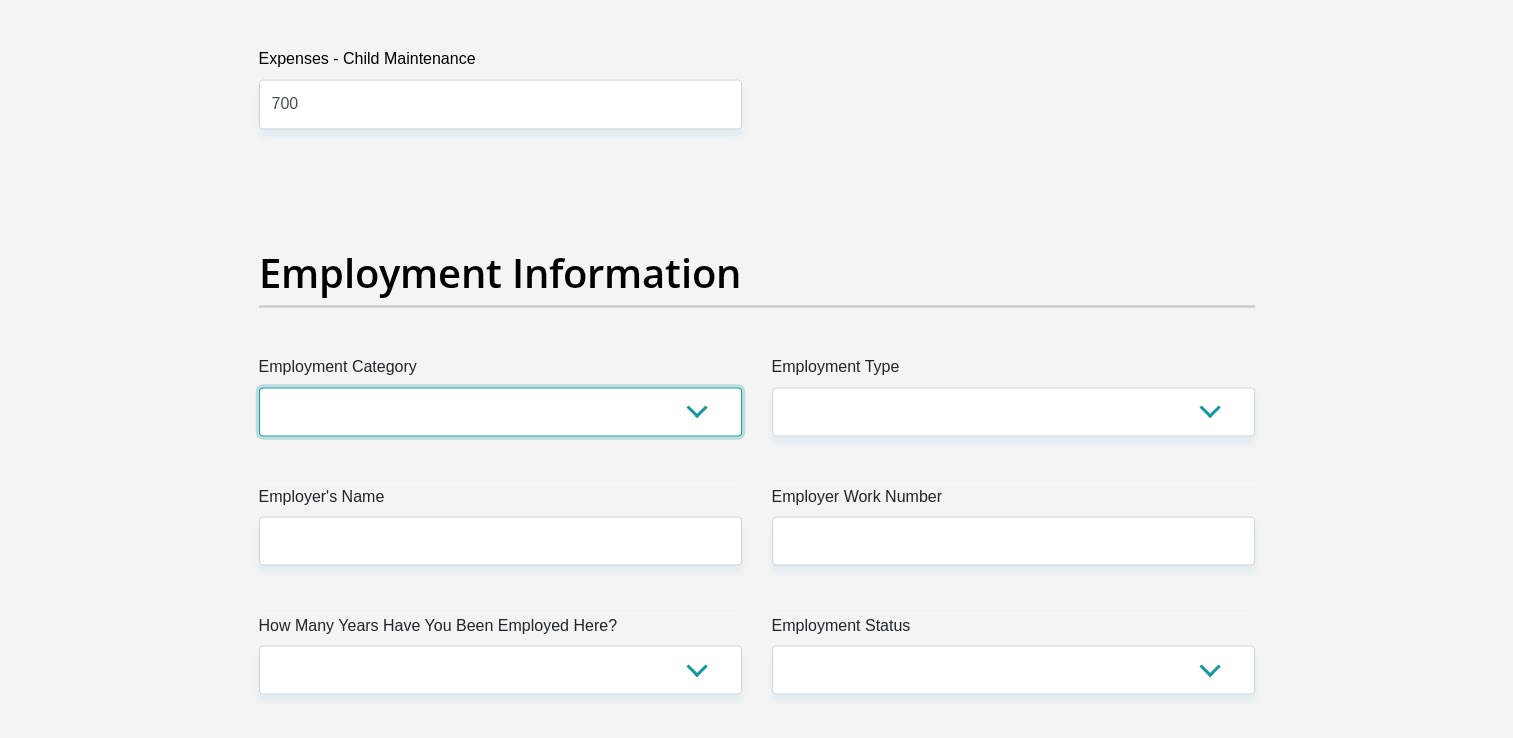 click on "AGRICULTURE
ALCOHOL & TOBACCO
CONSTRUCTION MATERIALS
METALLURGY
EQUIPMENT FOR RENEWABLE ENERGY
SPECIALIZED CONTRACTORS
CAR
GAMING (INCL. INTERNET
OTHER WHOLESALE
UNLICENSED PHARMACEUTICALS
CURRENCY EXCHANGE HOUSES
OTHER FINANCIAL INSTITUTIONS & INSURANCE
REAL ESTATE AGENTS
OIL & GAS
OTHER MATERIALS (E.G. IRON ORE)
PRECIOUS STONES & PRECIOUS METALS
POLITICAL ORGANIZATIONS
RELIGIOUS ORGANIZATIONS(NOT SECTS)
ACTI. HAVING BUSINESS DEAL WITH PUBLIC ADMINISTRATION
LAUNDROMATS" at bounding box center [500, 411] 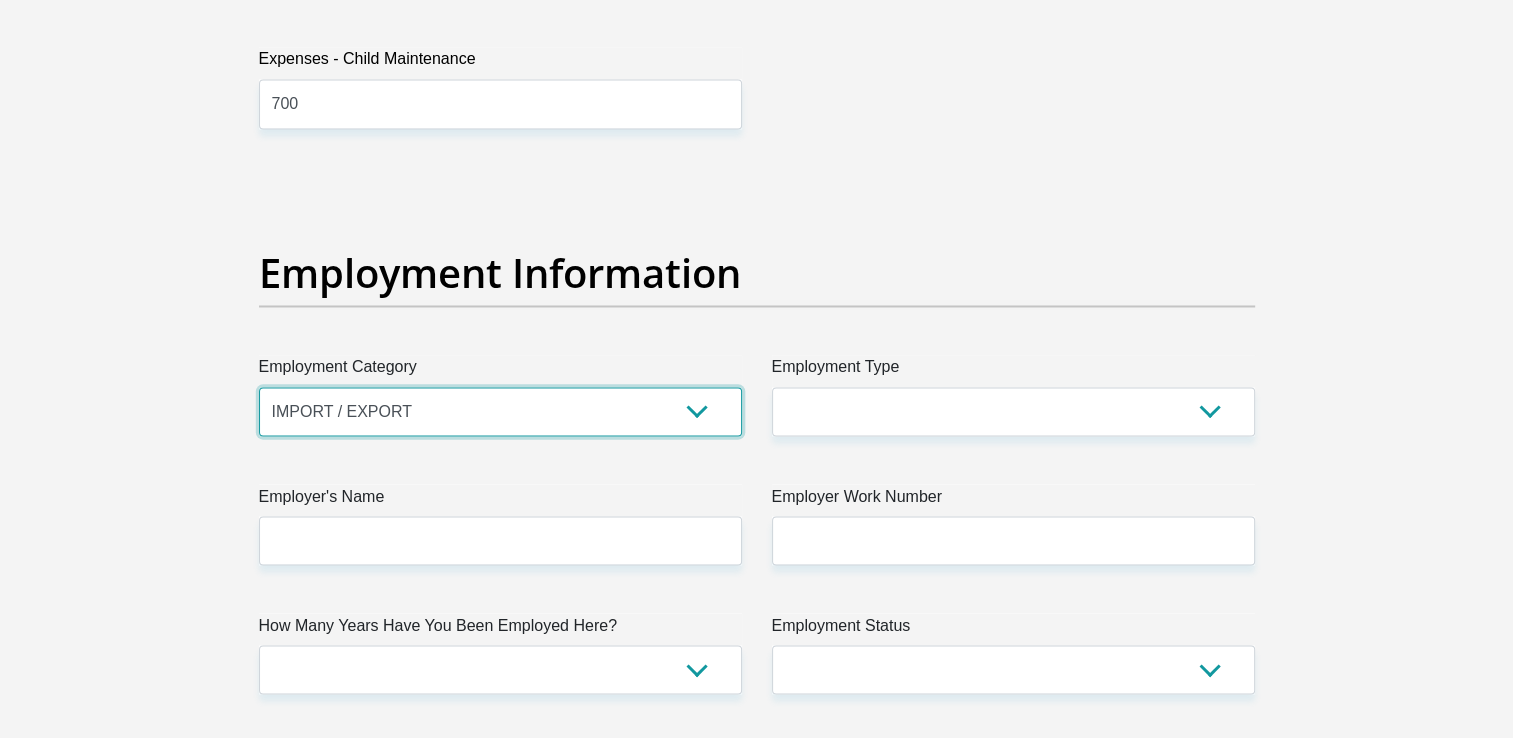 click on "AGRICULTURE
ALCOHOL & TOBACCO
CONSTRUCTION MATERIALS
METALLURGY
EQUIPMENT FOR RENEWABLE ENERGY
SPECIALIZED CONTRACTORS
CAR
GAMING (INCL. INTERNET
OTHER WHOLESALE
UNLICENSED PHARMACEUTICALS
CURRENCY EXCHANGE HOUSES
OTHER FINANCIAL INSTITUTIONS & INSURANCE
REAL ESTATE AGENTS
OIL & GAS
OTHER MATERIALS (E.G. IRON ORE)
PRECIOUS STONES & PRECIOUS METALS
POLITICAL ORGANIZATIONS
RELIGIOUS ORGANIZATIONS(NOT SECTS)
ACTI. HAVING BUSINESS DEAL WITH PUBLIC ADMINISTRATION
LAUNDROMATS" at bounding box center [500, 411] 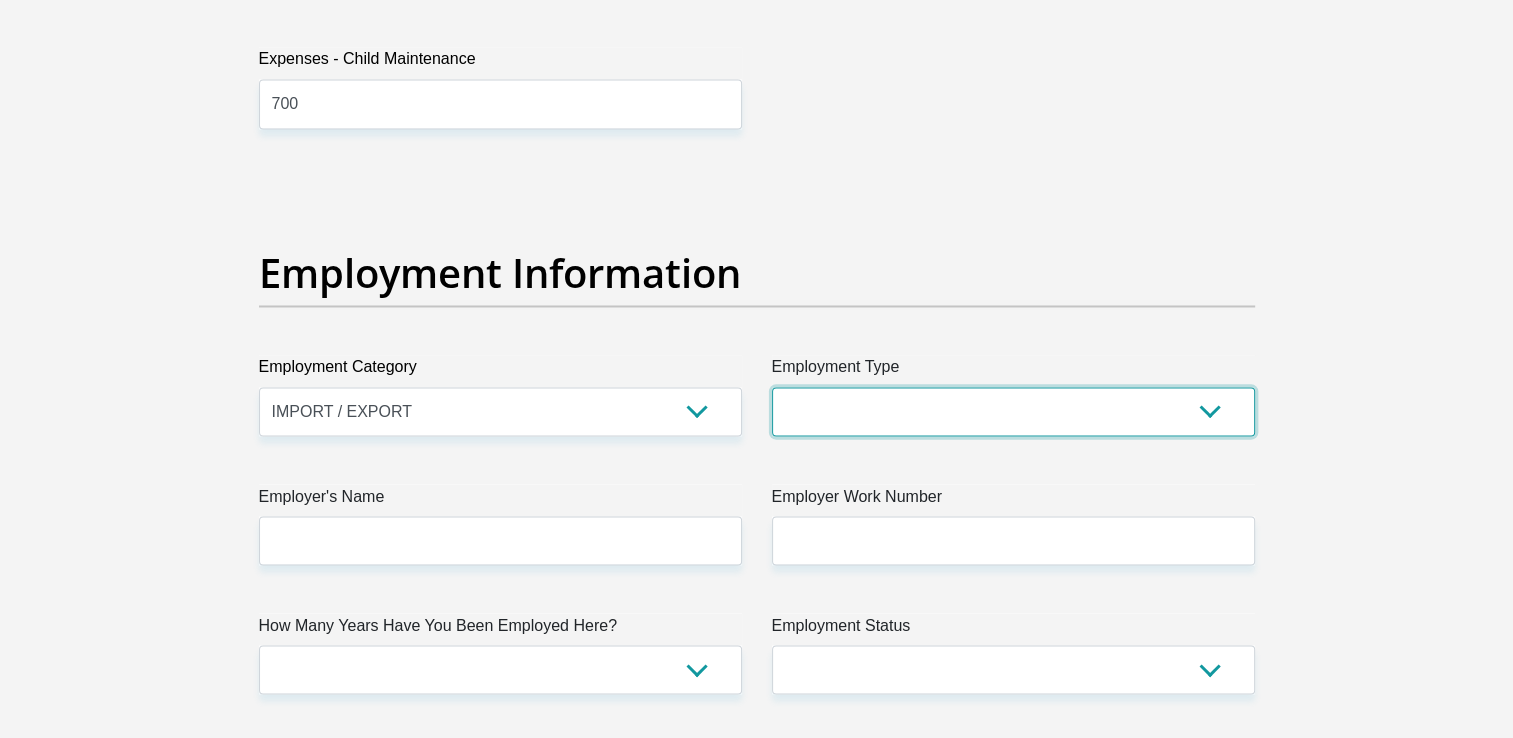 click on "College/Lecturer
Craft Seller
Creative
Driver
Executive
Farmer
Forces - Non Commissioned
Forces - Officer
Hawker
Housewife
Labourer
Licenced Professional
Manager
Miner
Non Licenced Professional
Office Staff/Clerk
Outside Worker
Pensioner
Permanent Teacher
Production/Manufacturing
Sales
Self-Employed
Semi-Professional Worker
Service Industry  Social Worker  Student" at bounding box center [1013, 411] 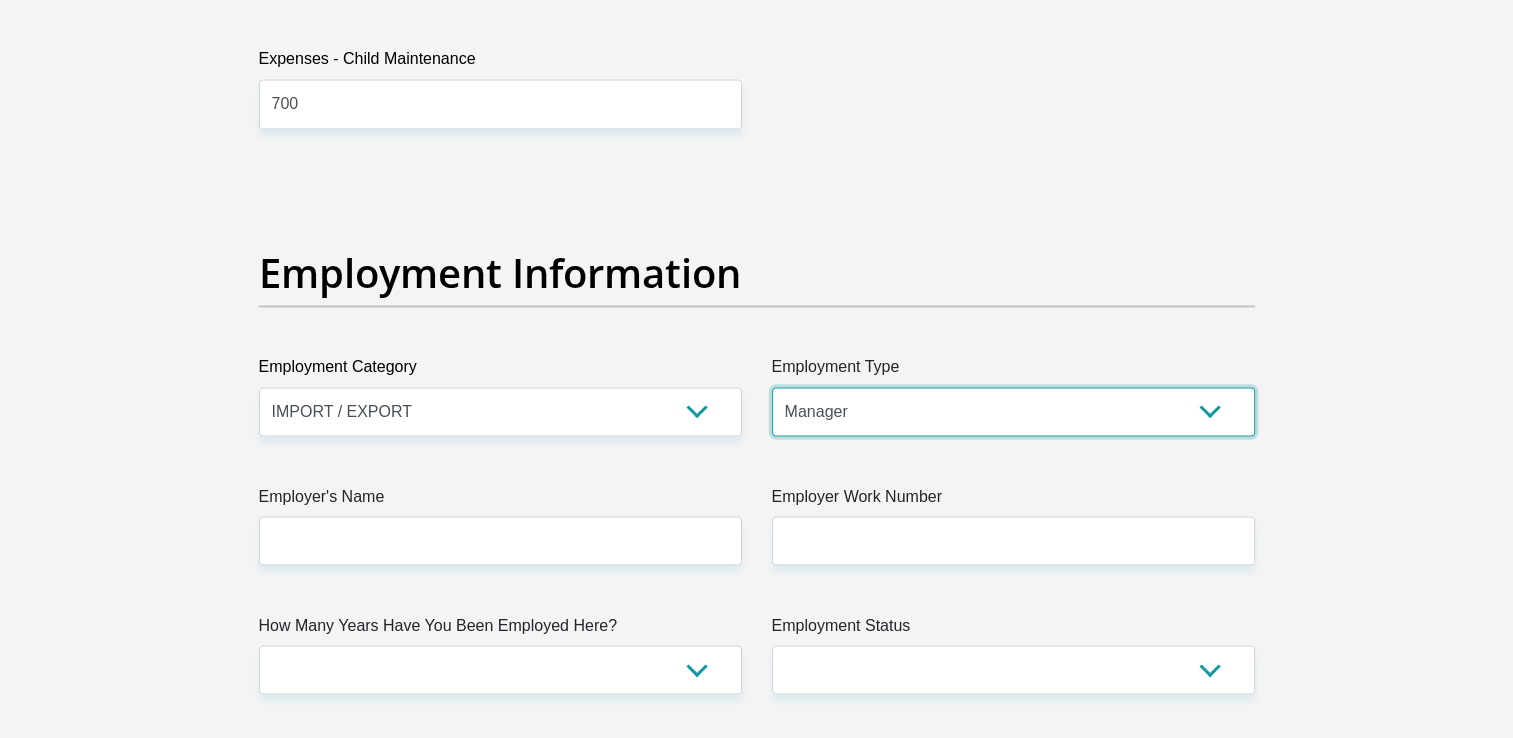 click on "College/Lecturer
Craft Seller
Creative
Driver
Executive
Farmer
Forces - Non Commissioned
Forces - Officer
Hawker
Housewife
Labourer
Licenced Professional
Manager
Miner
Non Licenced Professional
Office Staff/Clerk
Outside Worker
Pensioner
Permanent Teacher
Production/Manufacturing
Sales
Self-Employed
Semi-Professional Worker
Service Industry  Social Worker  Student" at bounding box center [1013, 411] 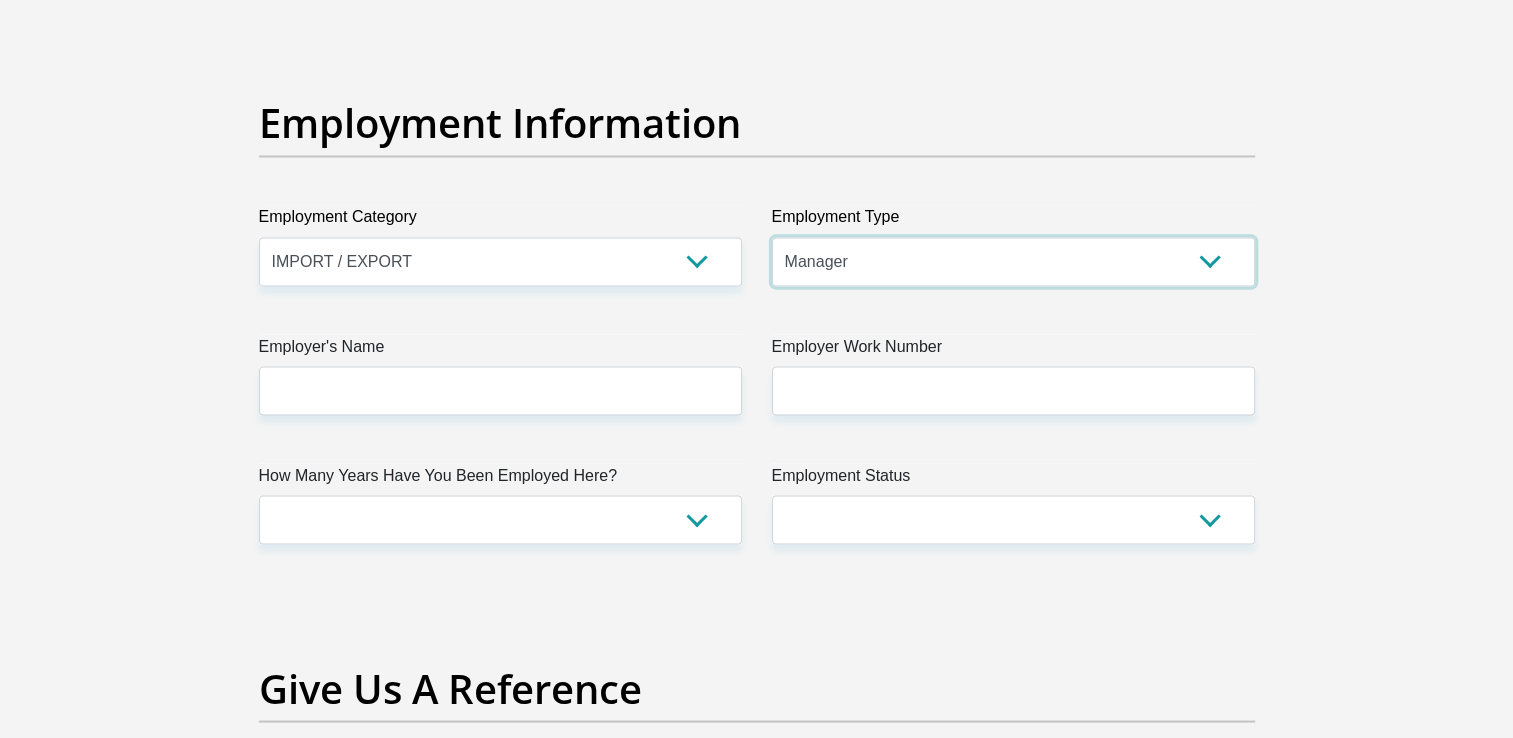 scroll, scrollTop: 3600, scrollLeft: 0, axis: vertical 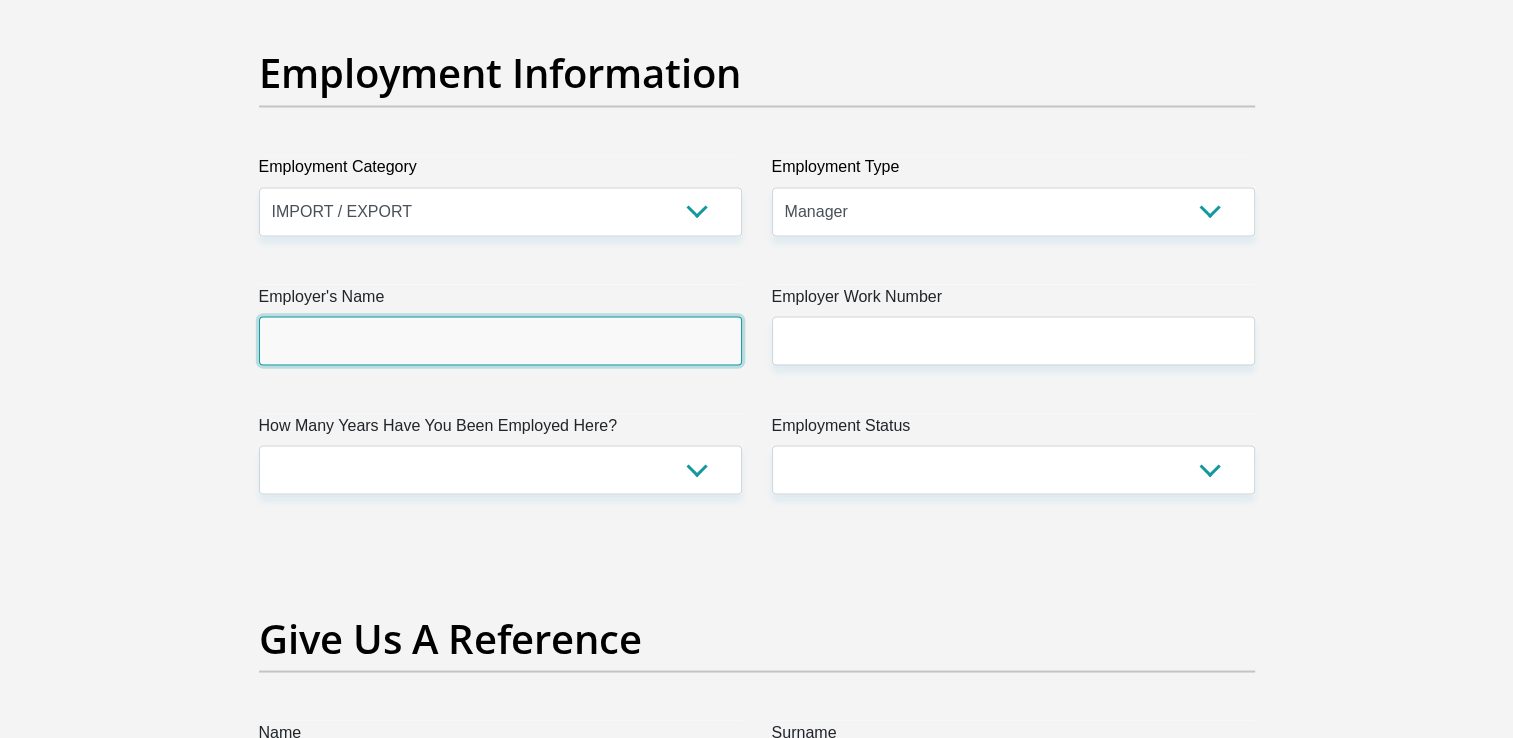 click on "Employer's Name" at bounding box center [500, 340] 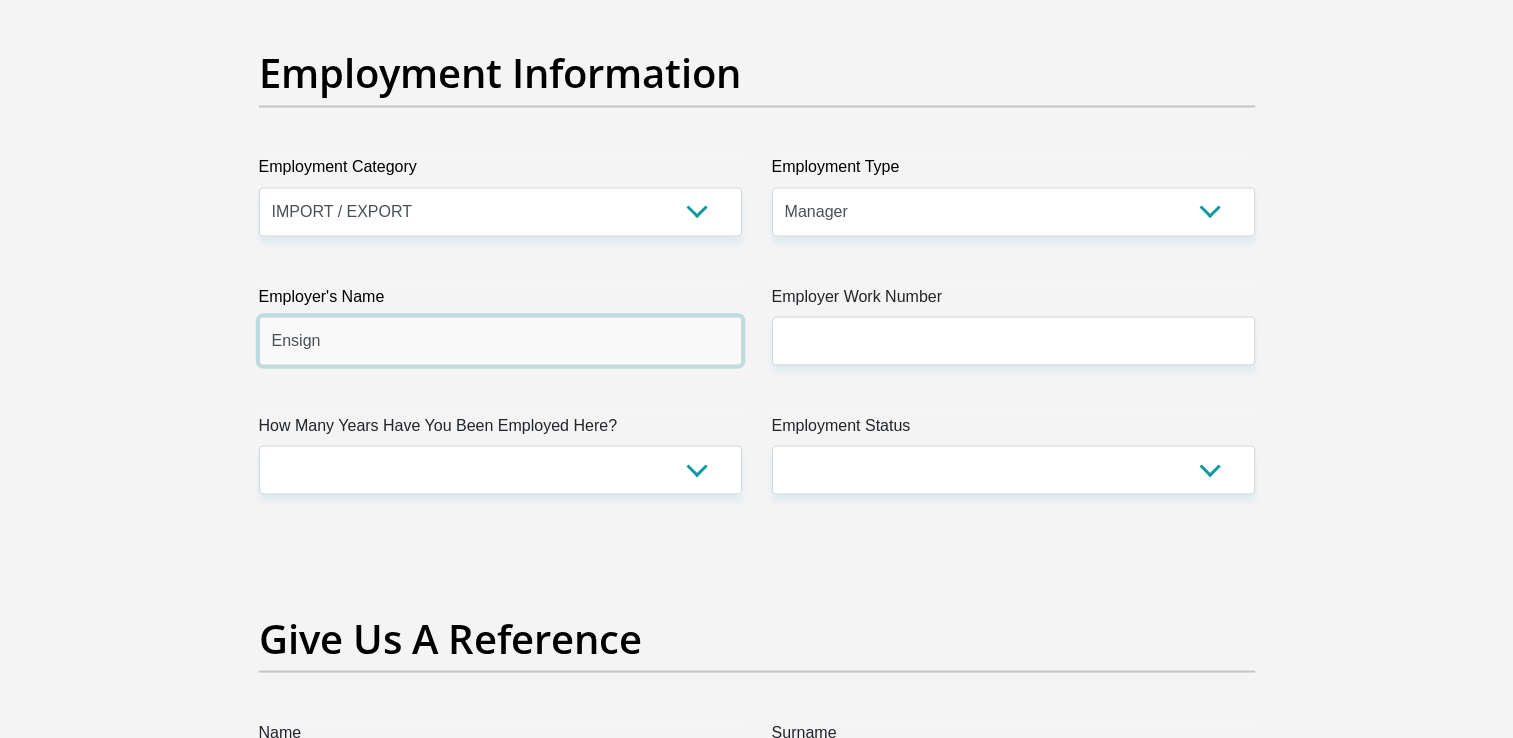 type on "EnsignShippingLogistics" 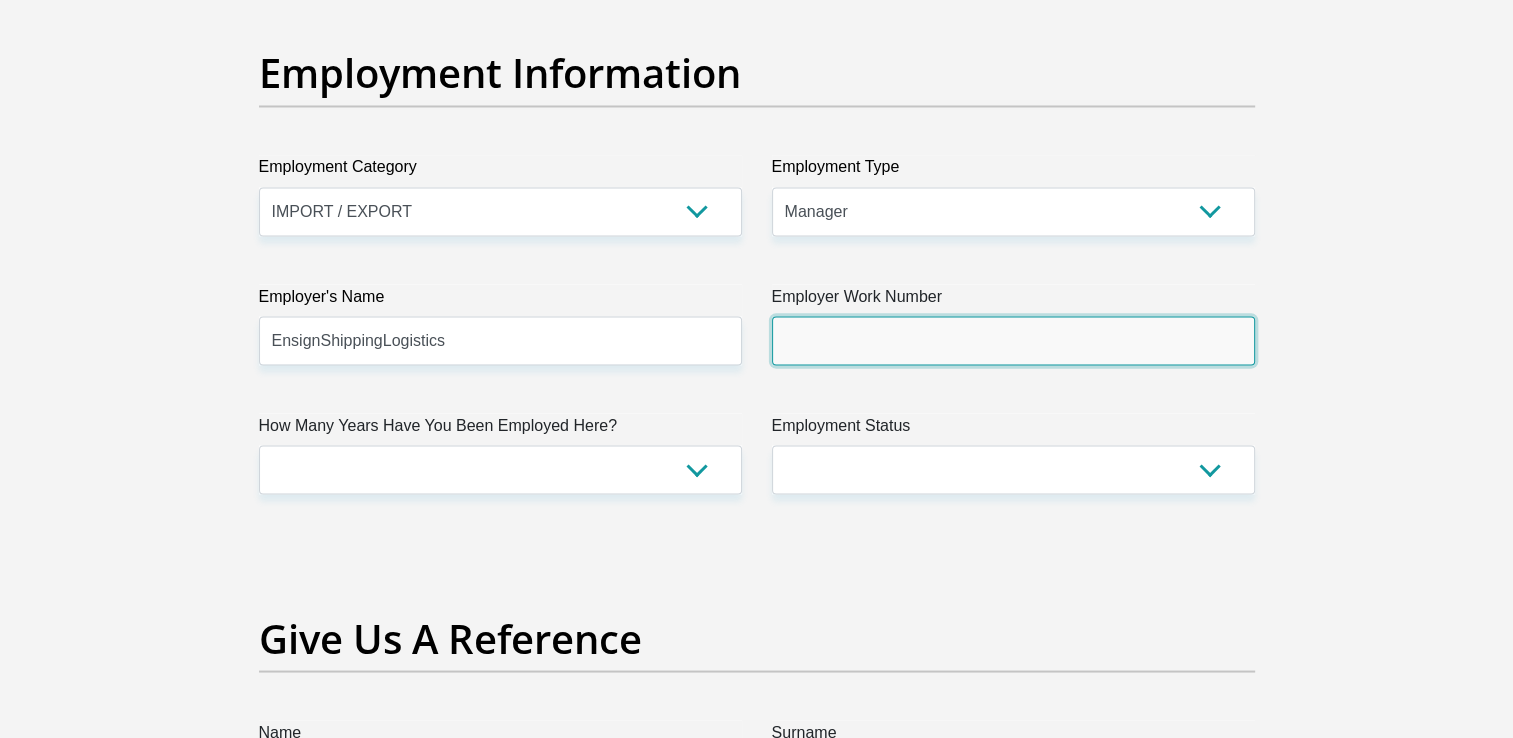 click on "Employer Work Number" at bounding box center [1013, 340] 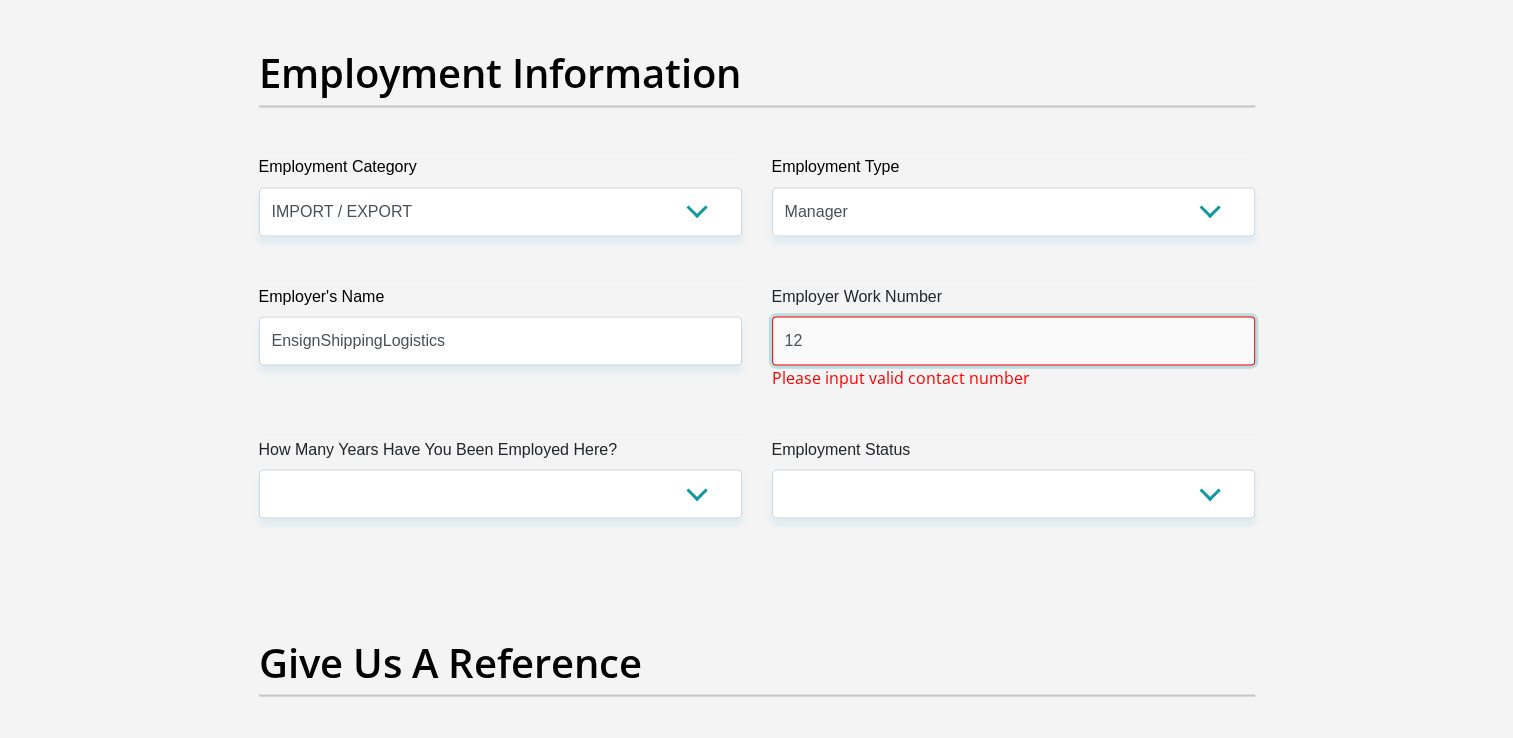 type on "1" 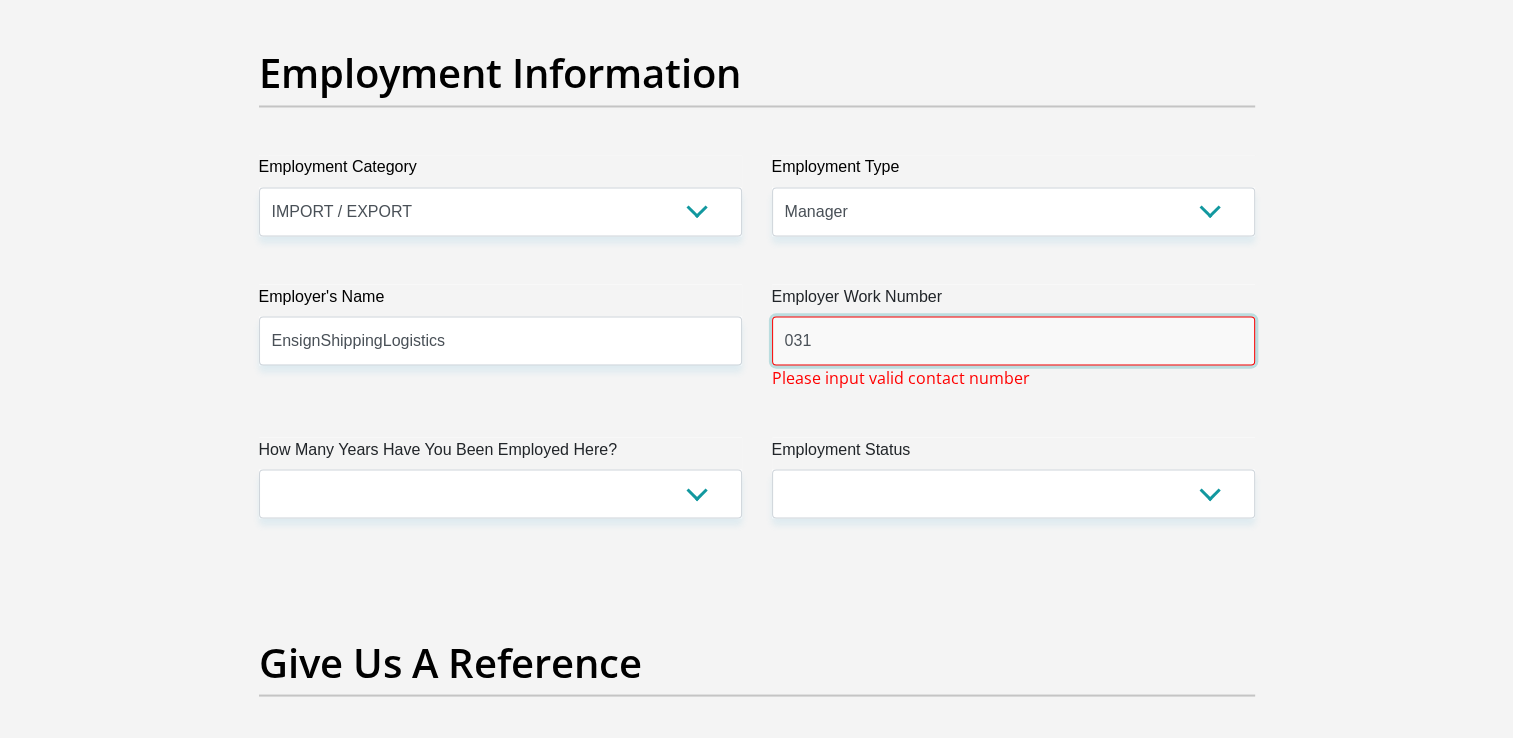 type on "[PHONE]" 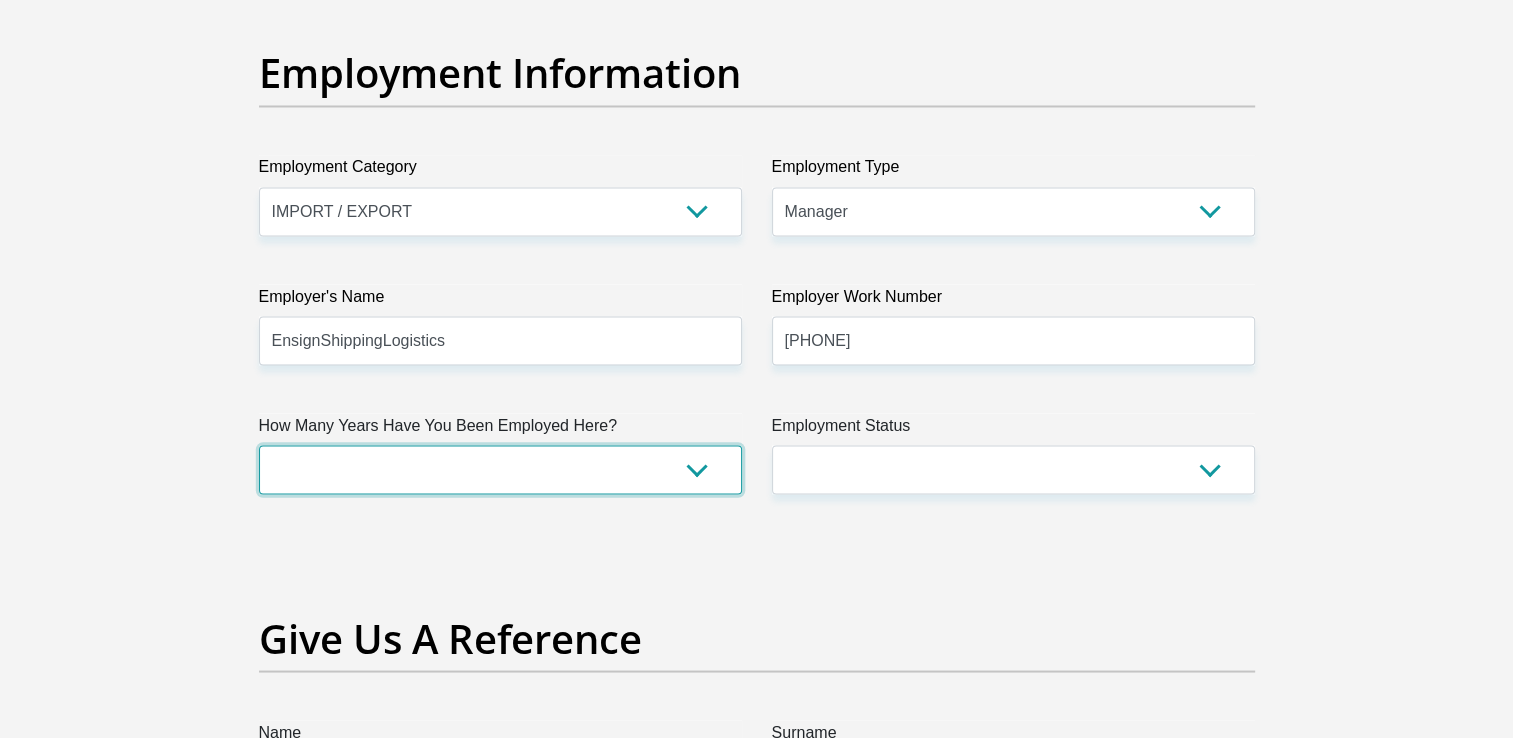 click on "less than 1 year
1-3 years
3-5 years
5+ years" at bounding box center (500, 469) 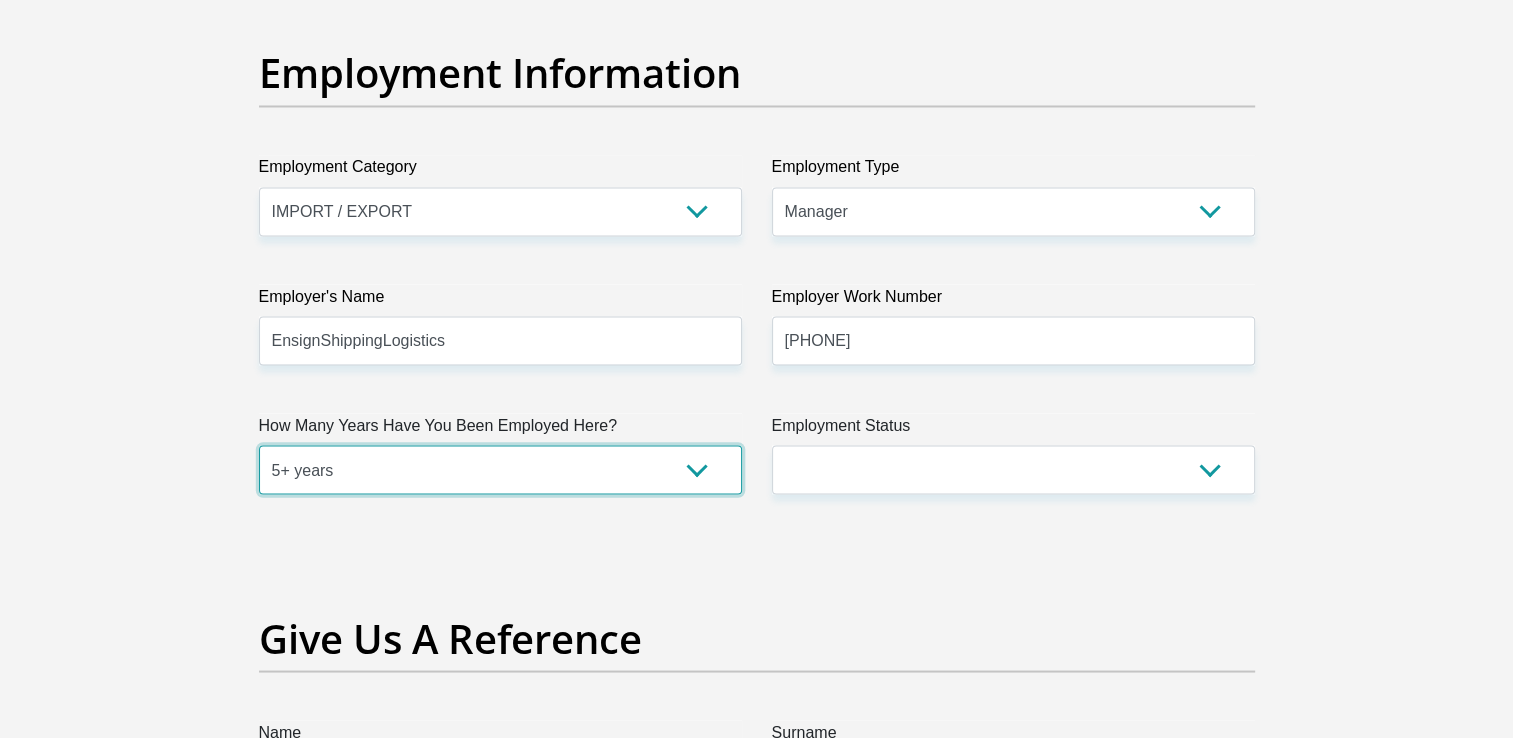 click on "less than 1 year
1-3 years
3-5 years
5+ years" at bounding box center (500, 469) 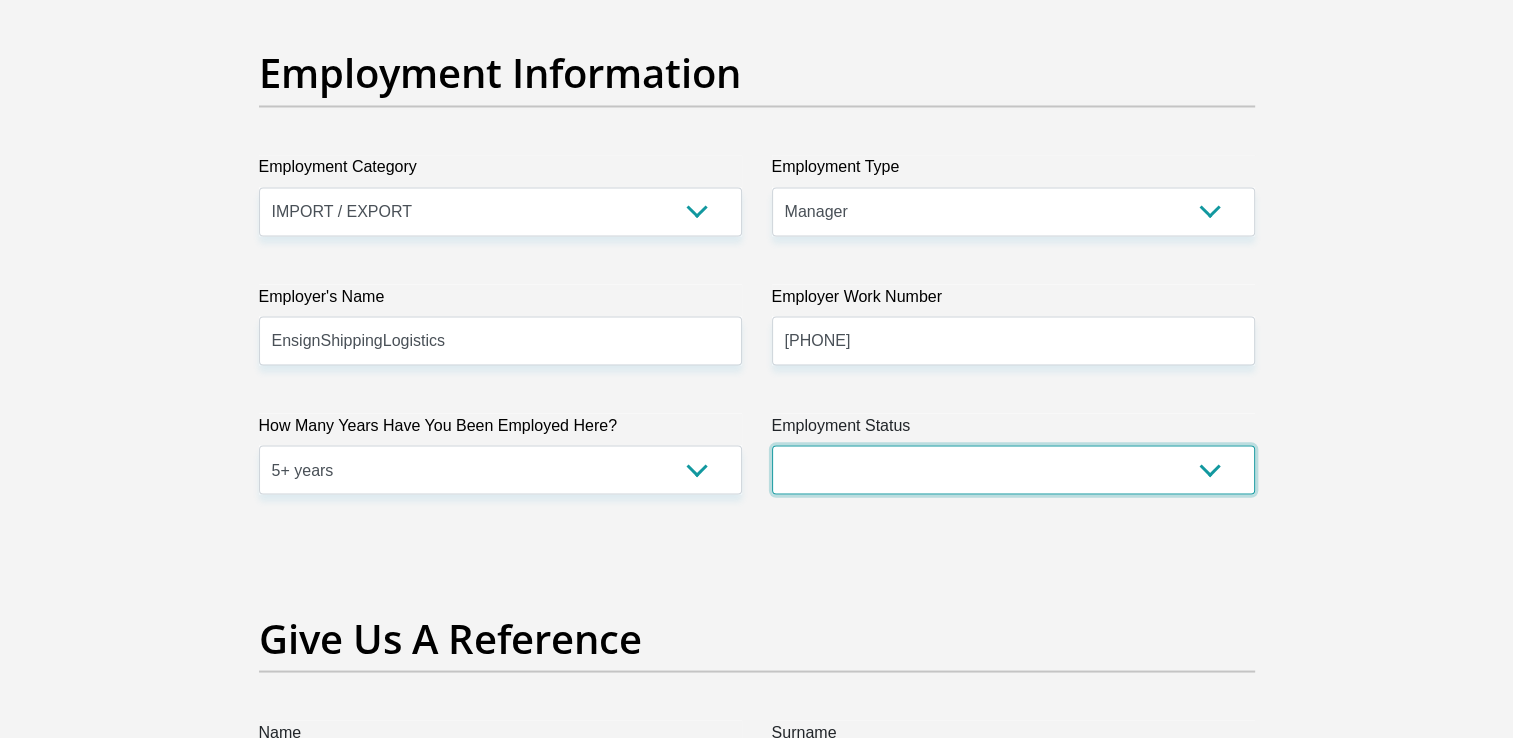 click on "Permanent/Full-time
Part-time/Casual
Contract Worker
Self-Employed
Housewife
Retired
Student
Medically Boarded
Disability
Unemployed" at bounding box center (1013, 469) 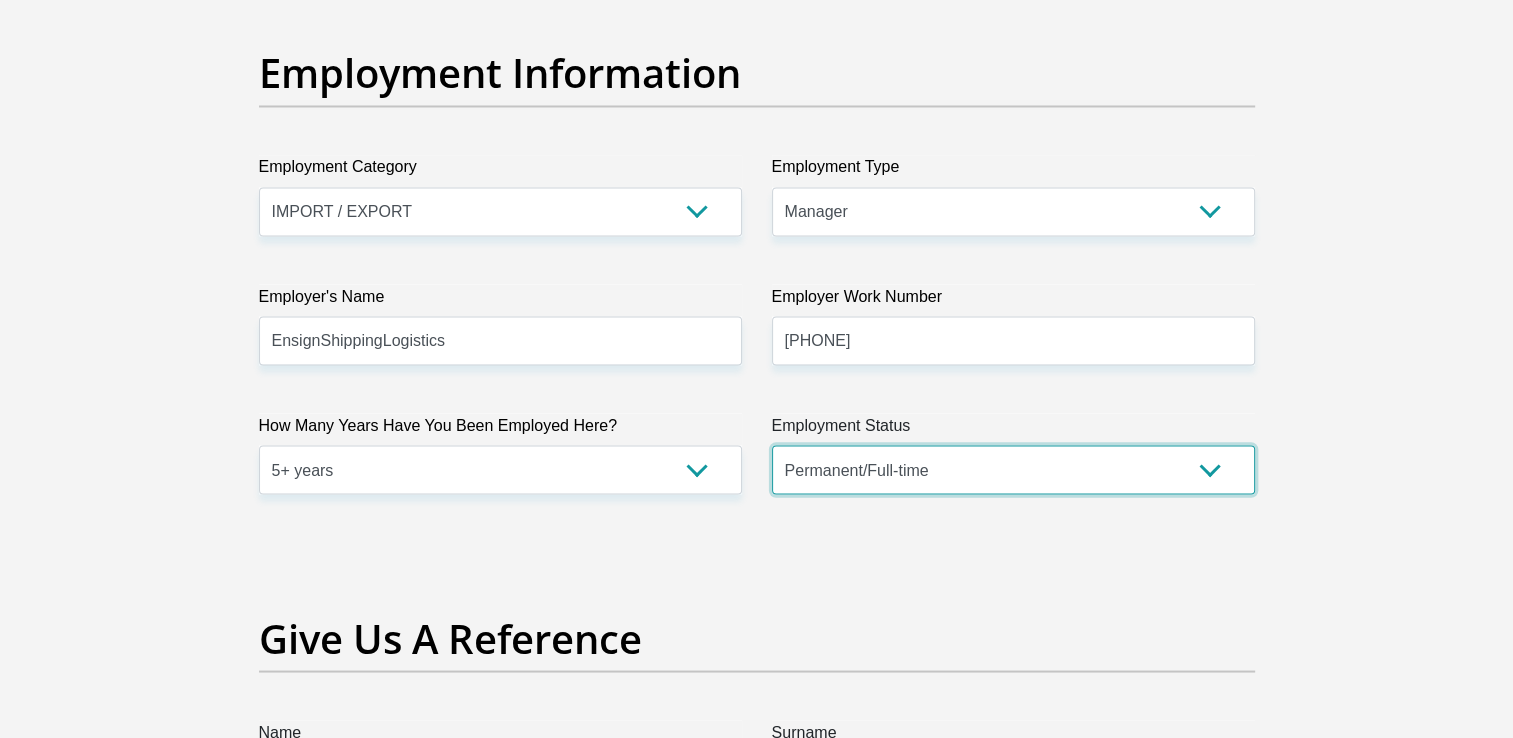click on "Permanent/Full-time
Part-time/Casual
Contract Worker
Self-Employed
Housewife
Retired
Student
Medically Boarded
Disability
Unemployed" at bounding box center (1013, 469) 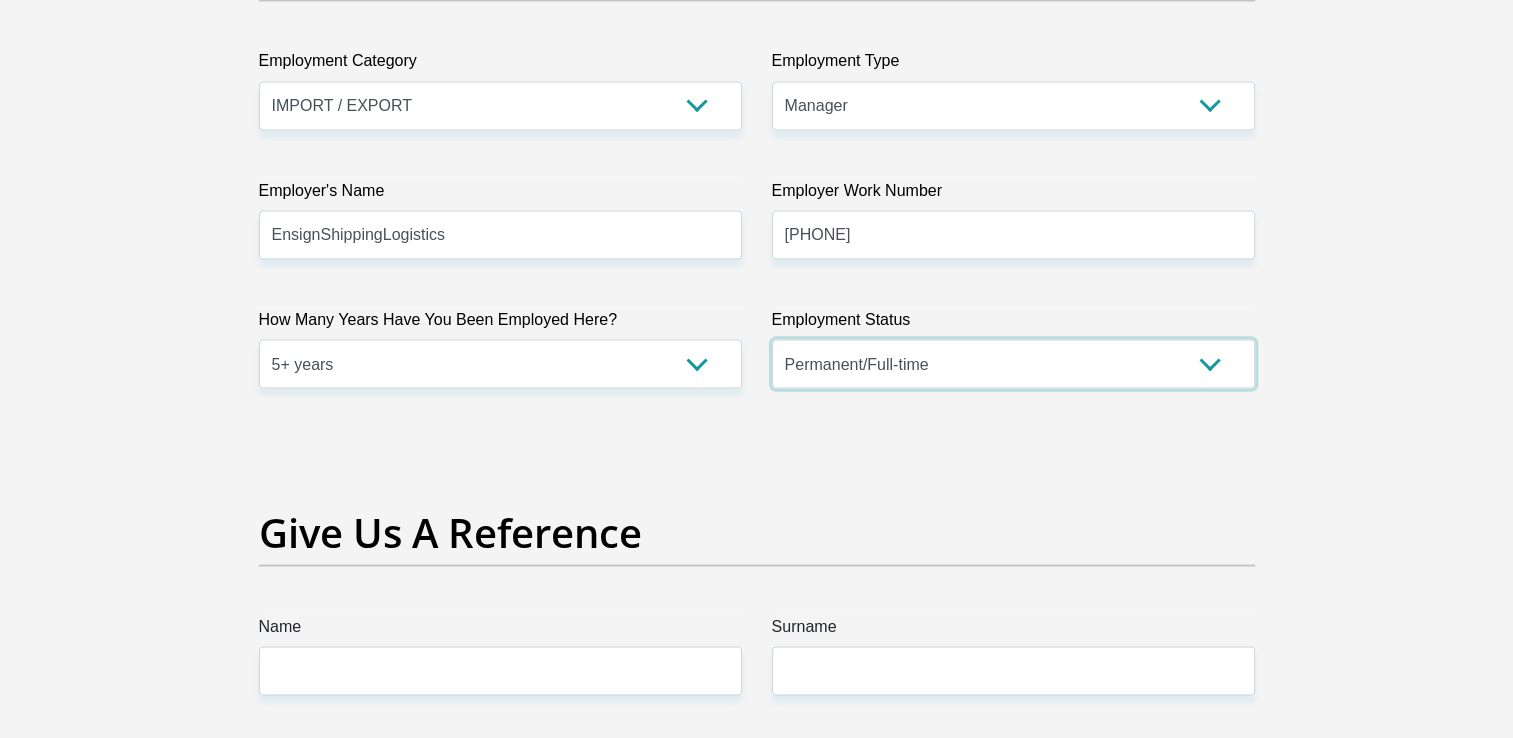 scroll, scrollTop: 4000, scrollLeft: 0, axis: vertical 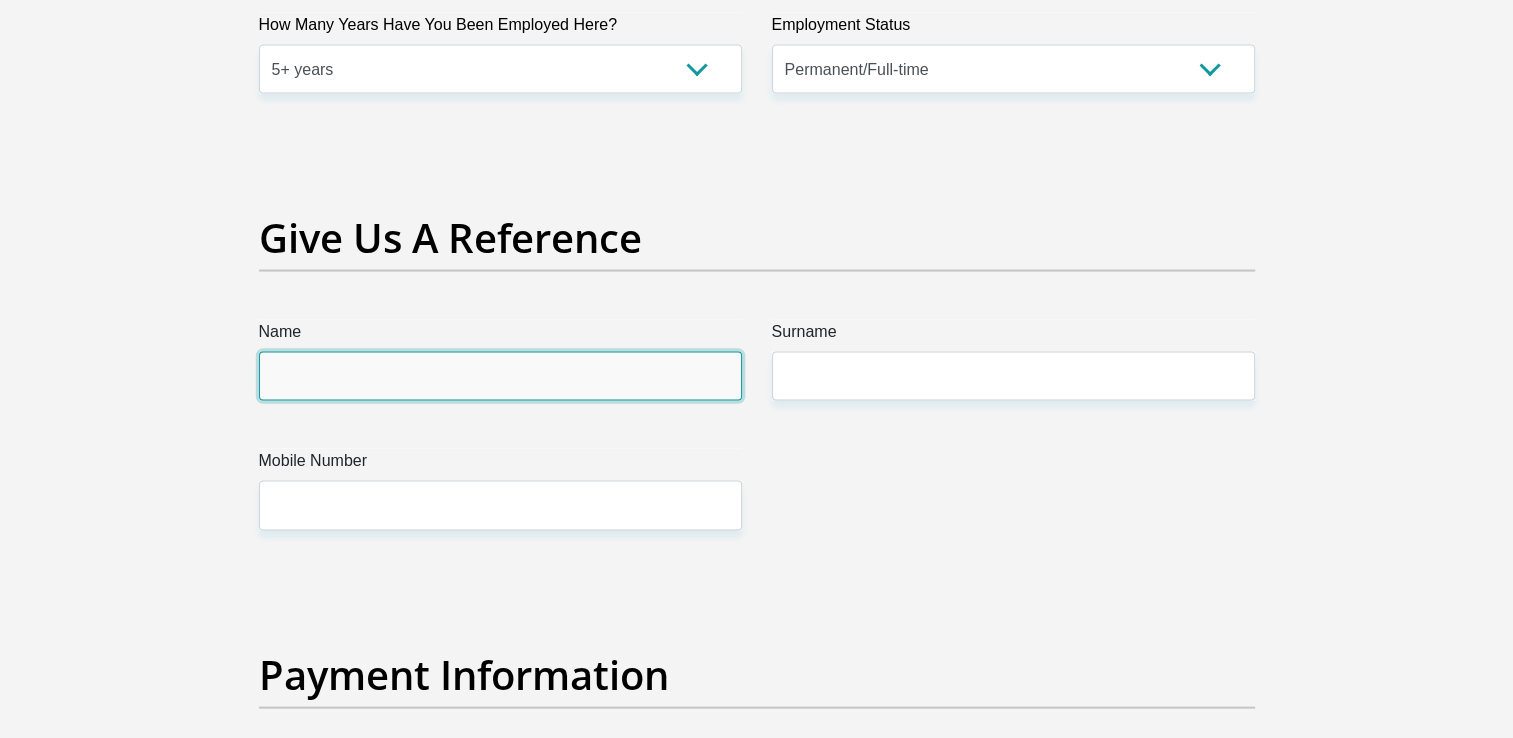click on "Name" at bounding box center [500, 376] 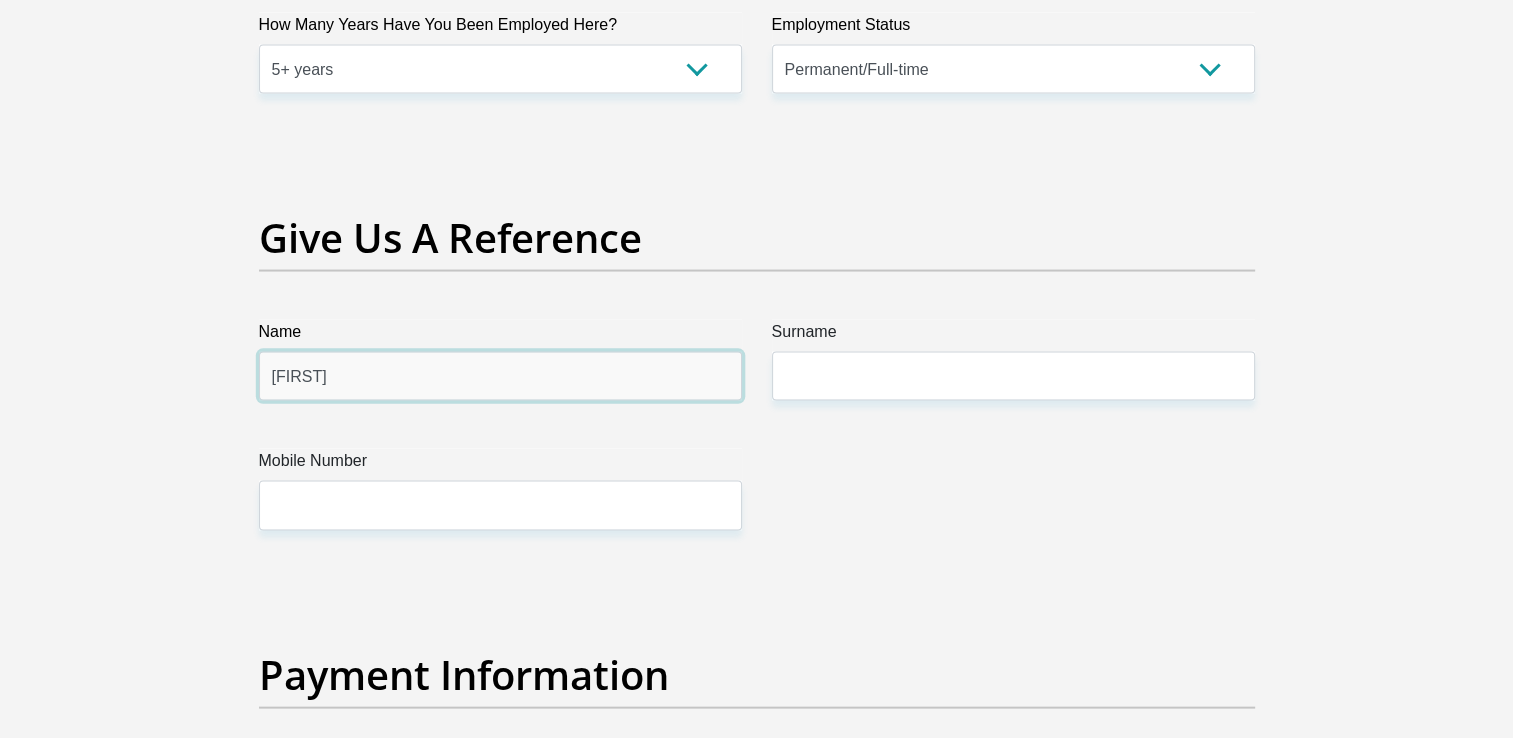type on "[FIRST]" 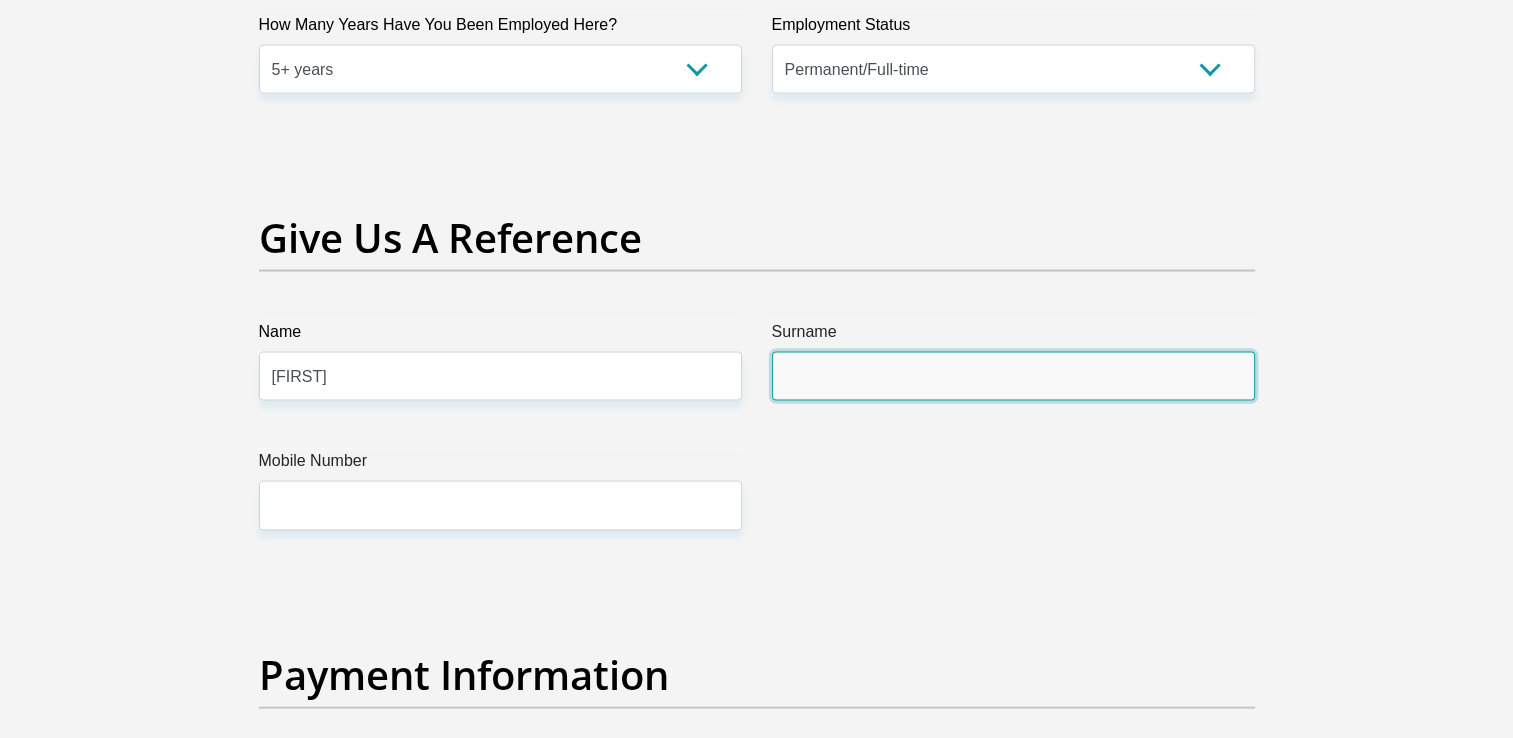 click on "Surname" at bounding box center [1013, 376] 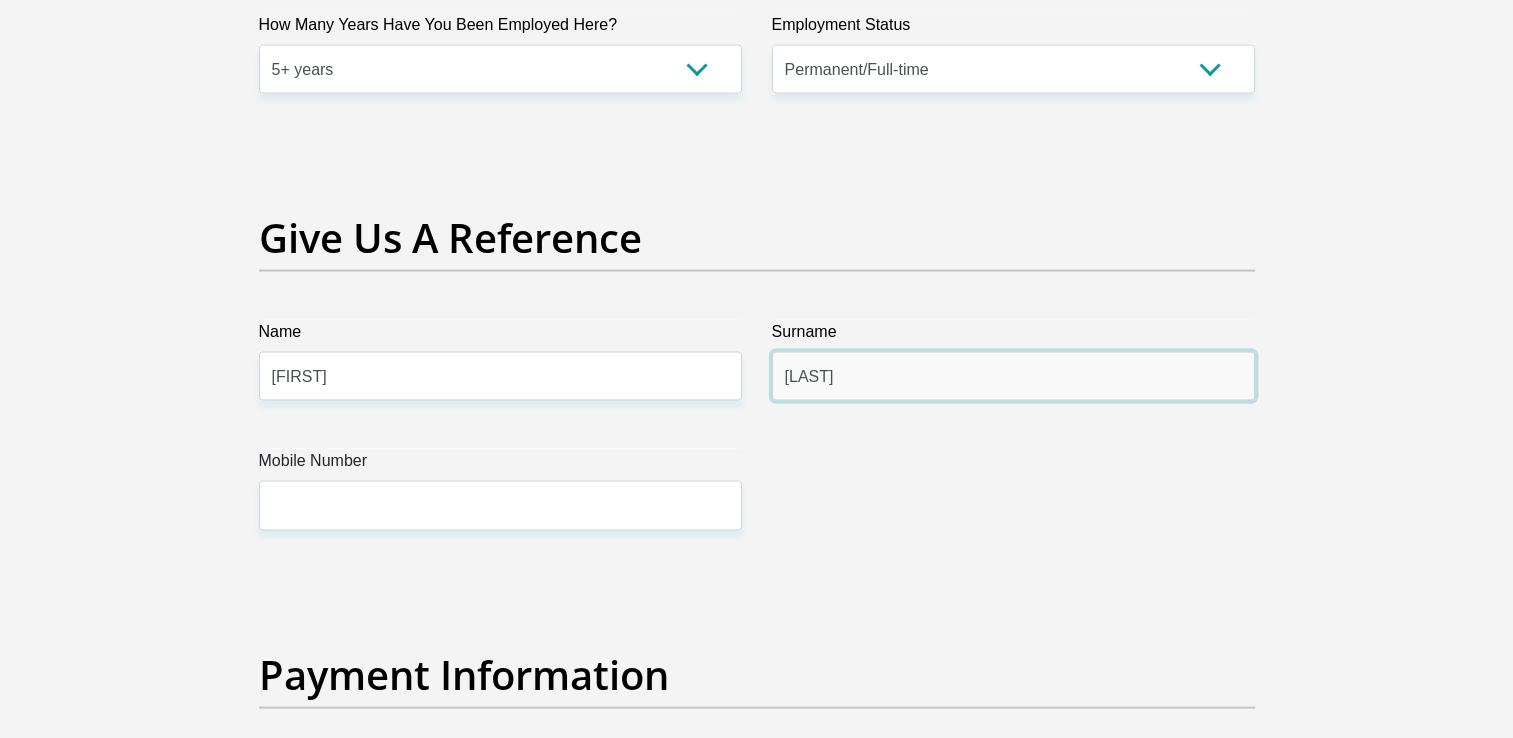 type on "[LAST]" 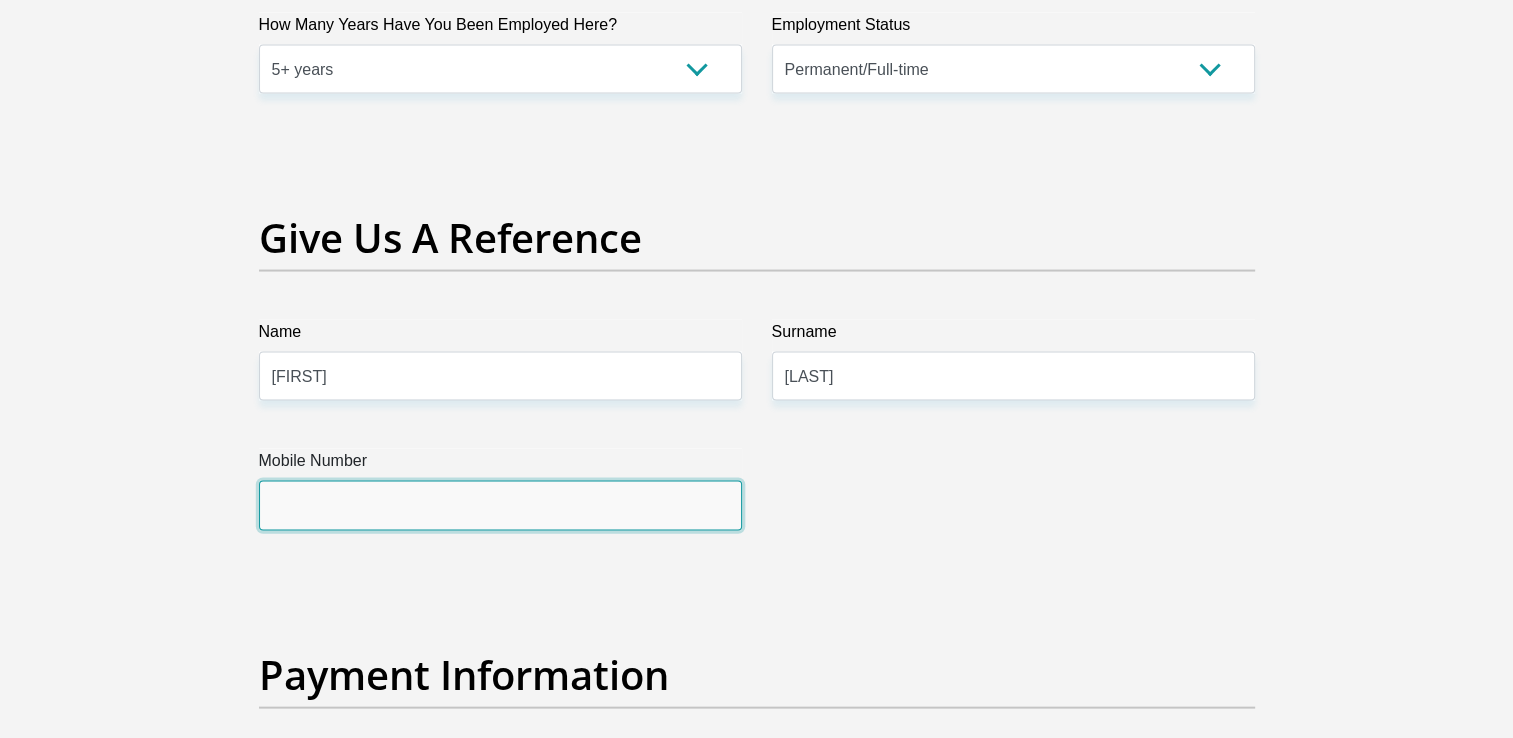 click on "Mobile Number" at bounding box center [500, 505] 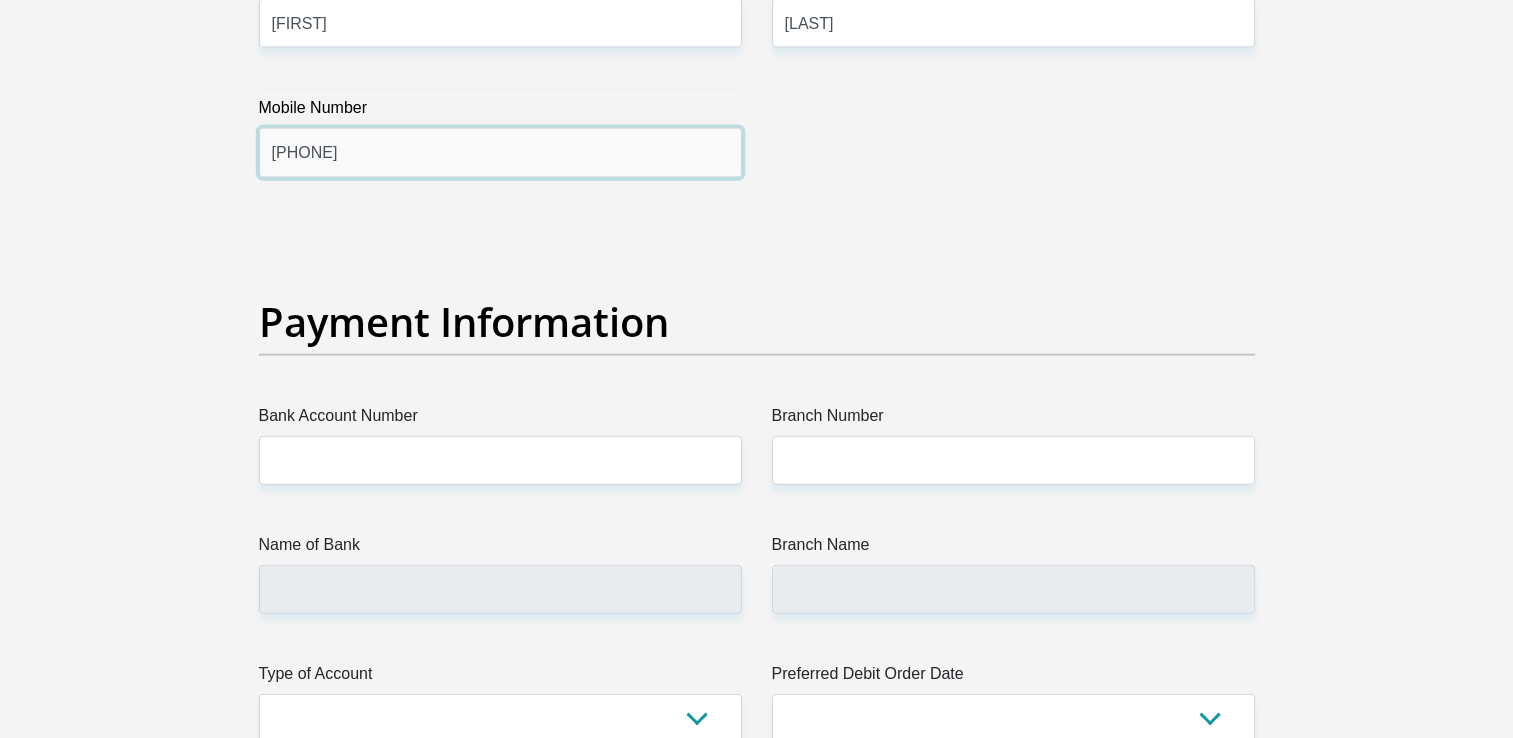 scroll, scrollTop: 4400, scrollLeft: 0, axis: vertical 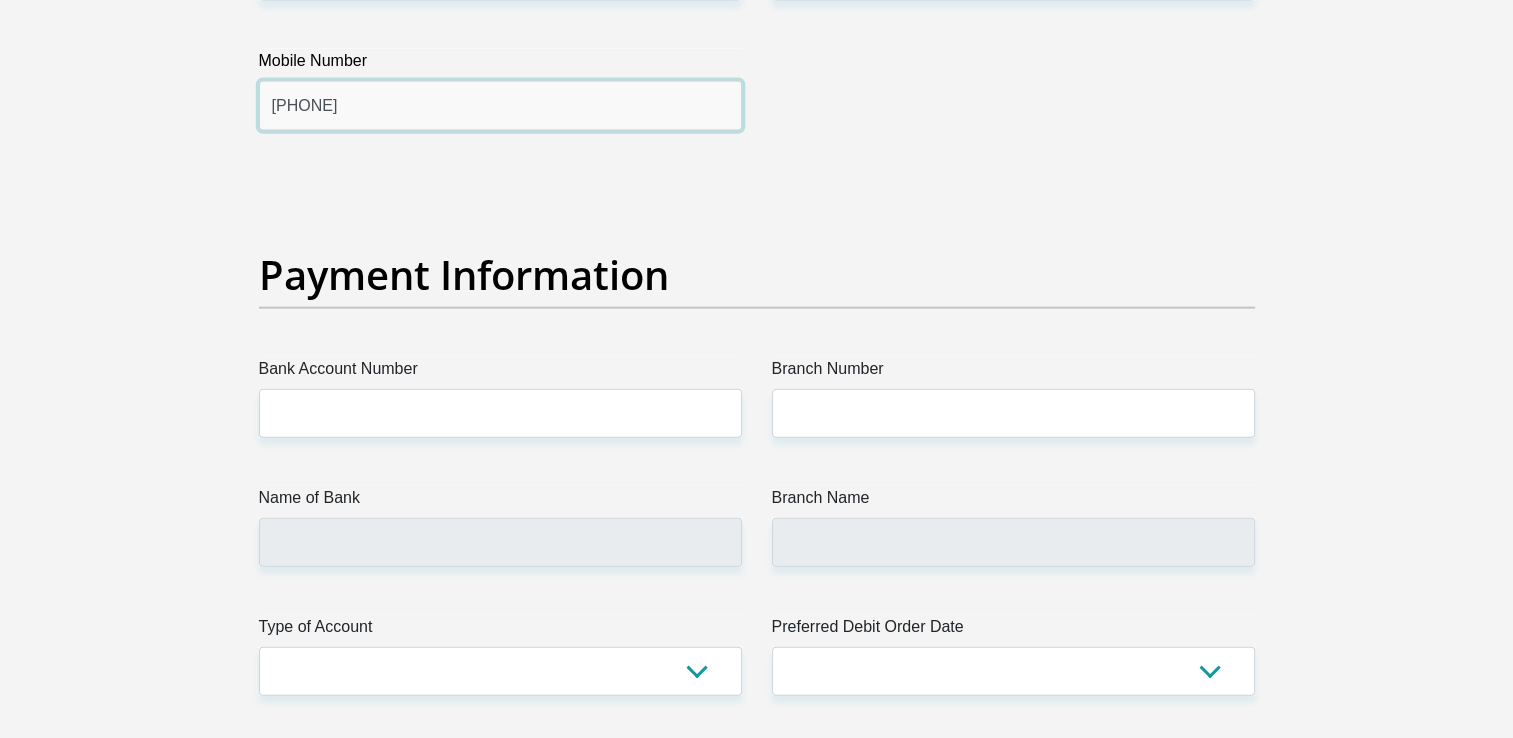 type on "[PHONE]" 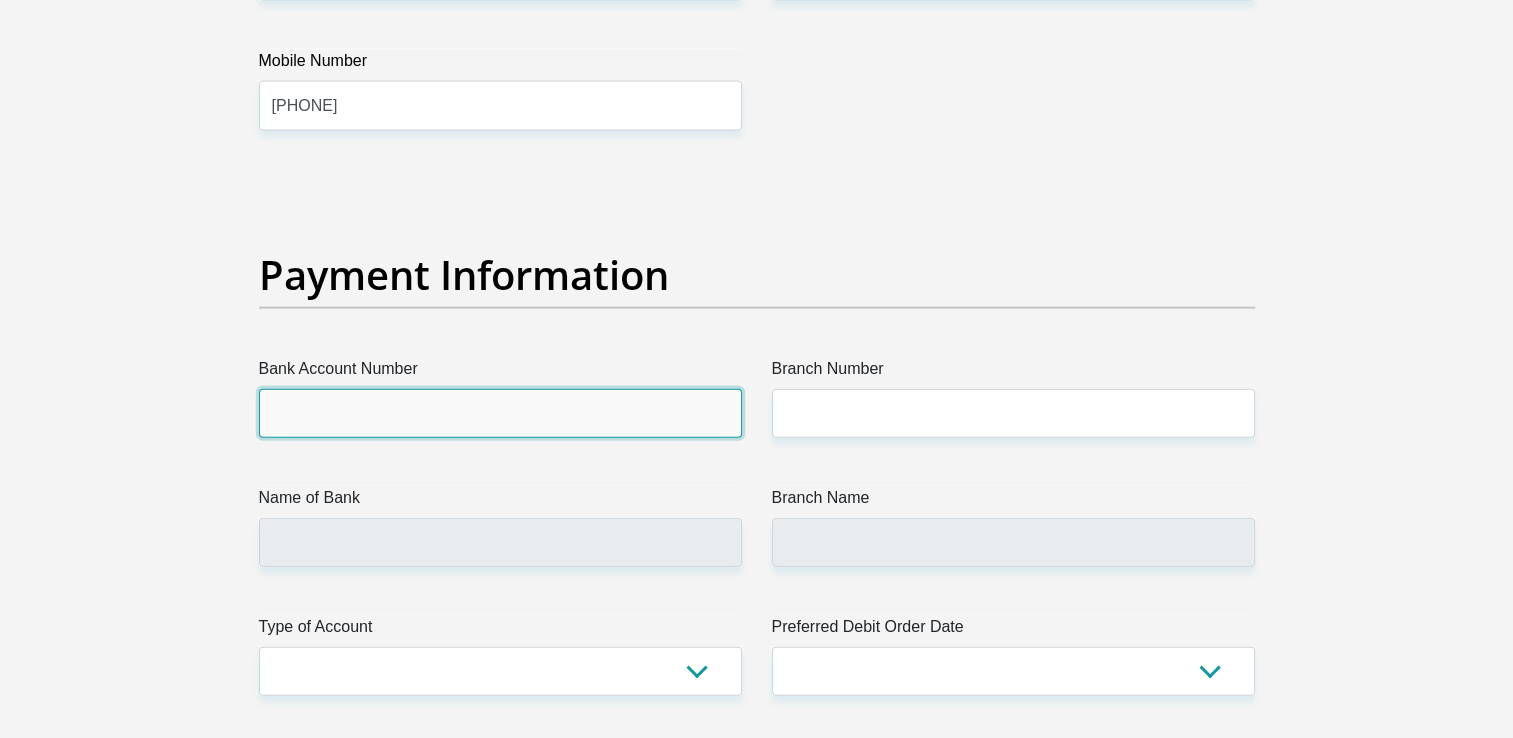 click on "Bank Account Number" at bounding box center (500, 413) 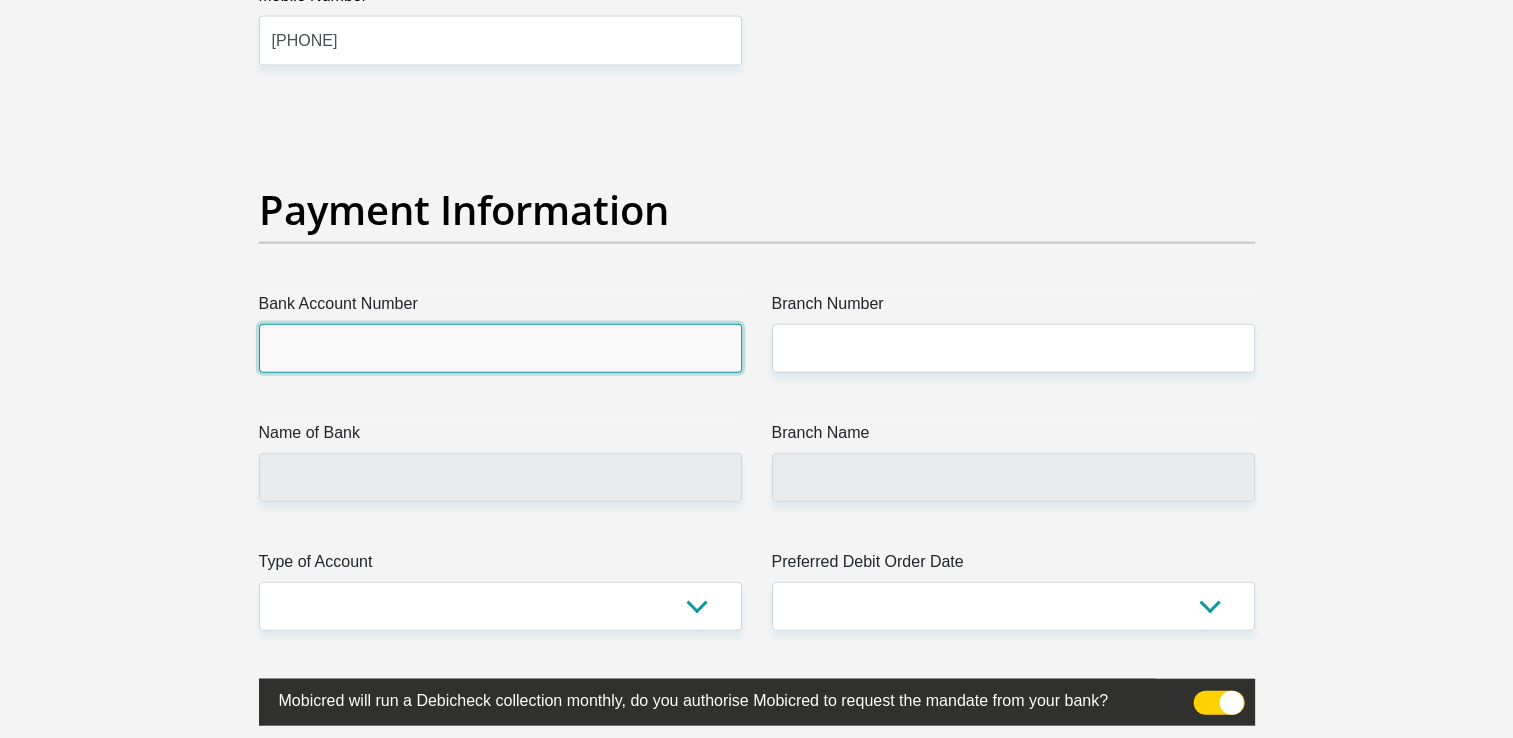 scroll, scrollTop: 4500, scrollLeft: 0, axis: vertical 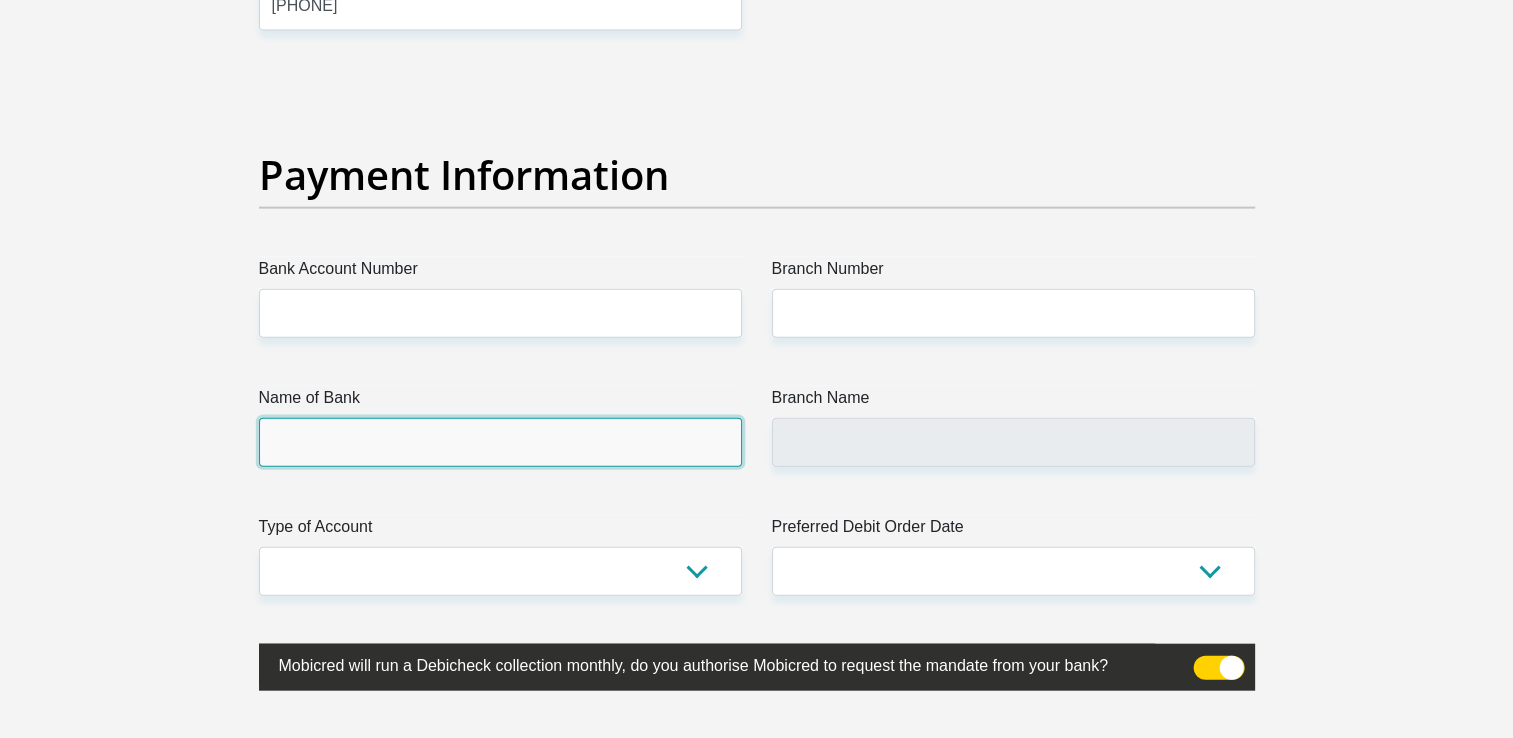click on "Name of Bank" at bounding box center (500, 442) 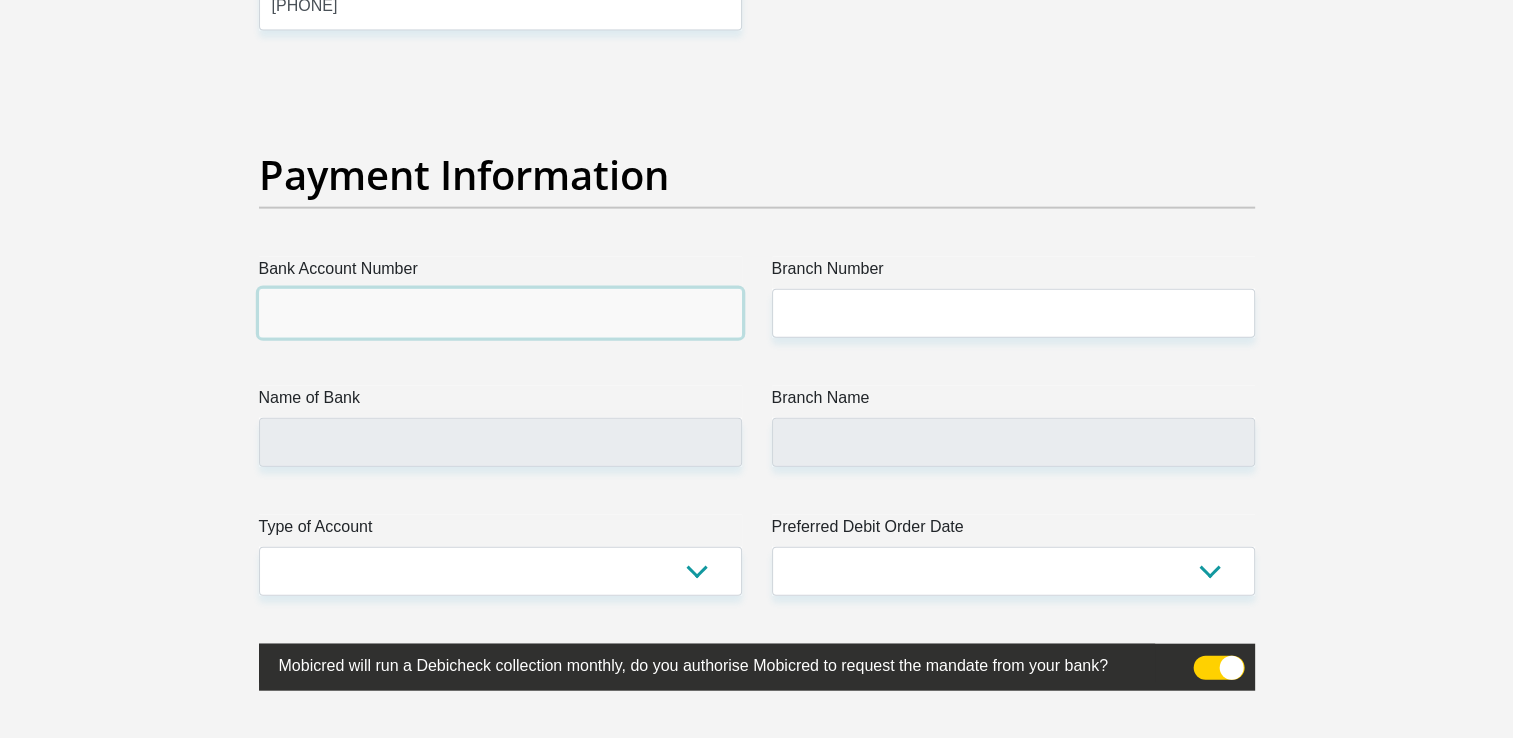 click on "Bank Account Number" at bounding box center [500, 313] 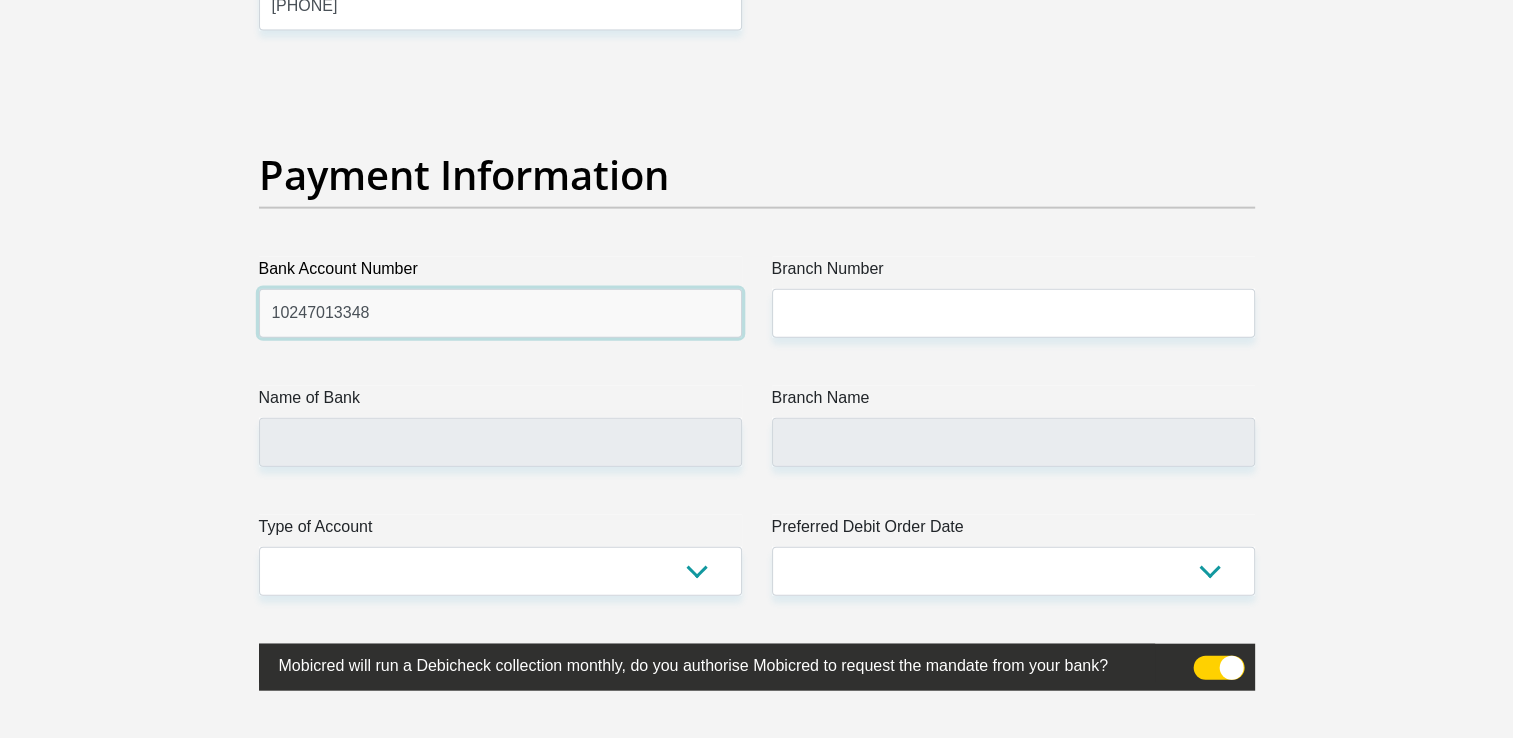 type on "10247013348" 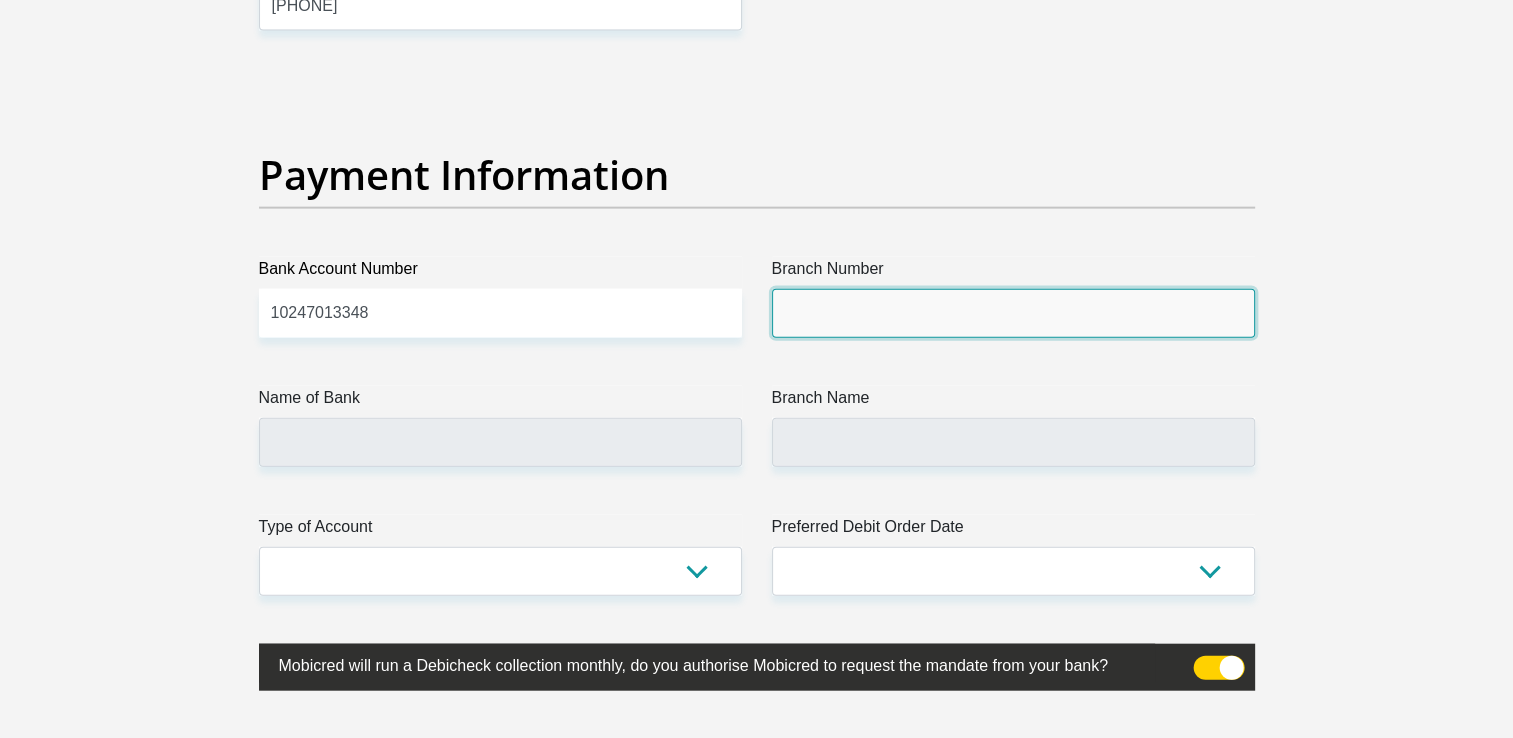 click on "Branch Number" at bounding box center (1013, 313) 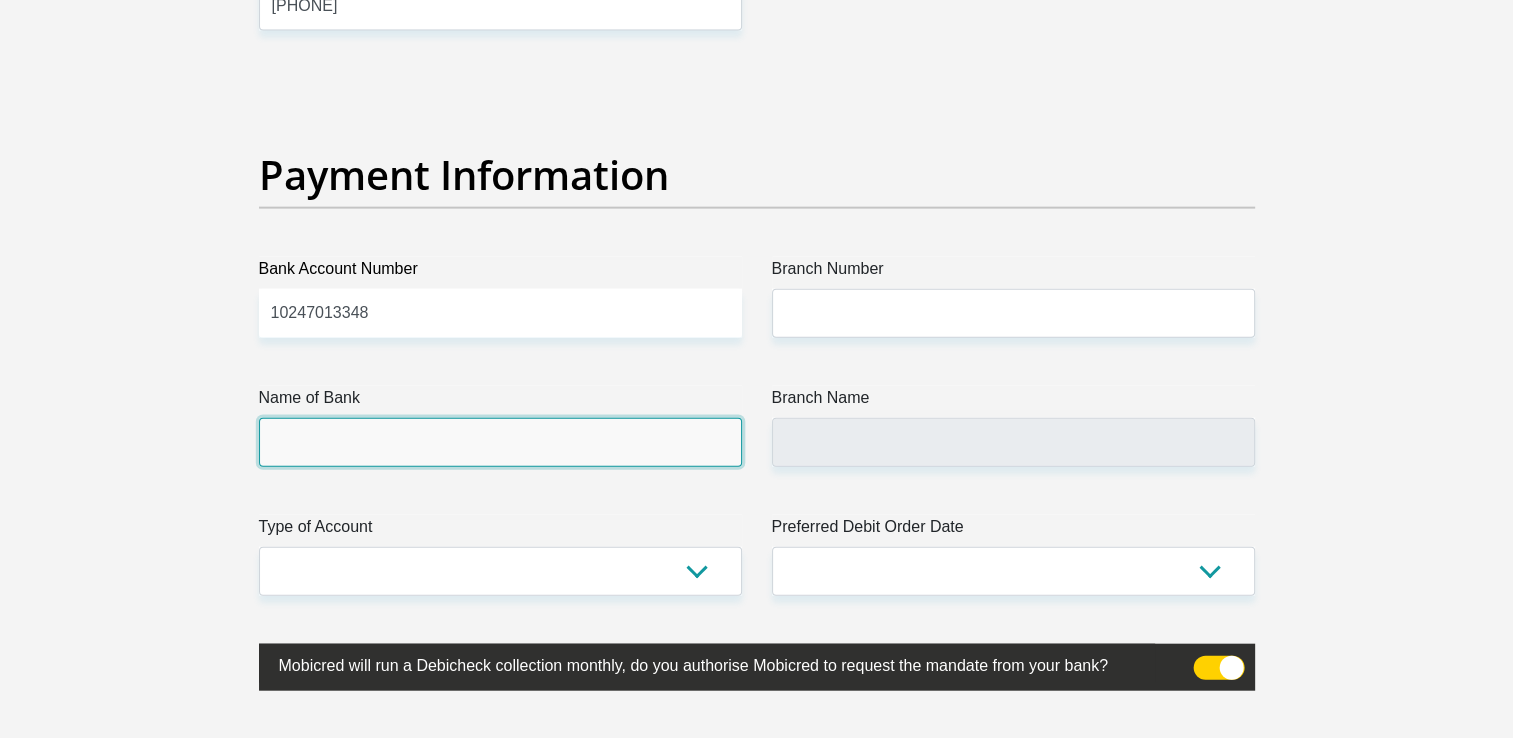 click on "Name of Bank" at bounding box center (500, 442) 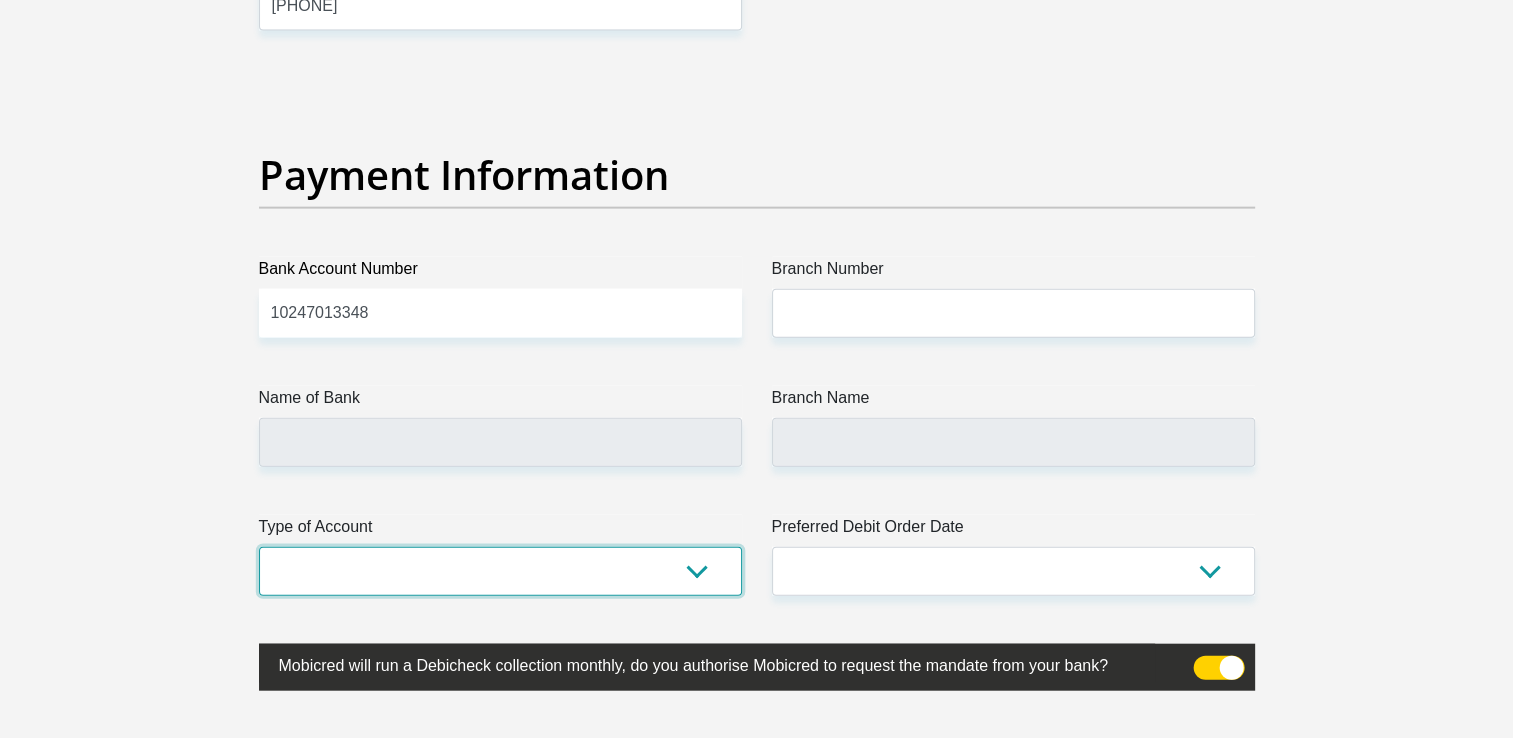 click on "Cheque
Savings" at bounding box center (500, 571) 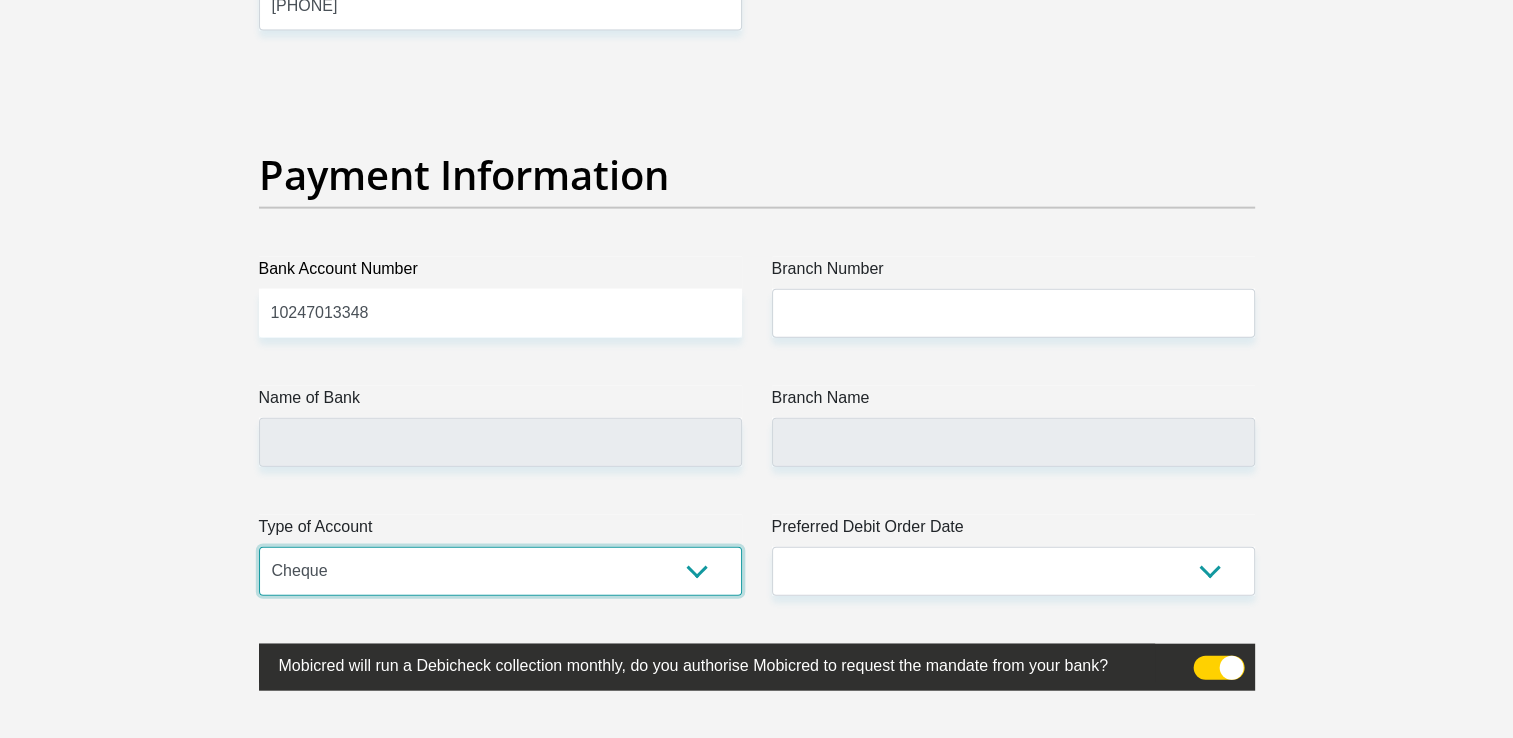 click on "Cheque
Savings" at bounding box center [500, 571] 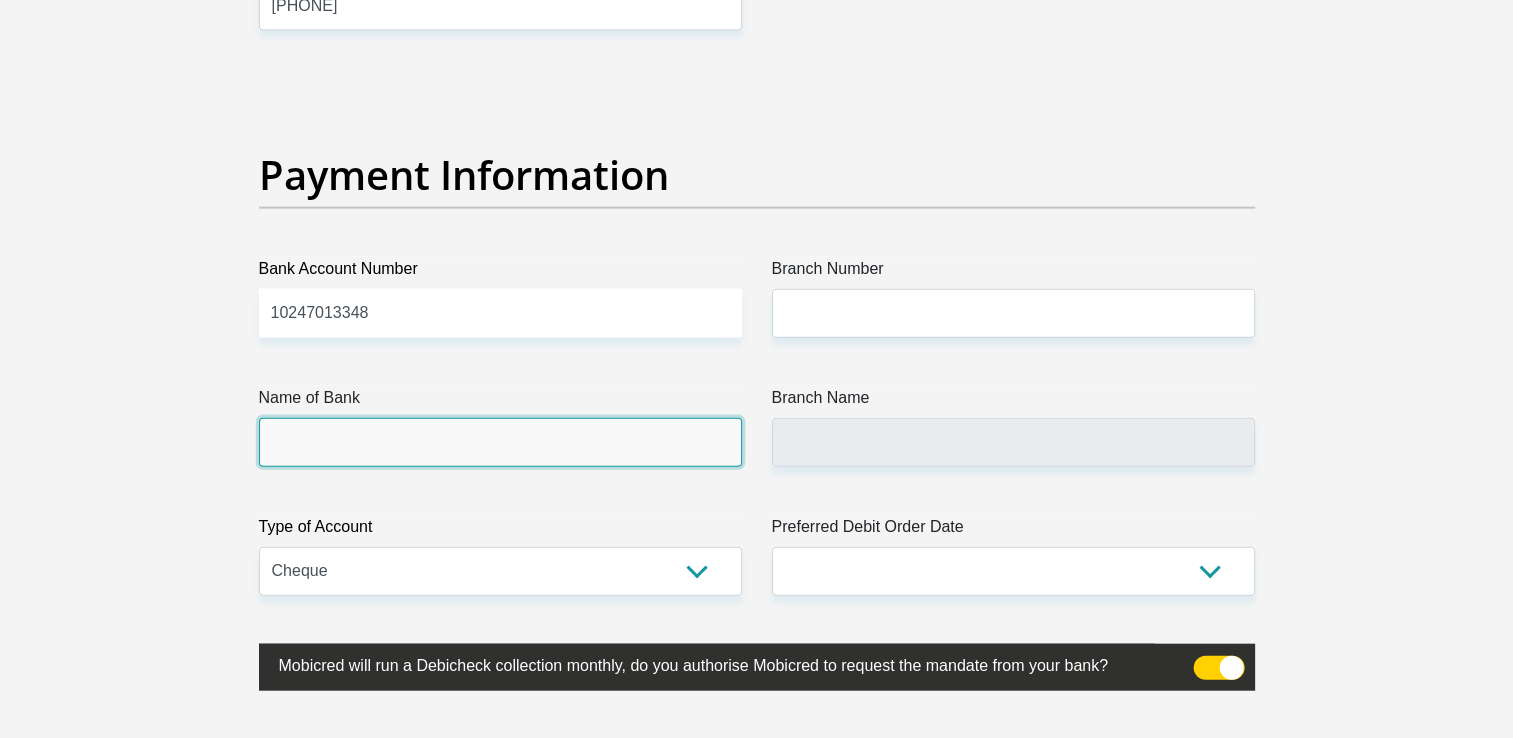 click on "Name of Bank" at bounding box center [500, 442] 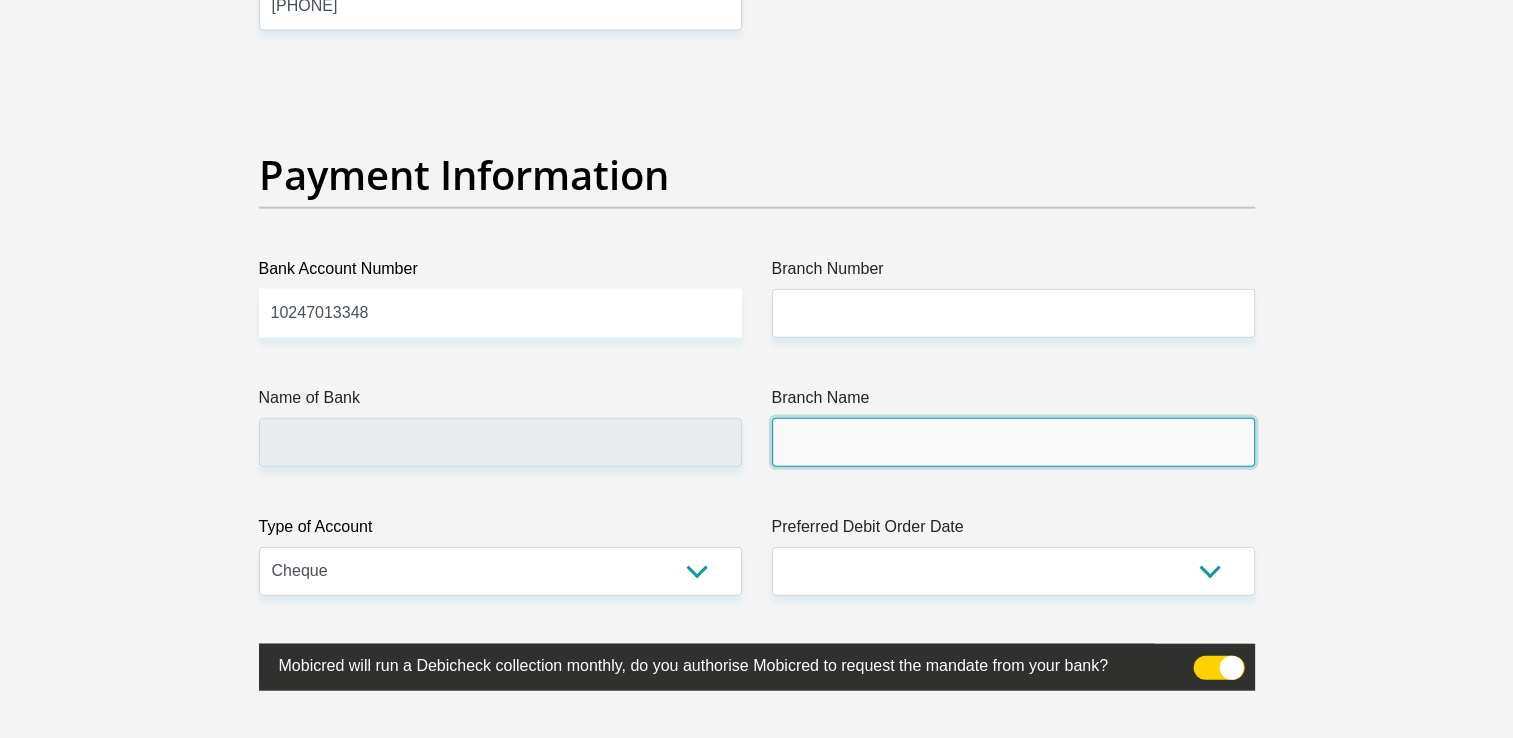 click on "Branch Name" at bounding box center (1013, 442) 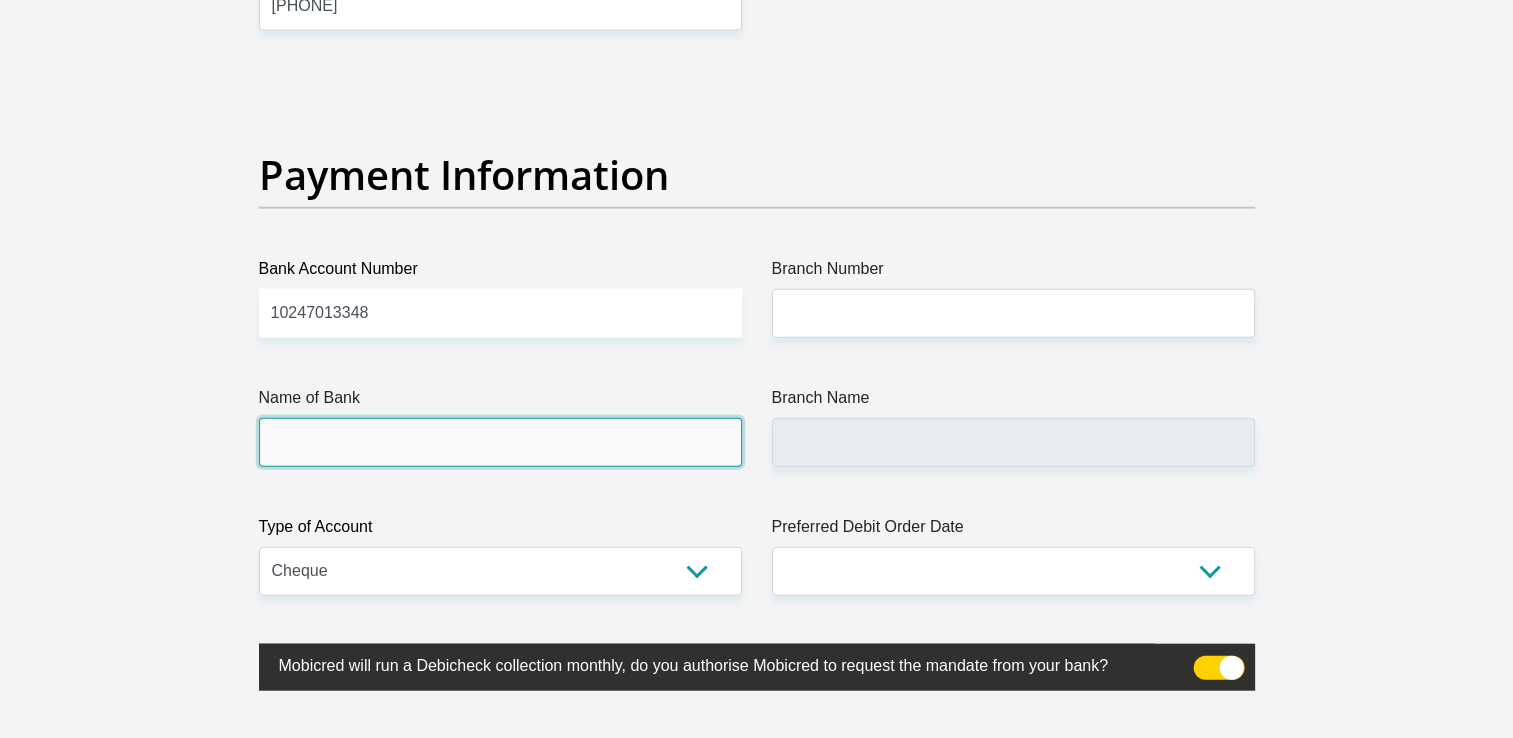 click on "Name of Bank" at bounding box center (500, 442) 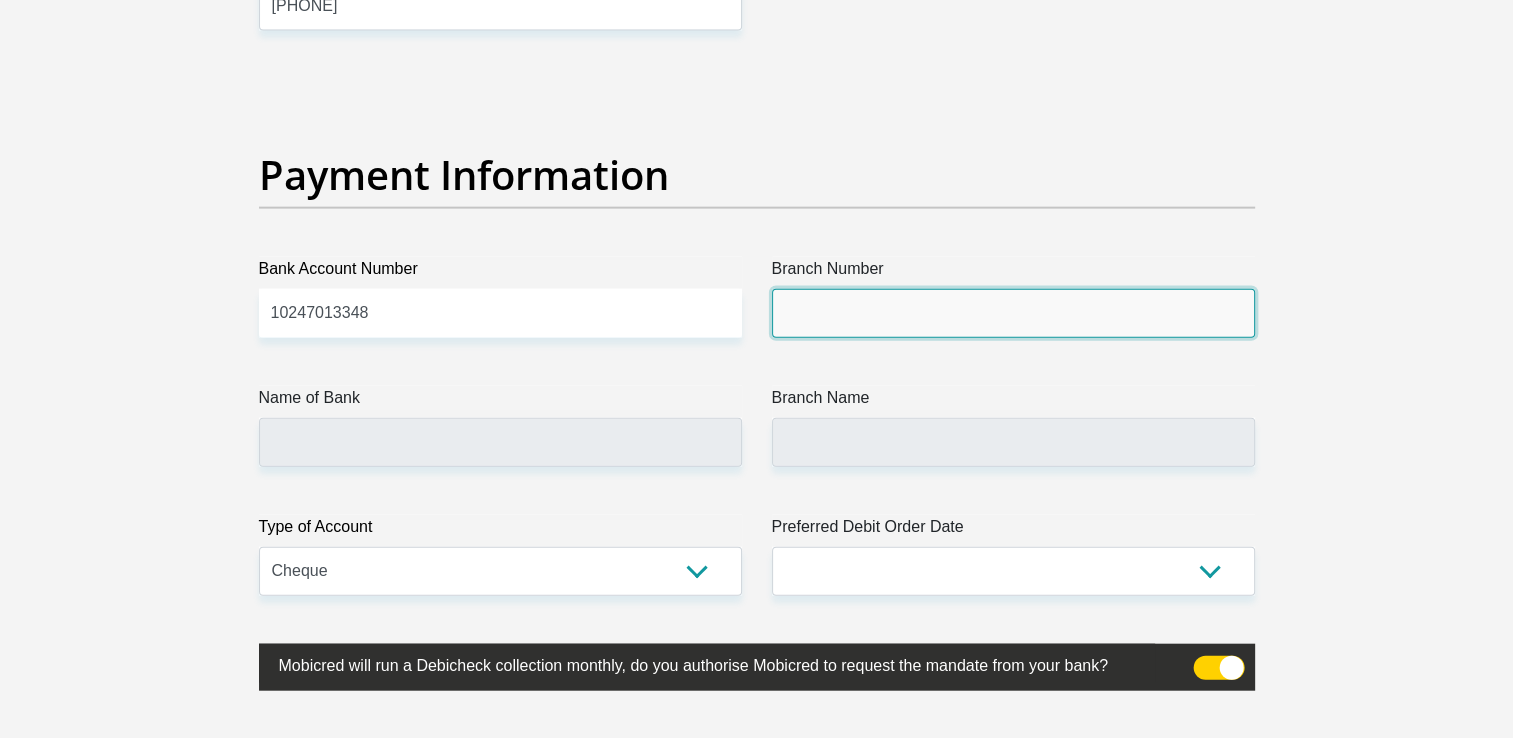 click on "Branch Number" at bounding box center [1013, 313] 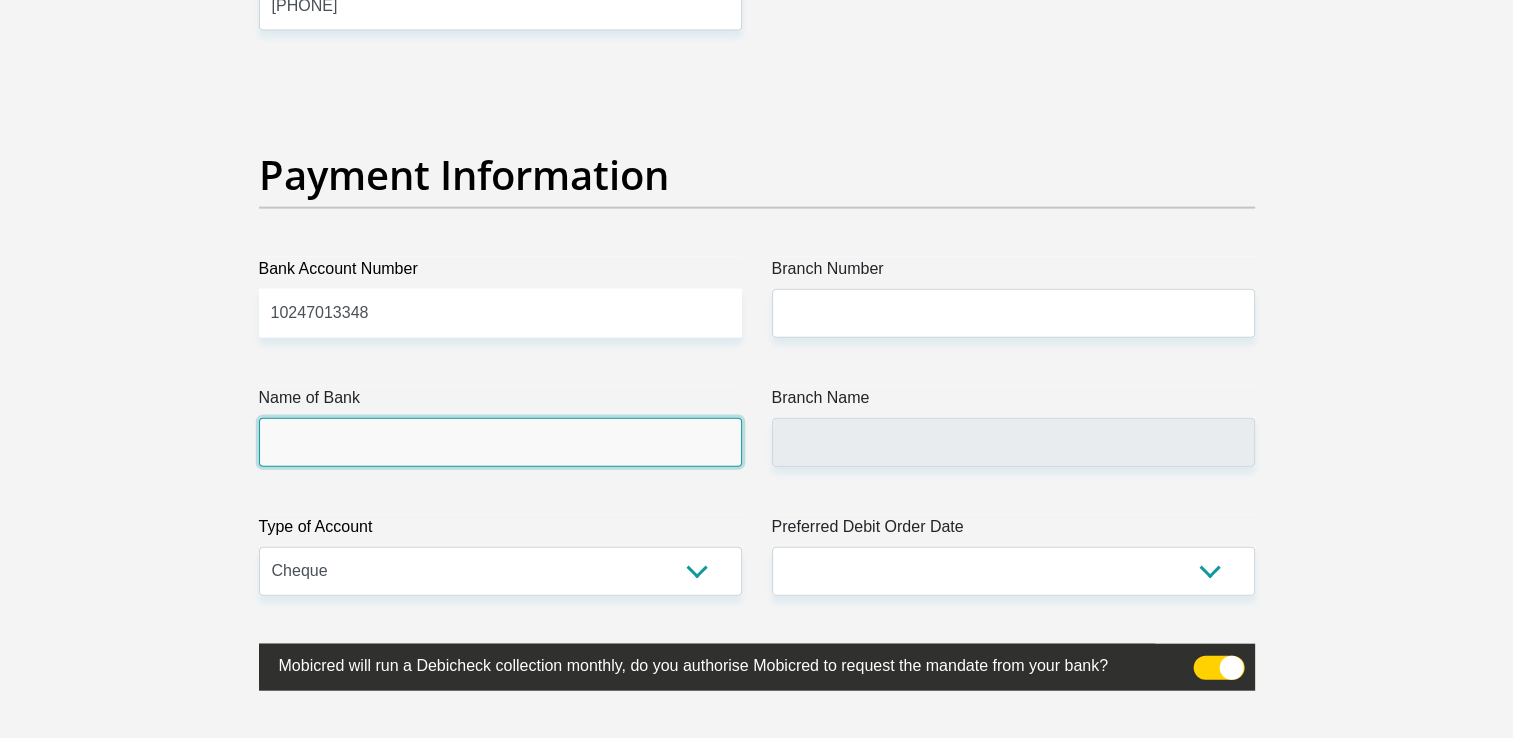 click on "Name of Bank" at bounding box center (500, 442) 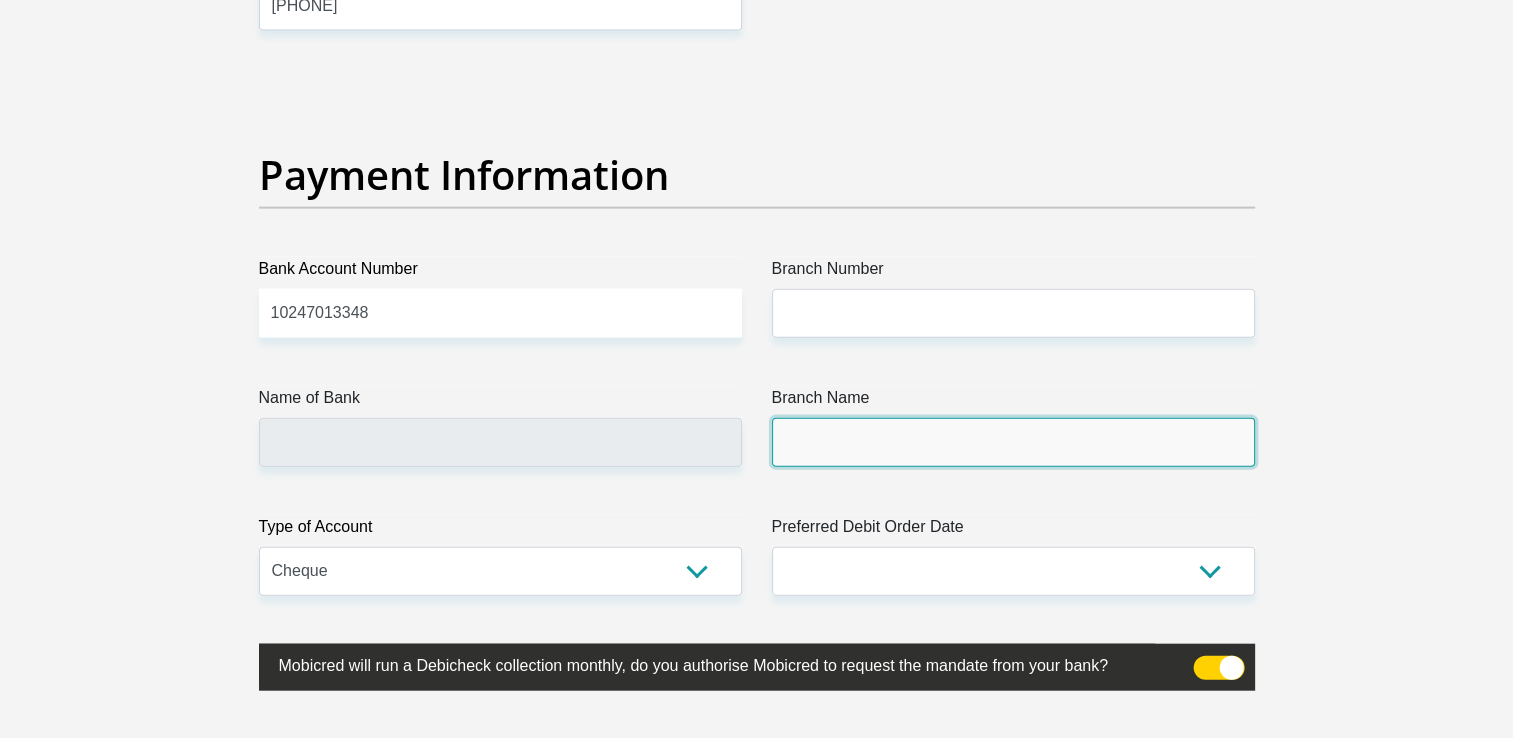 click on "Branch Name" at bounding box center (1013, 442) 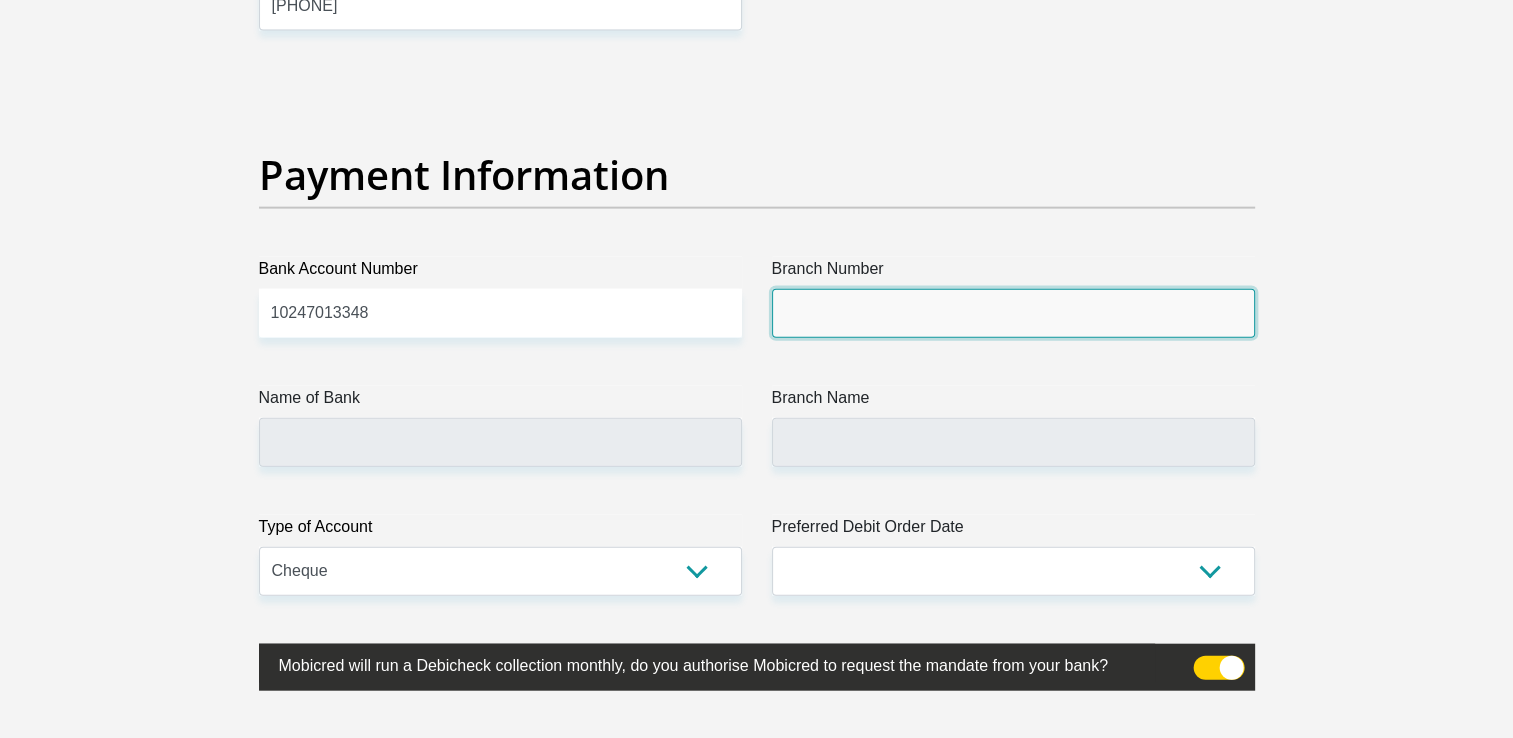 click on "Branch Number" at bounding box center (1013, 313) 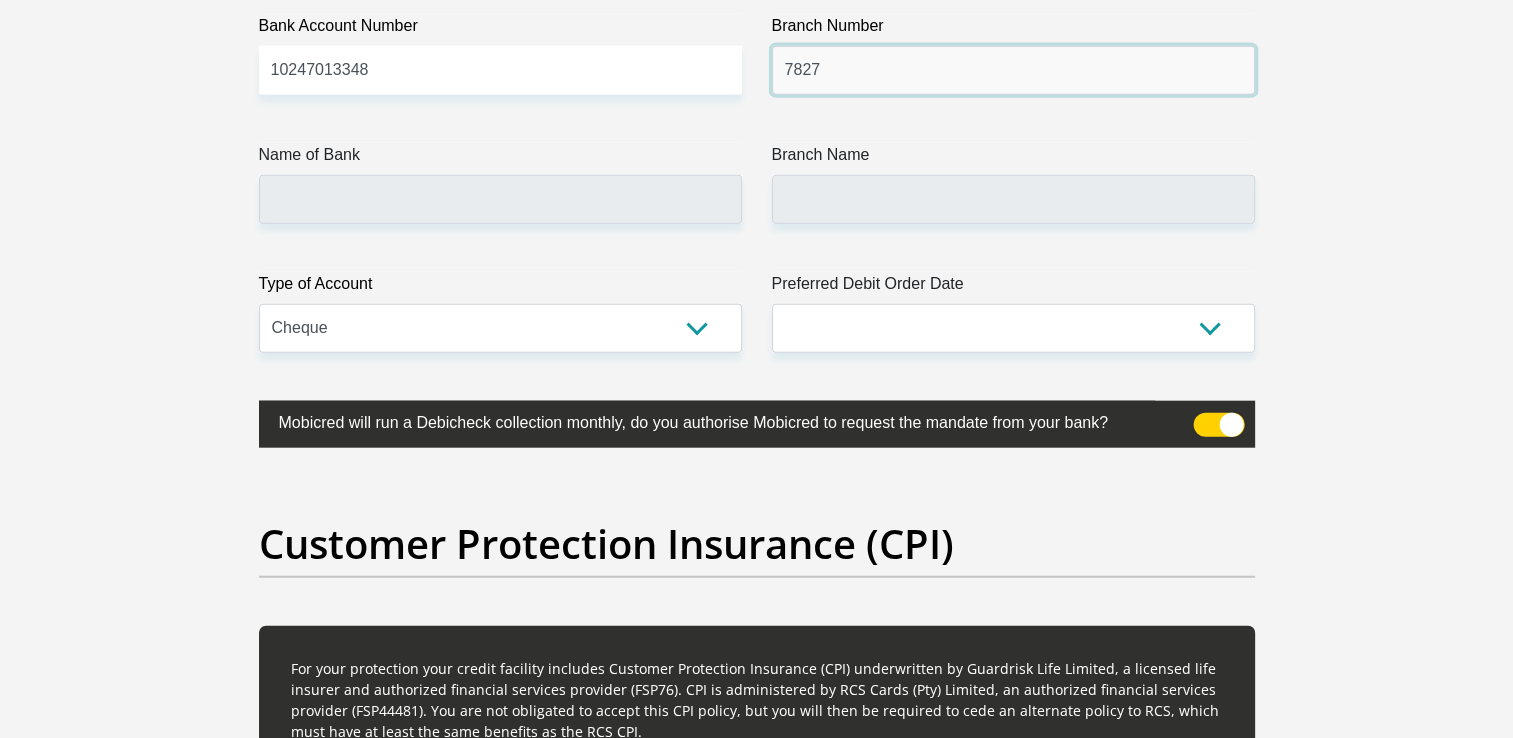 scroll, scrollTop: 4800, scrollLeft: 0, axis: vertical 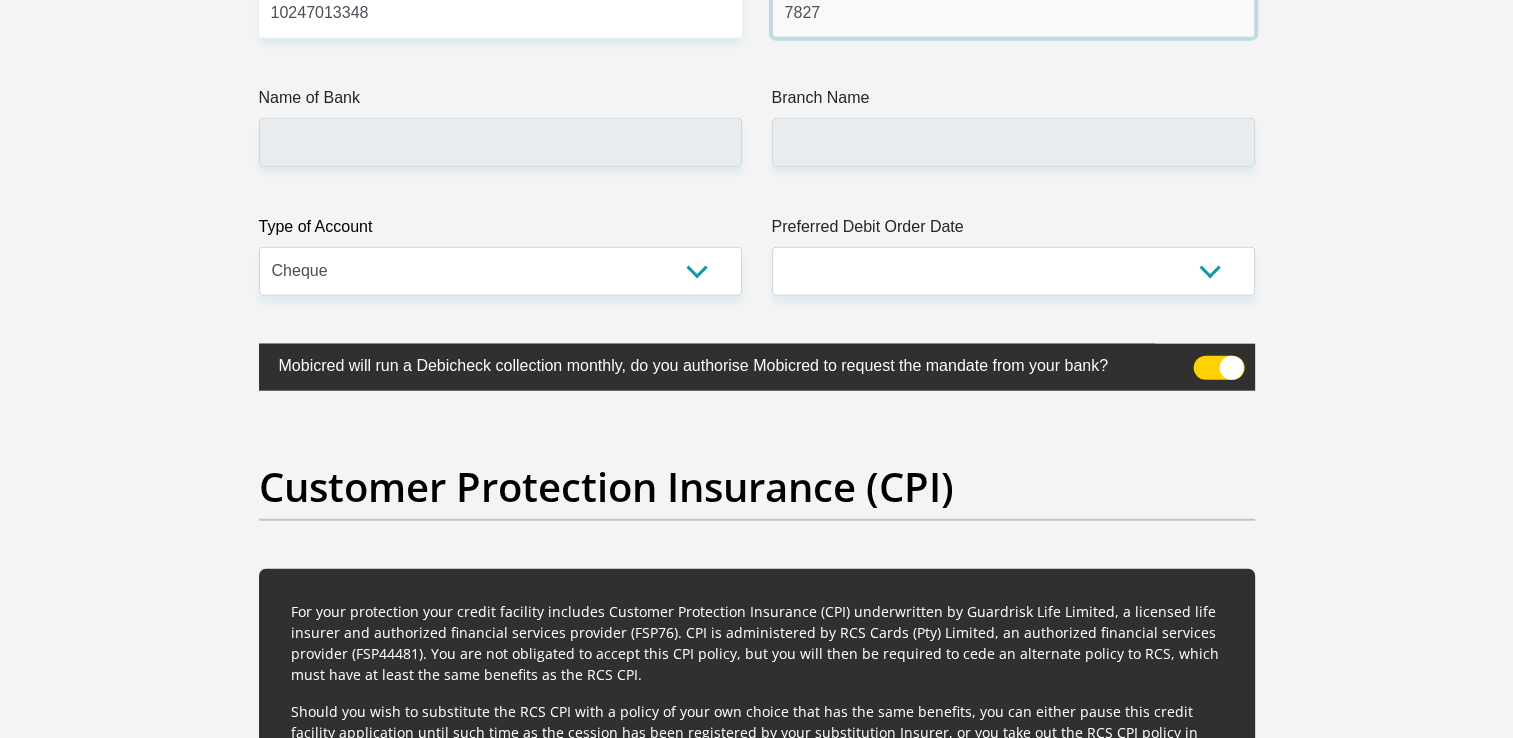 type on "7827" 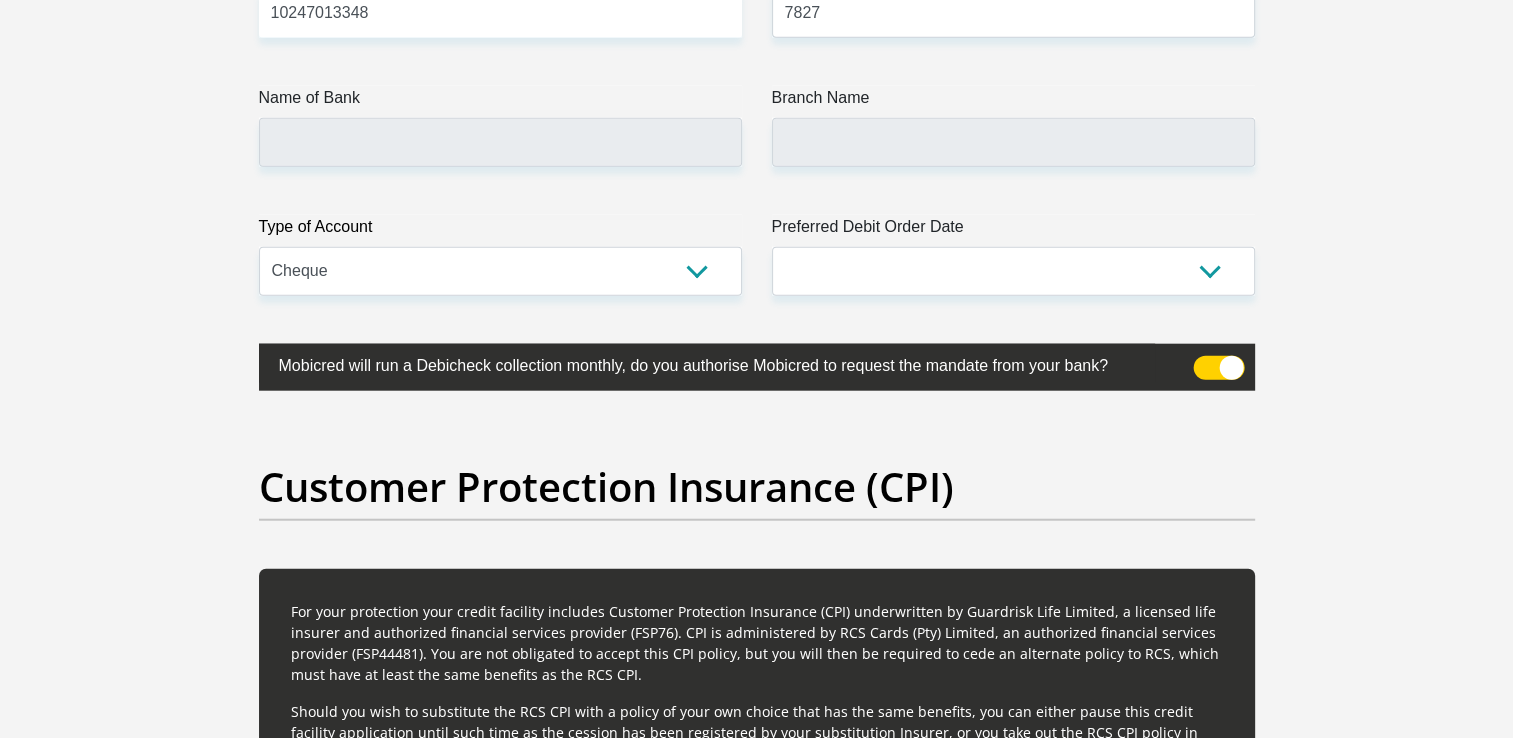 click at bounding box center [1218, 368] 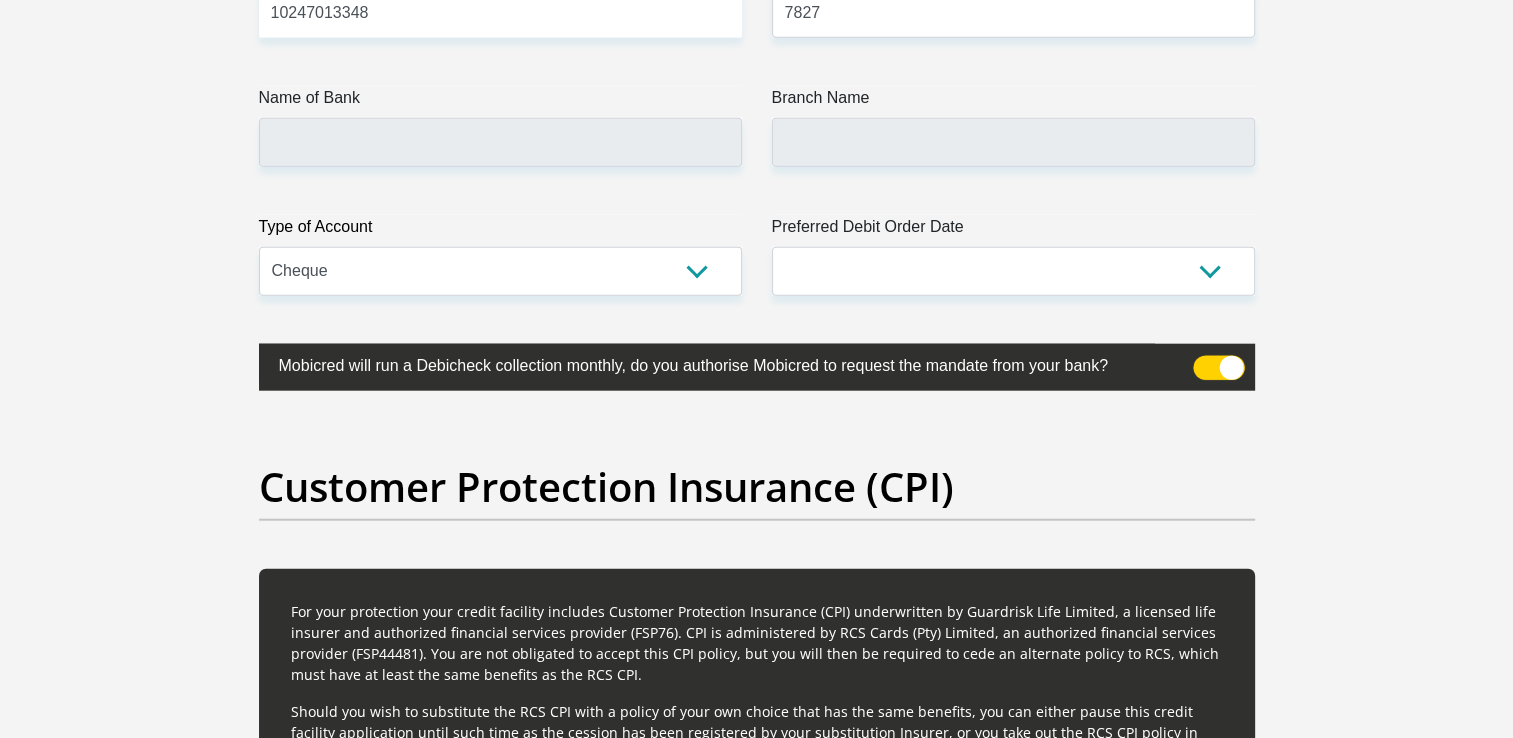 click at bounding box center [1205, 361] 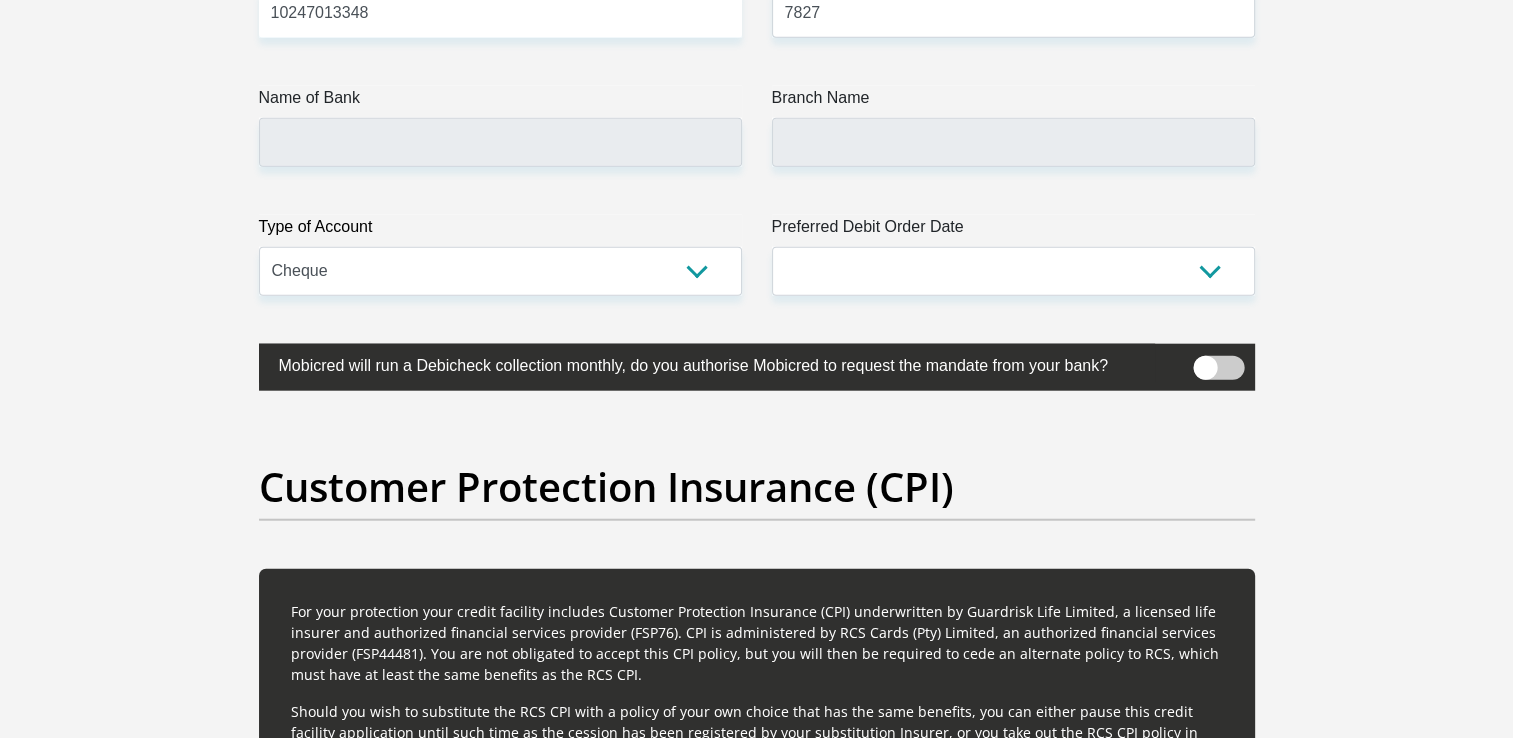 click at bounding box center [1218, 368] 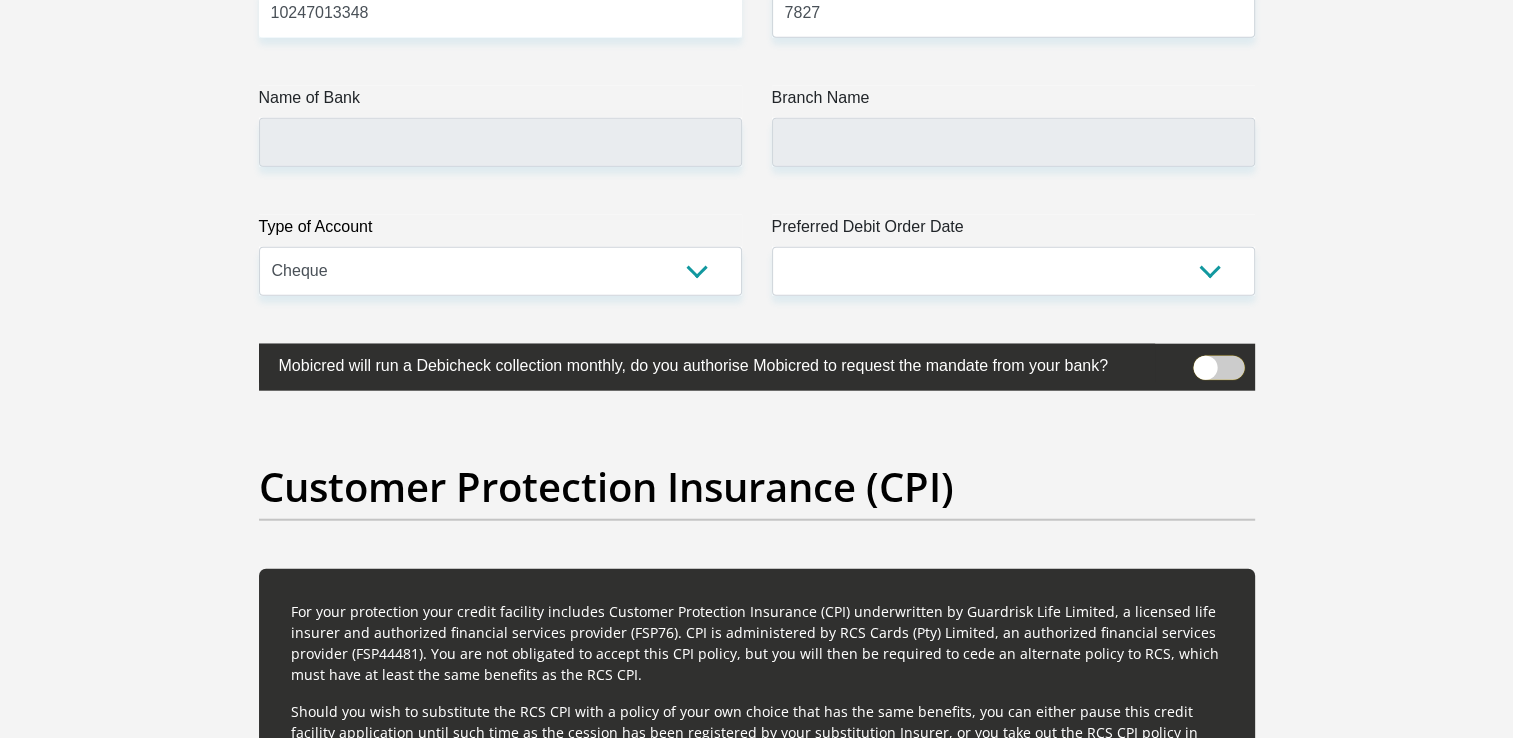 click at bounding box center (1205, 361) 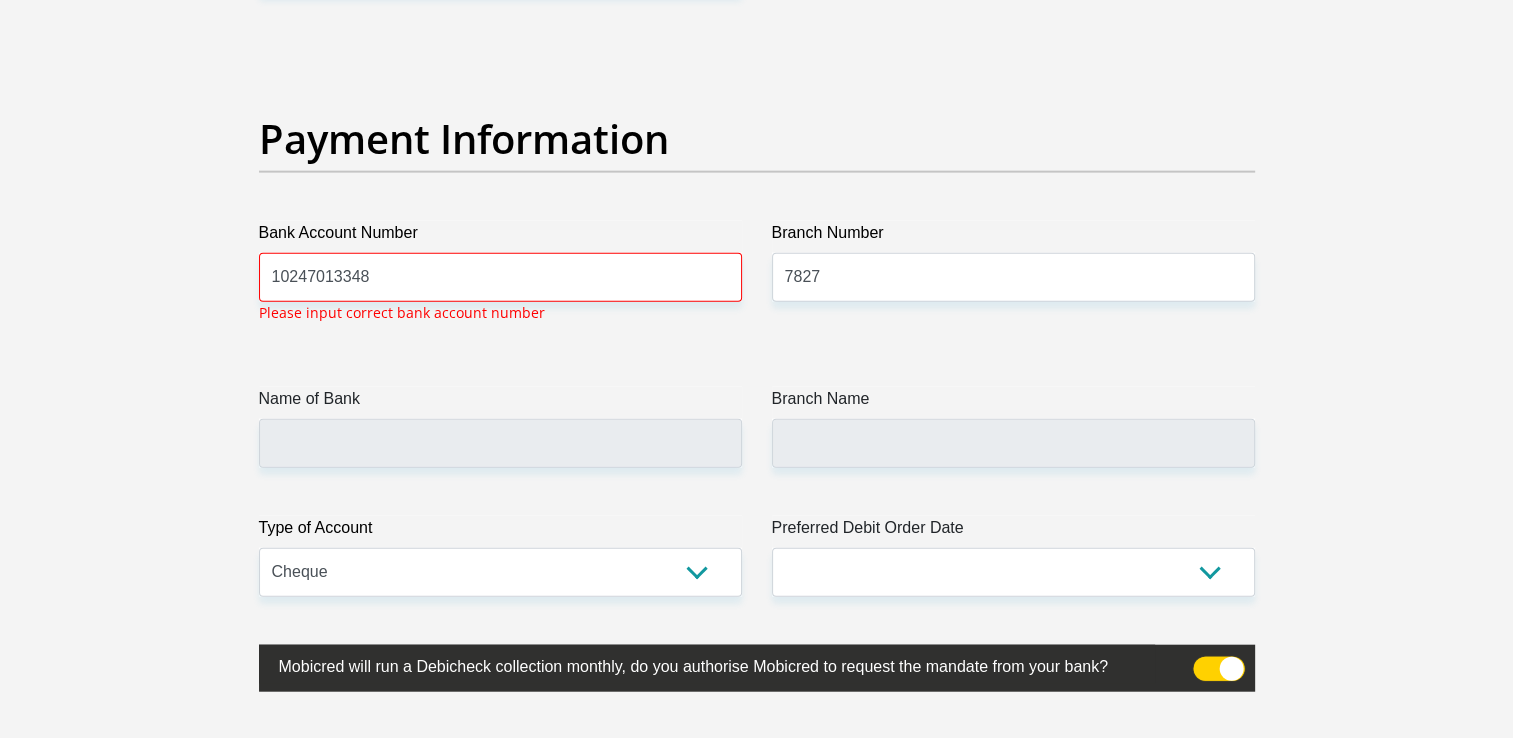 scroll, scrollTop: 4535, scrollLeft: 0, axis: vertical 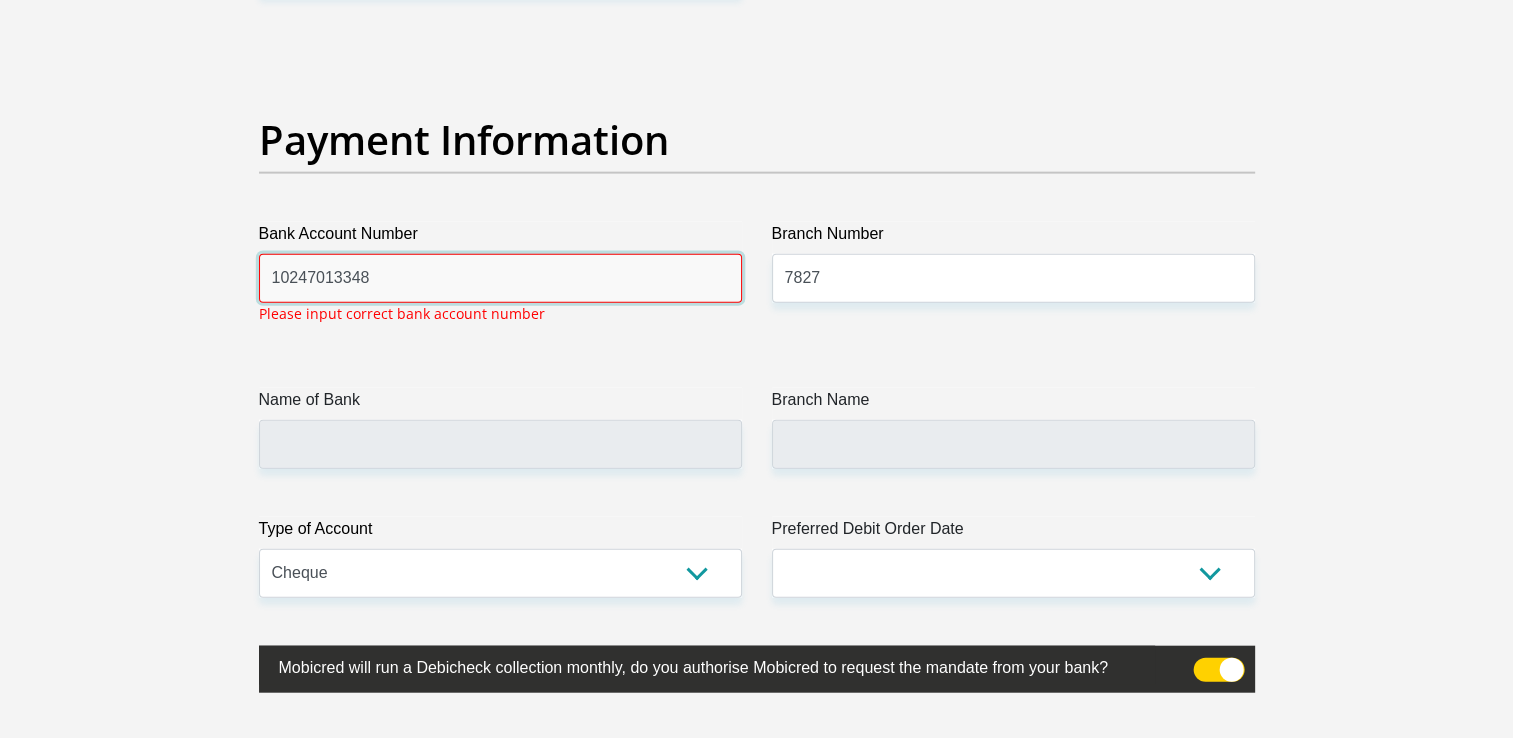 click on "10247013348" at bounding box center (500, 278) 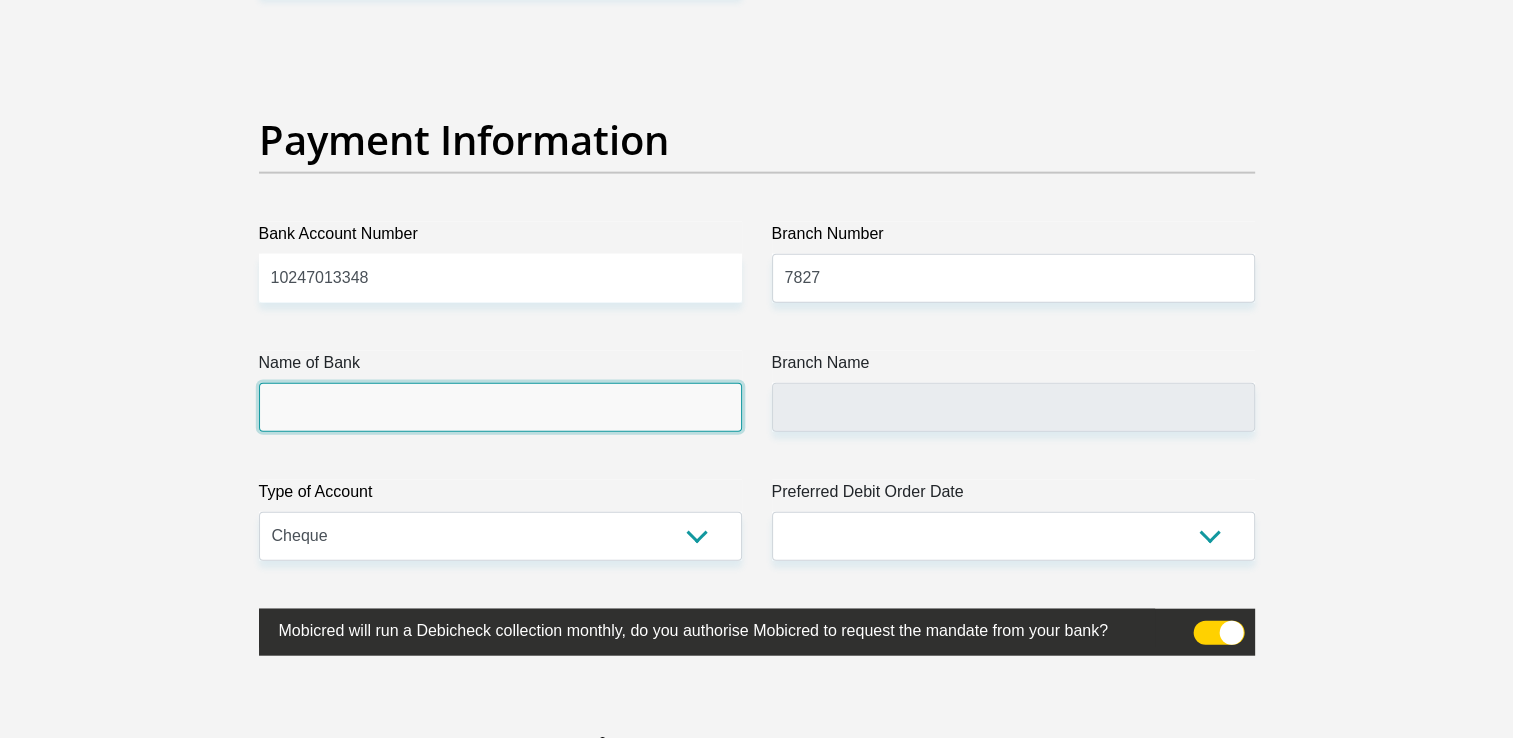 click on "Title
Mr
Ms
Mrs
Dr
Other
First Name
[FIRST]
Surname
[LAST]
ID Number
[SSN]
Please input valid ID number
Race
Black
Coloured
Indian
White
Other
Contact Number
[PHONE]
Please input valid contact number
Nationality
South Africa
Afghanistan
Aland Islands  Angola" at bounding box center [757, -968] 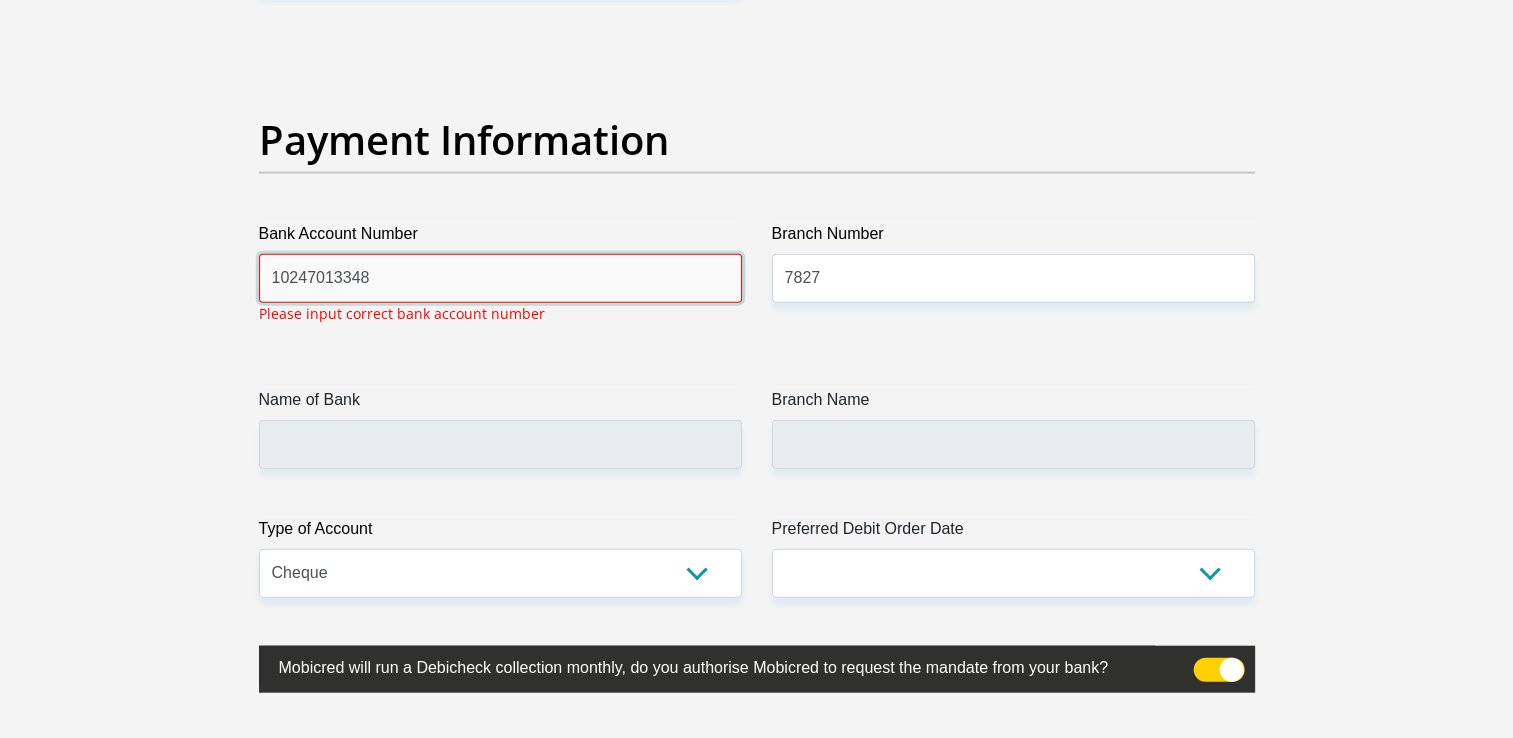 click on "10247013348" at bounding box center [500, 278] 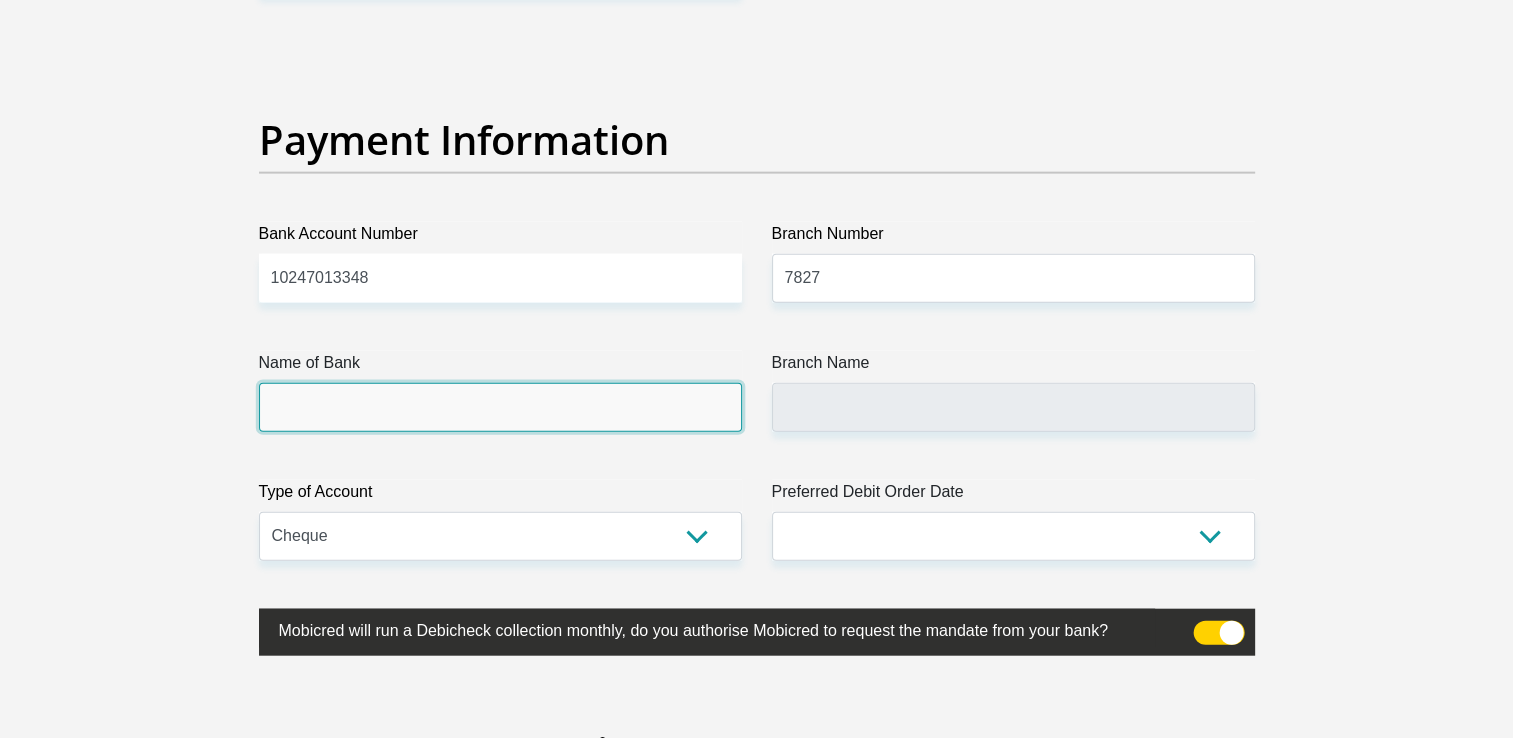 click on "Title
Mr
Ms
Mrs
Dr
Other
First Name
[FIRST]
Surname
[LAST]
ID Number
[SSN]
Please input valid ID number
Race
Black
Coloured
Indian
White
Other
Contact Number
[PHONE]
Please input valid contact number
Nationality
South Africa
Afghanistan
Aland Islands  Angola" at bounding box center (757, -968) 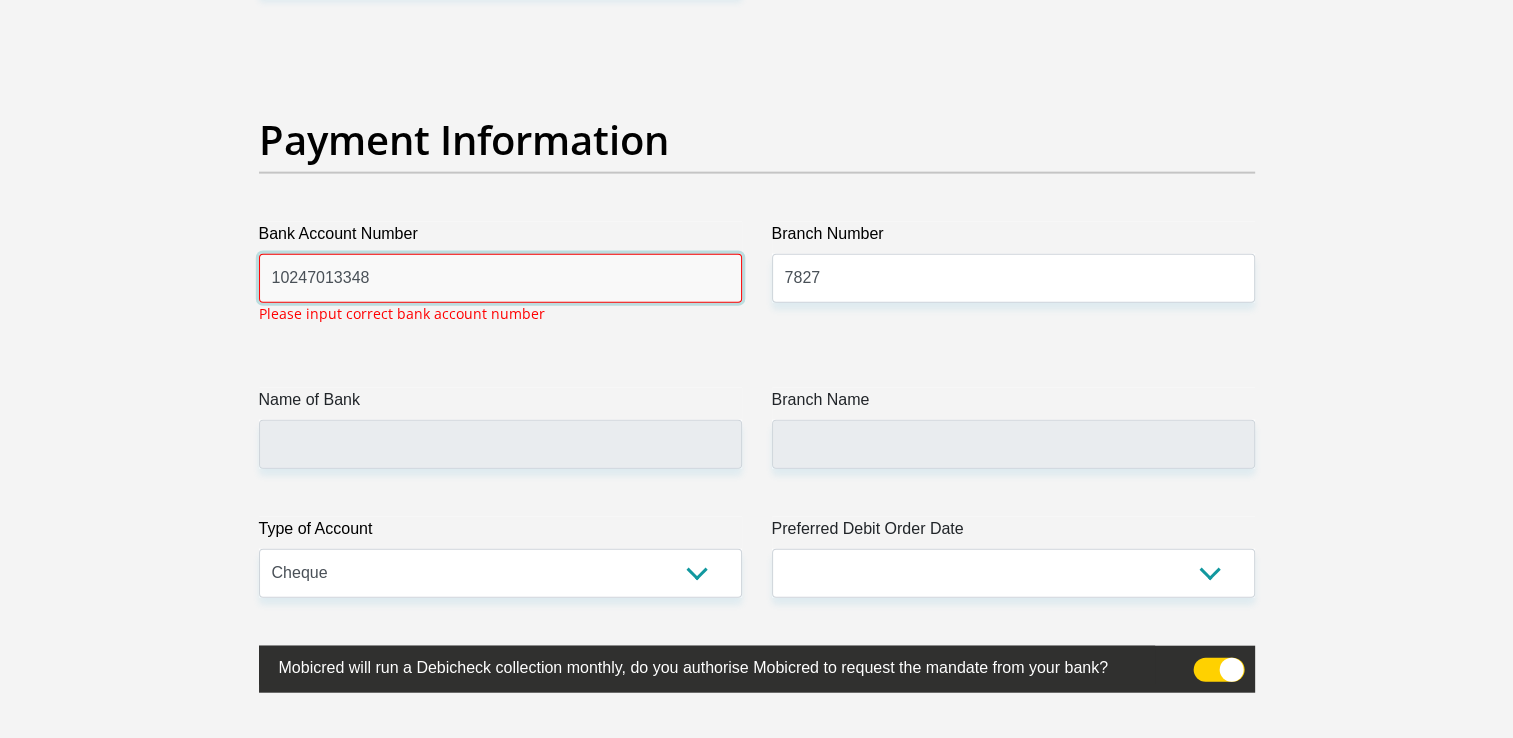 click on "10247013348" at bounding box center (500, 278) 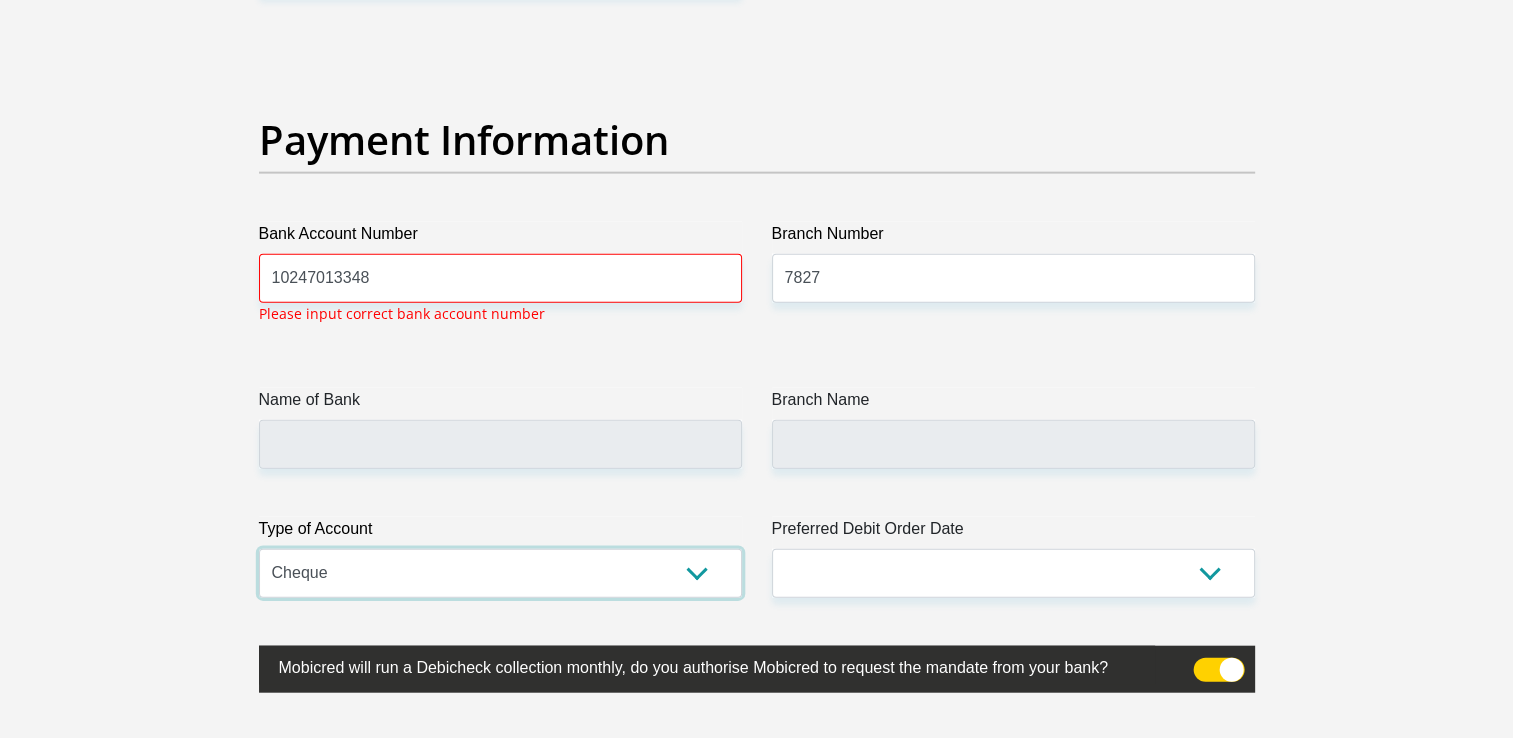 click on "Title
Mr
Ms
Mrs
Dr
Other
First Name
[FIRST]
Surname
[LAST]
ID Number
[SSN]
Please input valid ID number
Race
Black
Coloured
Indian
White
Other
Contact Number
[PHONE]
Please input valid contact number
Nationality
South Africa
Afghanistan
Aland Islands  Angola" at bounding box center (757, -949) 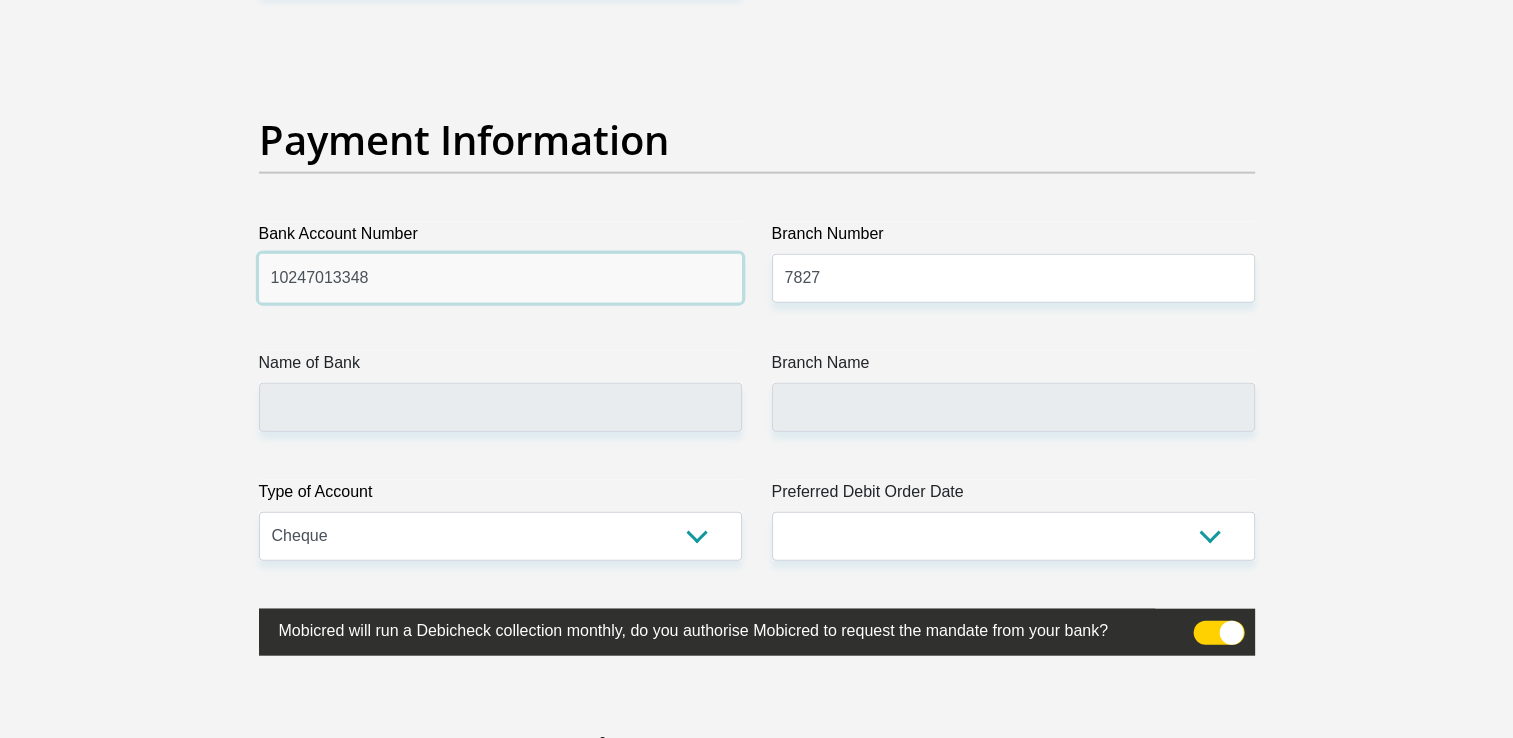 click on "10247013348" at bounding box center [500, 278] 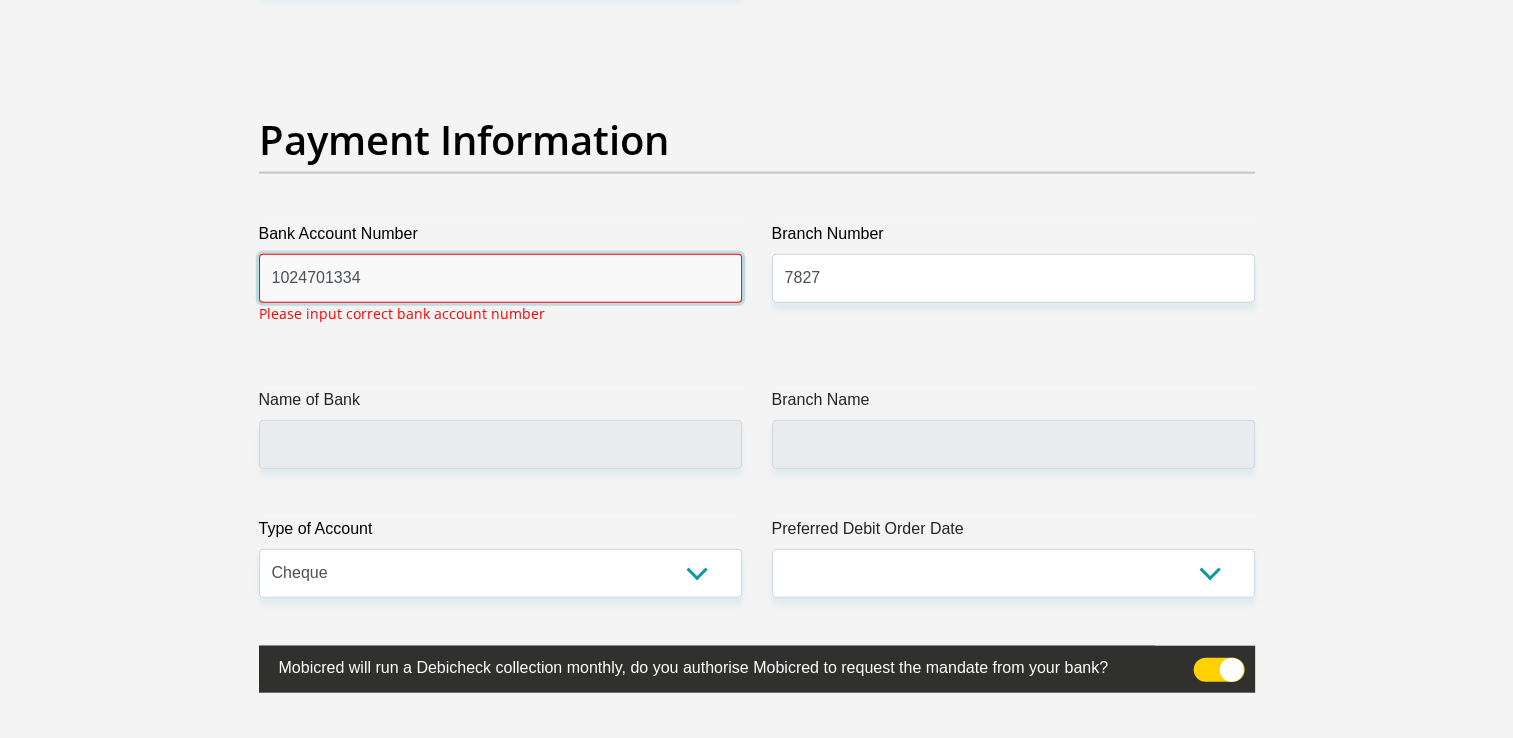 type on "10247013348" 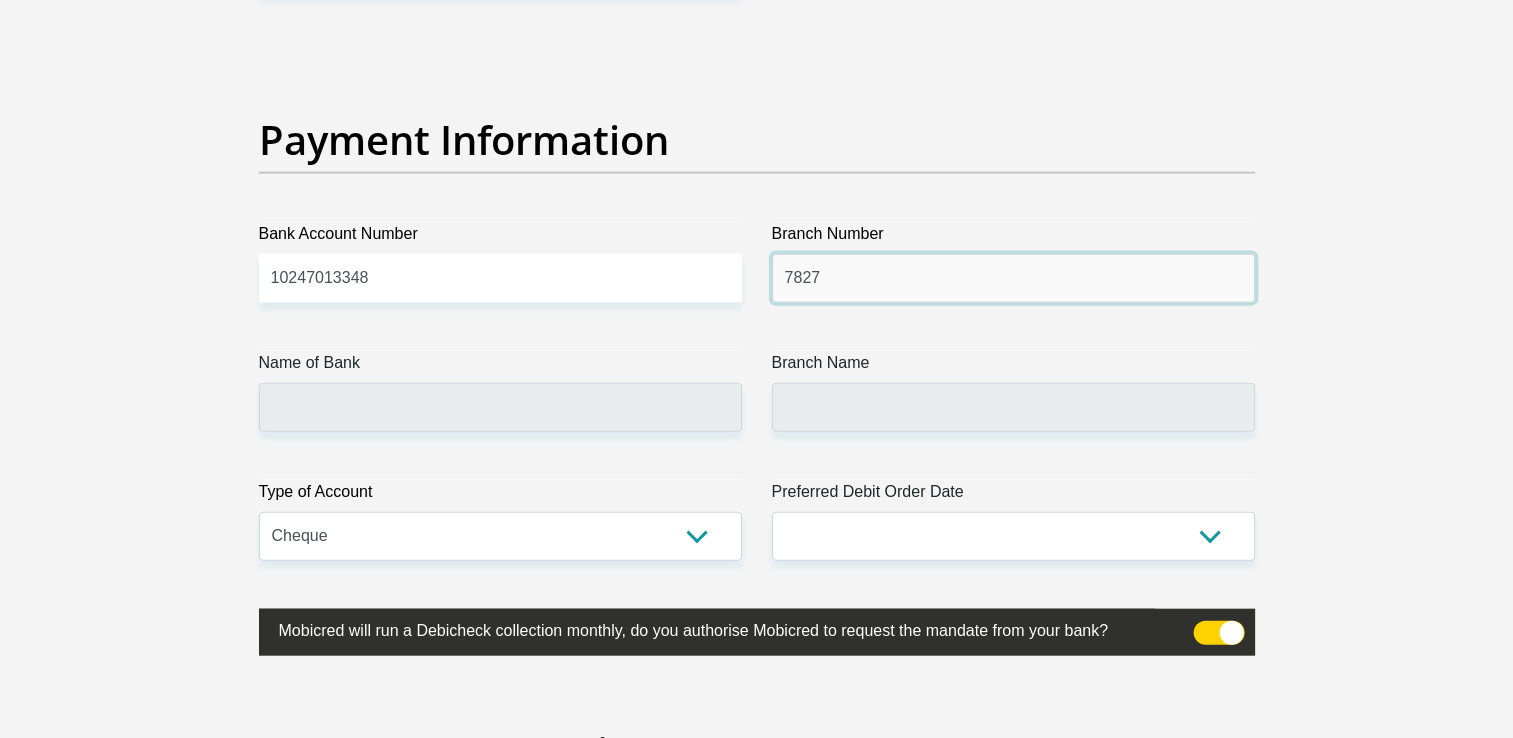 click on "7827" at bounding box center (1013, 278) 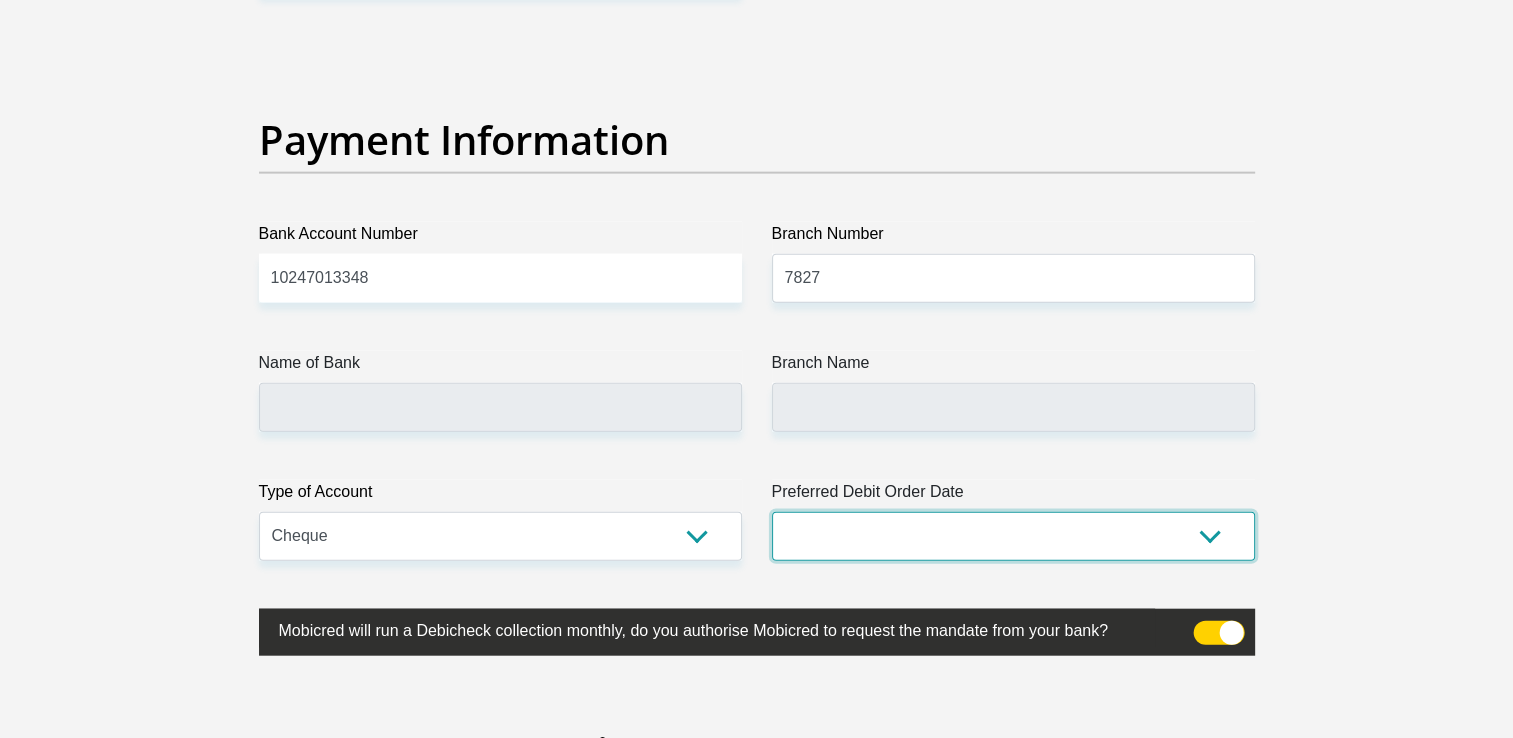 click on "Title
Mr
Ms
Mrs
Dr
Other
First Name
[FIRST]
Surname
[LAST]
ID Number
[SSN]
Please input valid ID number
Race
Black
Coloured
Indian
White
Other
Contact Number
[PHONE]
Please input valid contact number
Nationality
South Africa
Afghanistan
Aland Islands  Angola" at bounding box center [757, -968] 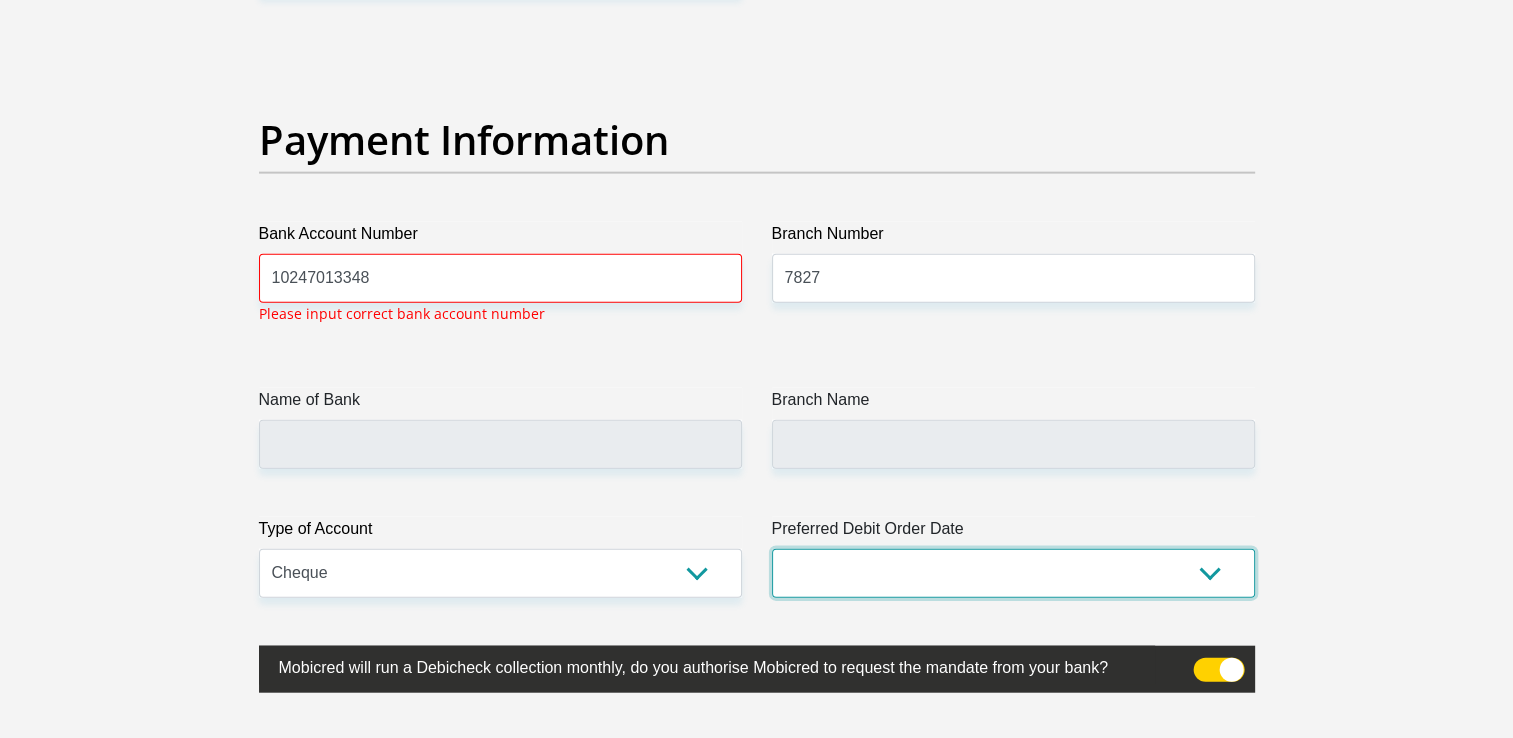 select on "26" 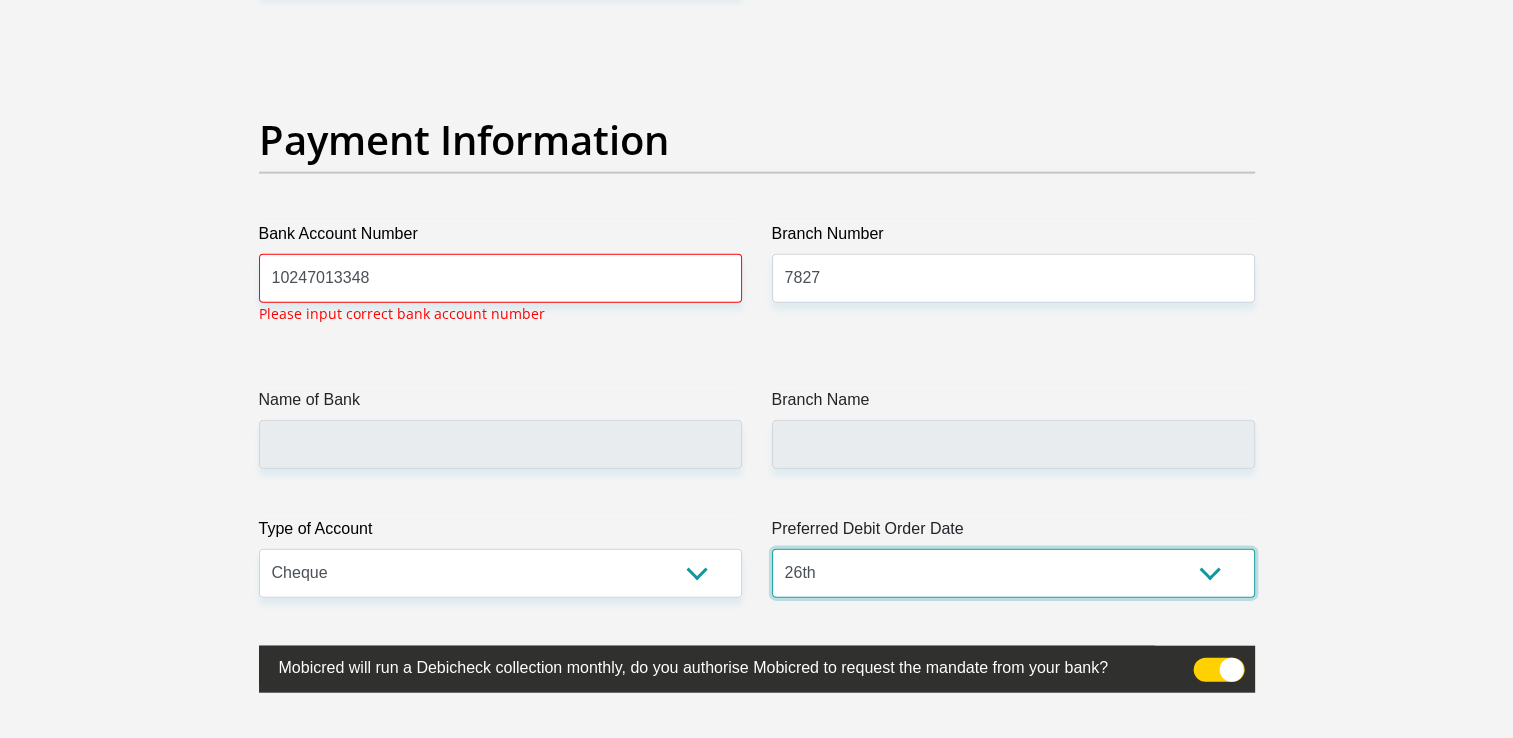 click on "1st
2nd
3rd
4th
5th
7th
18th
19th
20th
21st
22nd
23rd
24th
25th
26th
27th
28th
29th
30th" at bounding box center [1013, 573] 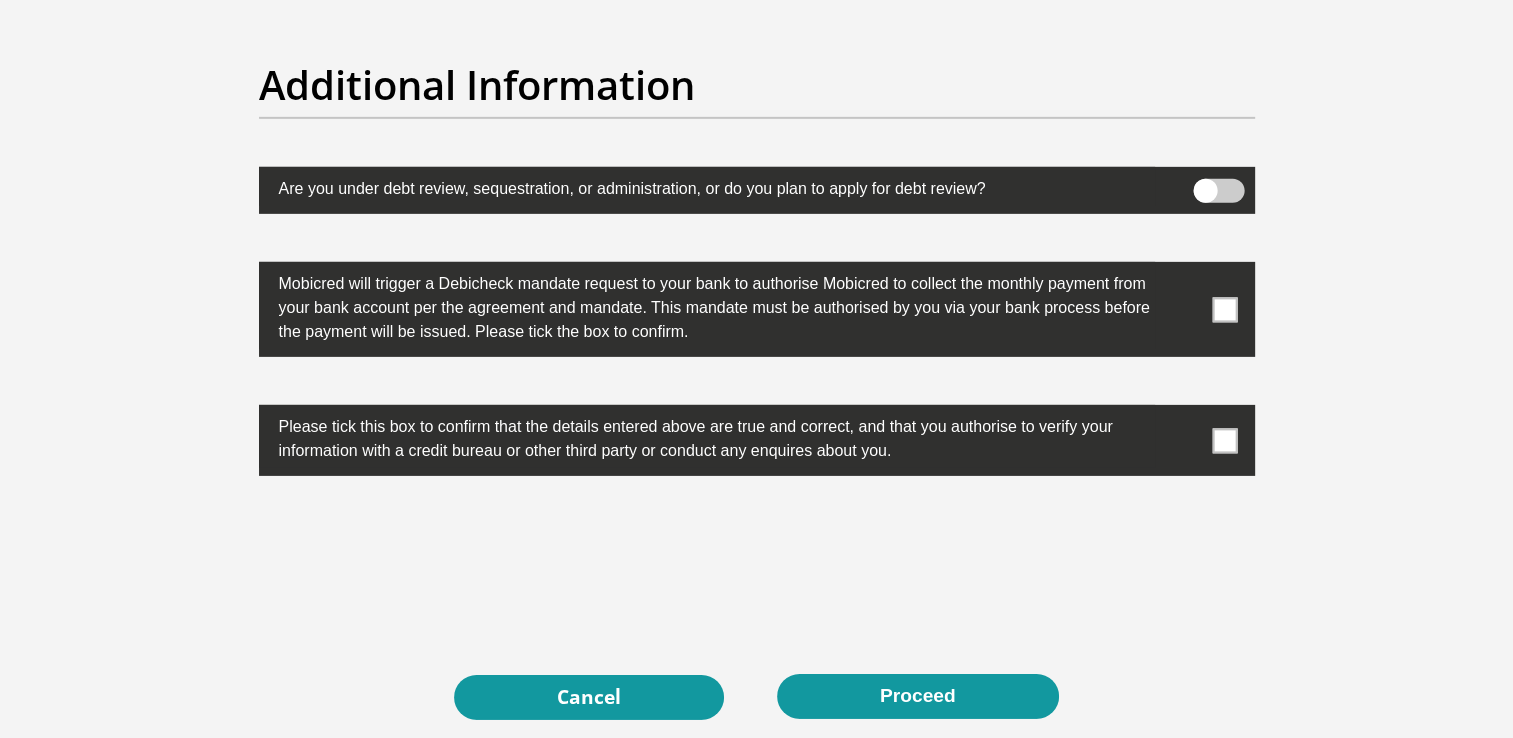 scroll, scrollTop: 6335, scrollLeft: 0, axis: vertical 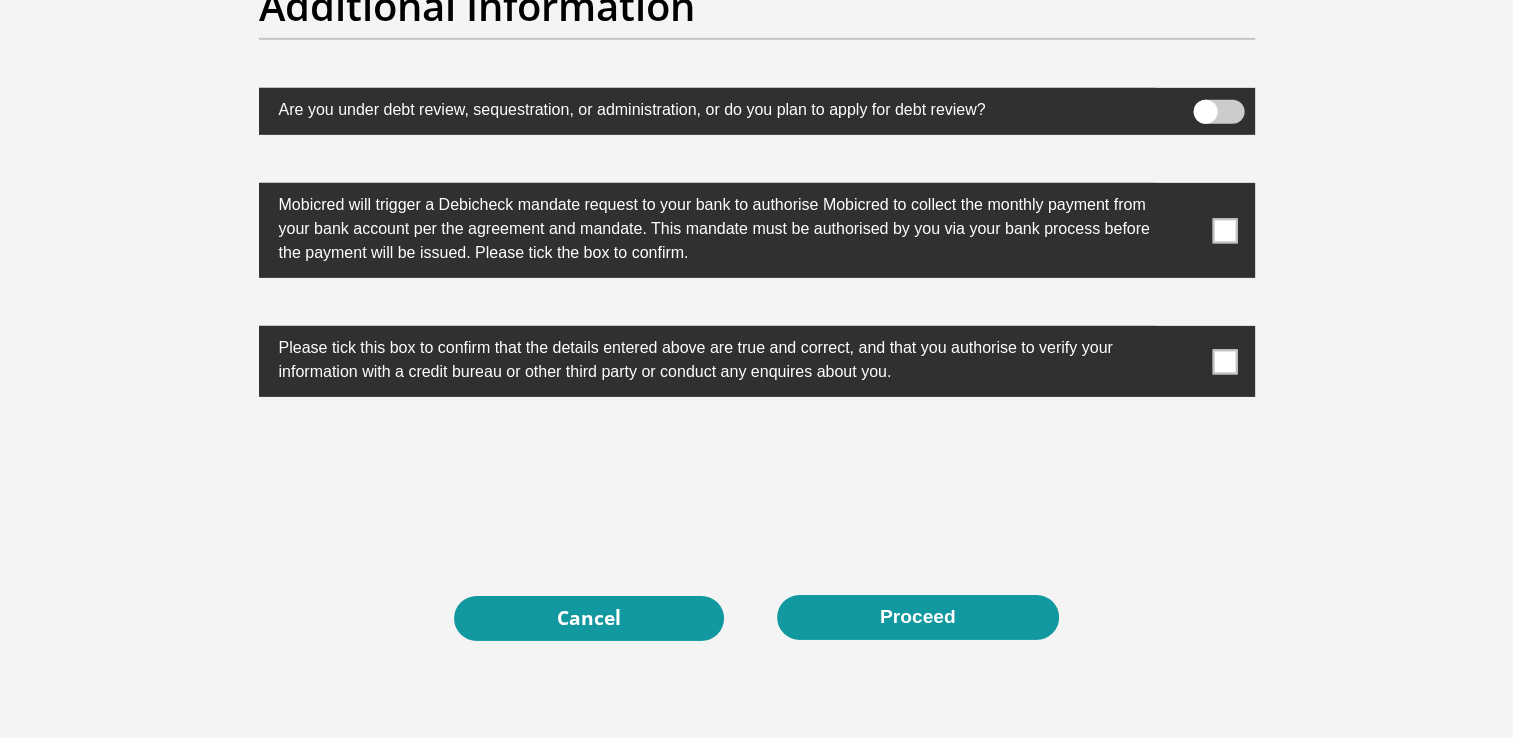 drag, startPoint x: 1229, startPoint y: 226, endPoint x: 1252, endPoint y: 250, distance: 33.24154 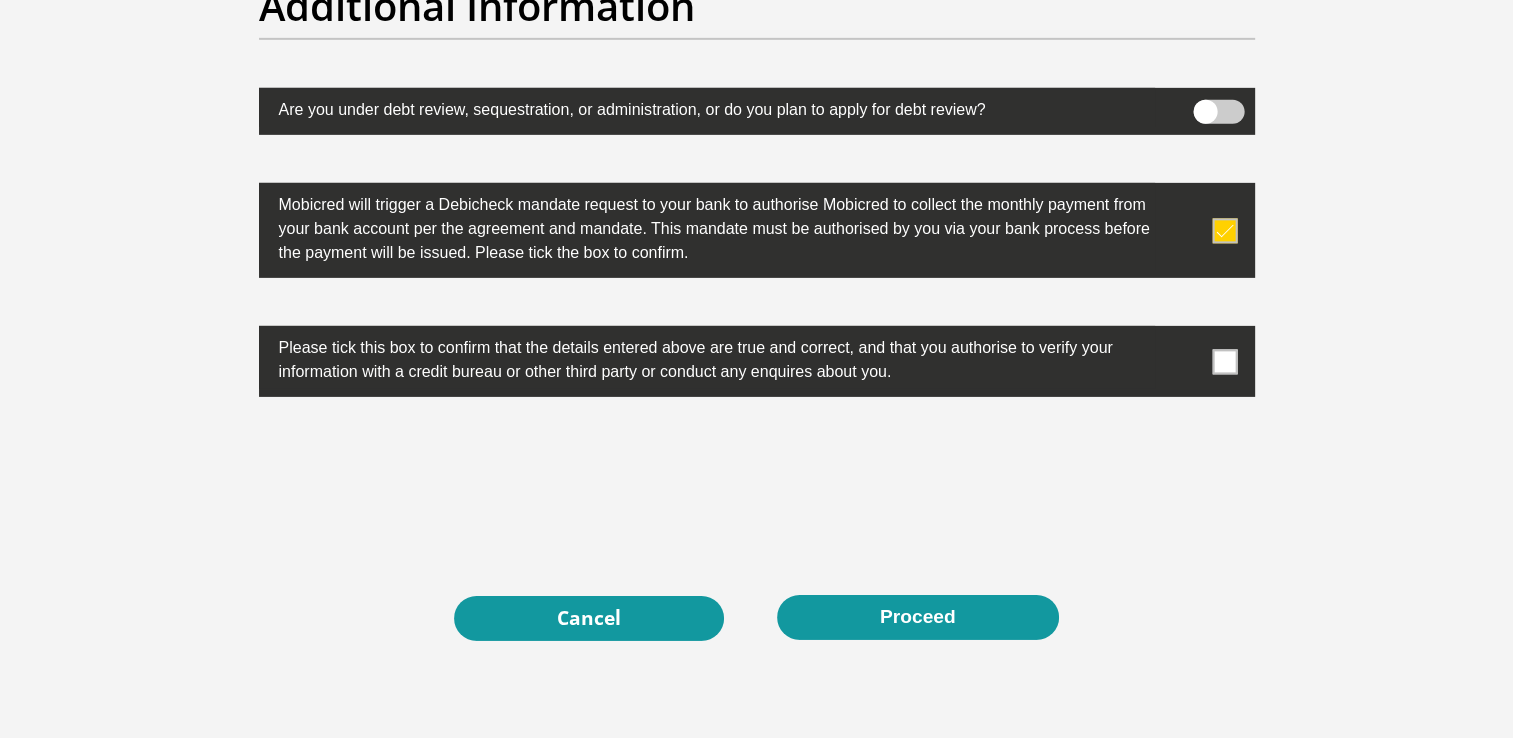 click at bounding box center [1224, 361] 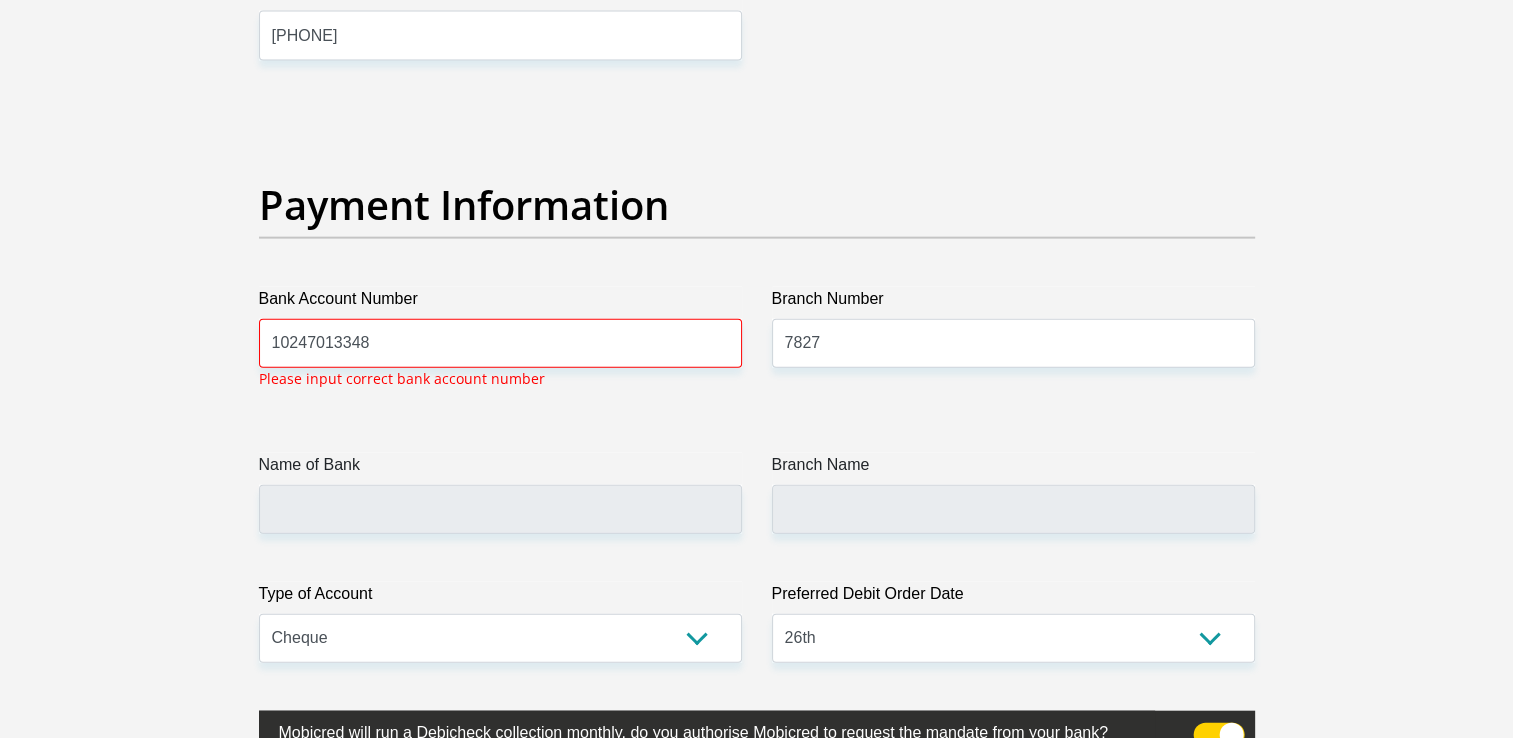 scroll, scrollTop: 4469, scrollLeft: 0, axis: vertical 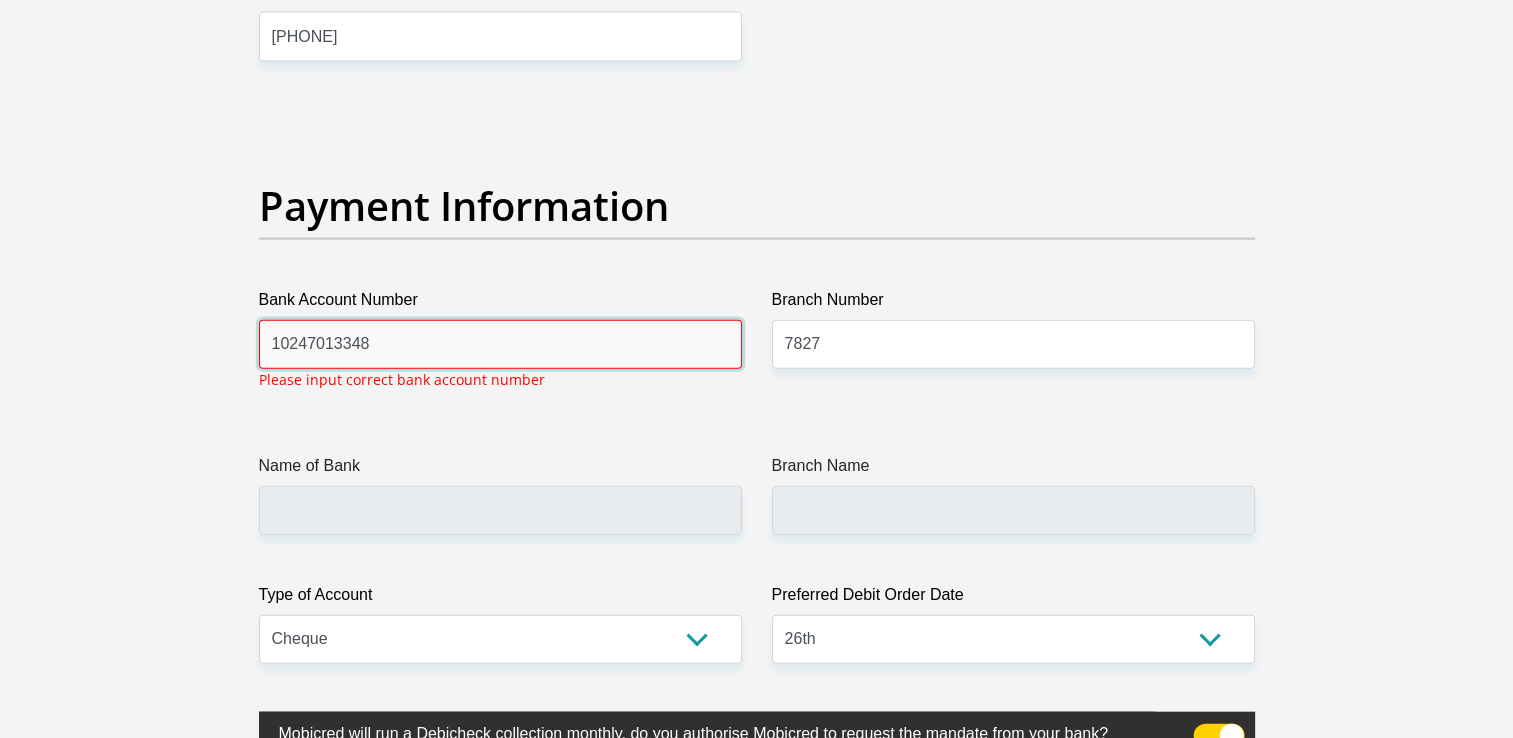click on "10247013348" at bounding box center (500, 344) 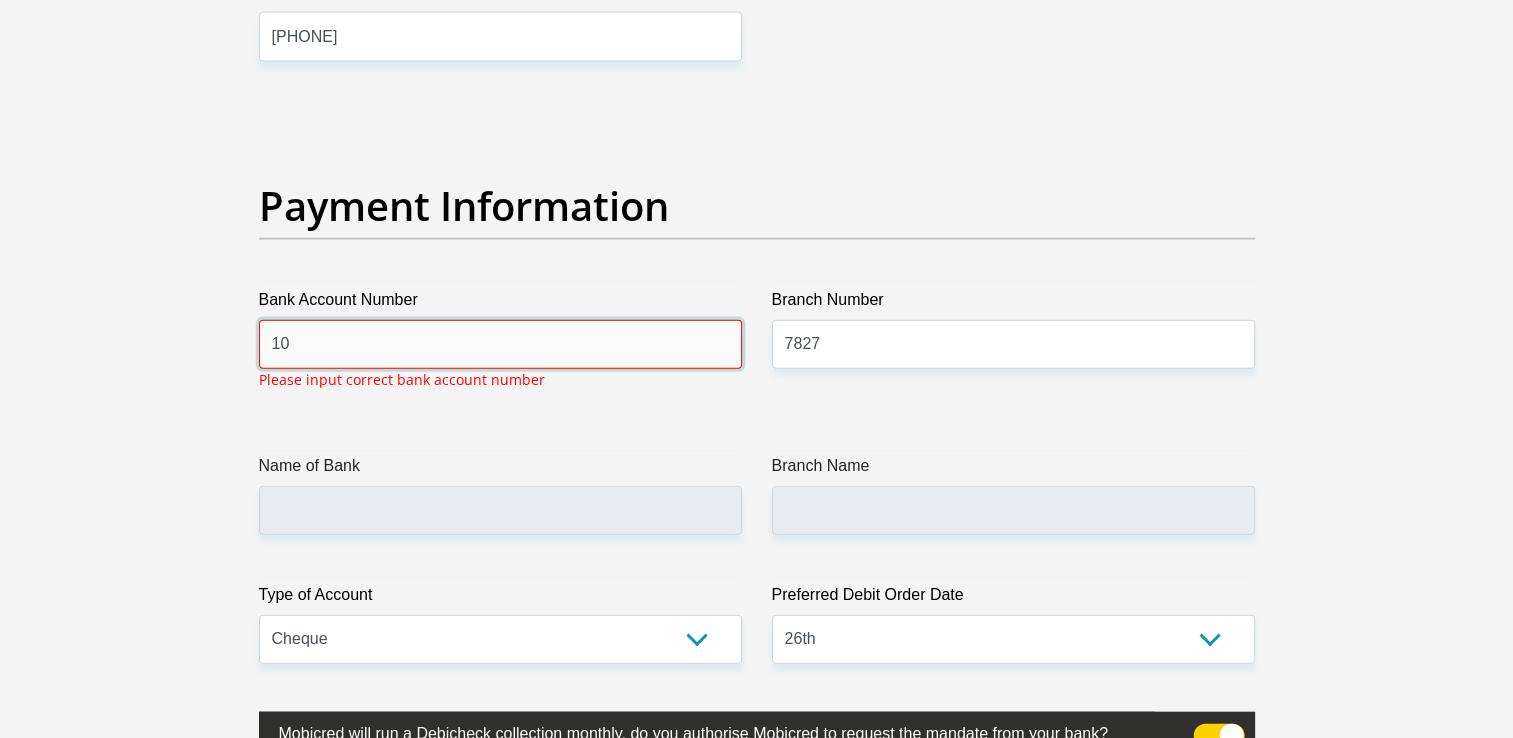 type on "1" 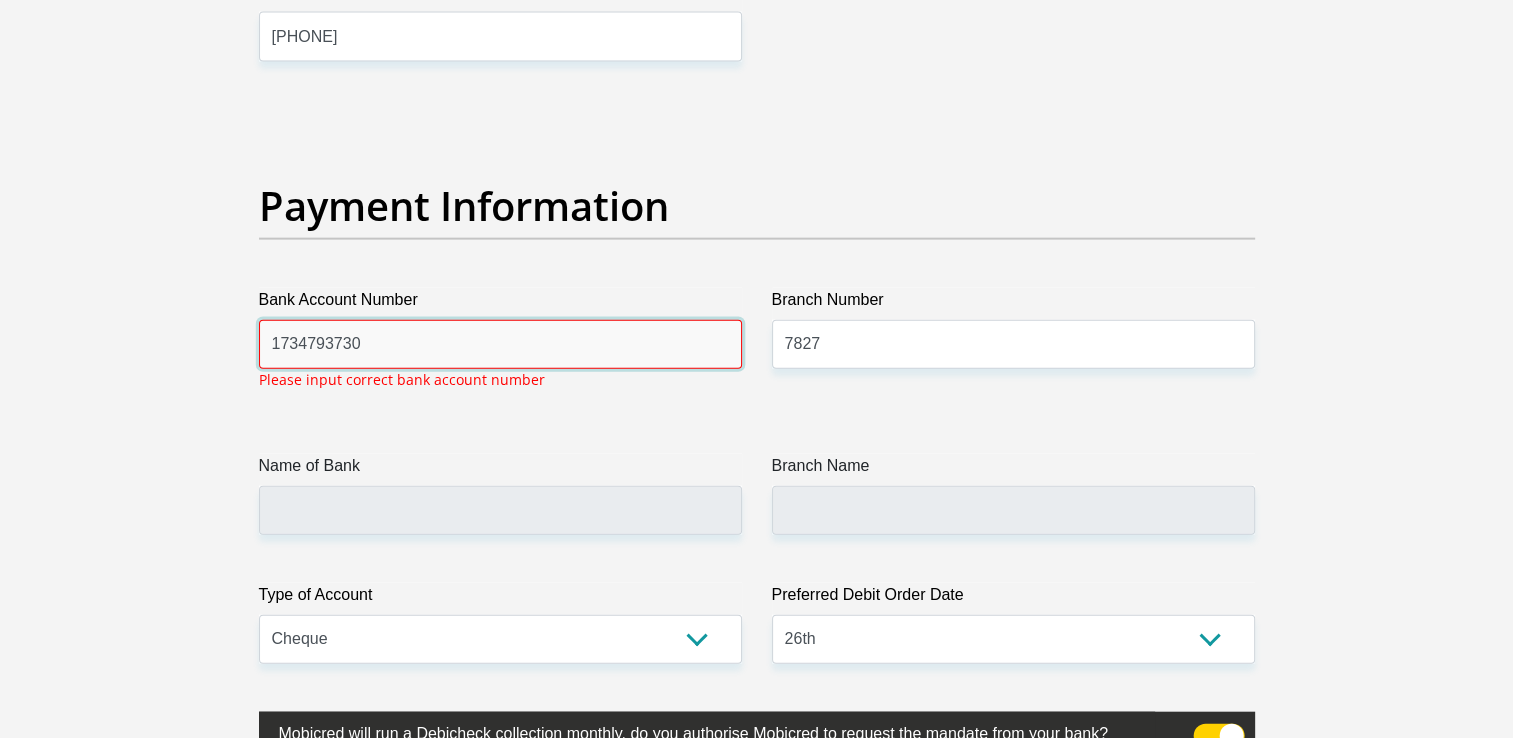 type on "1734793730" 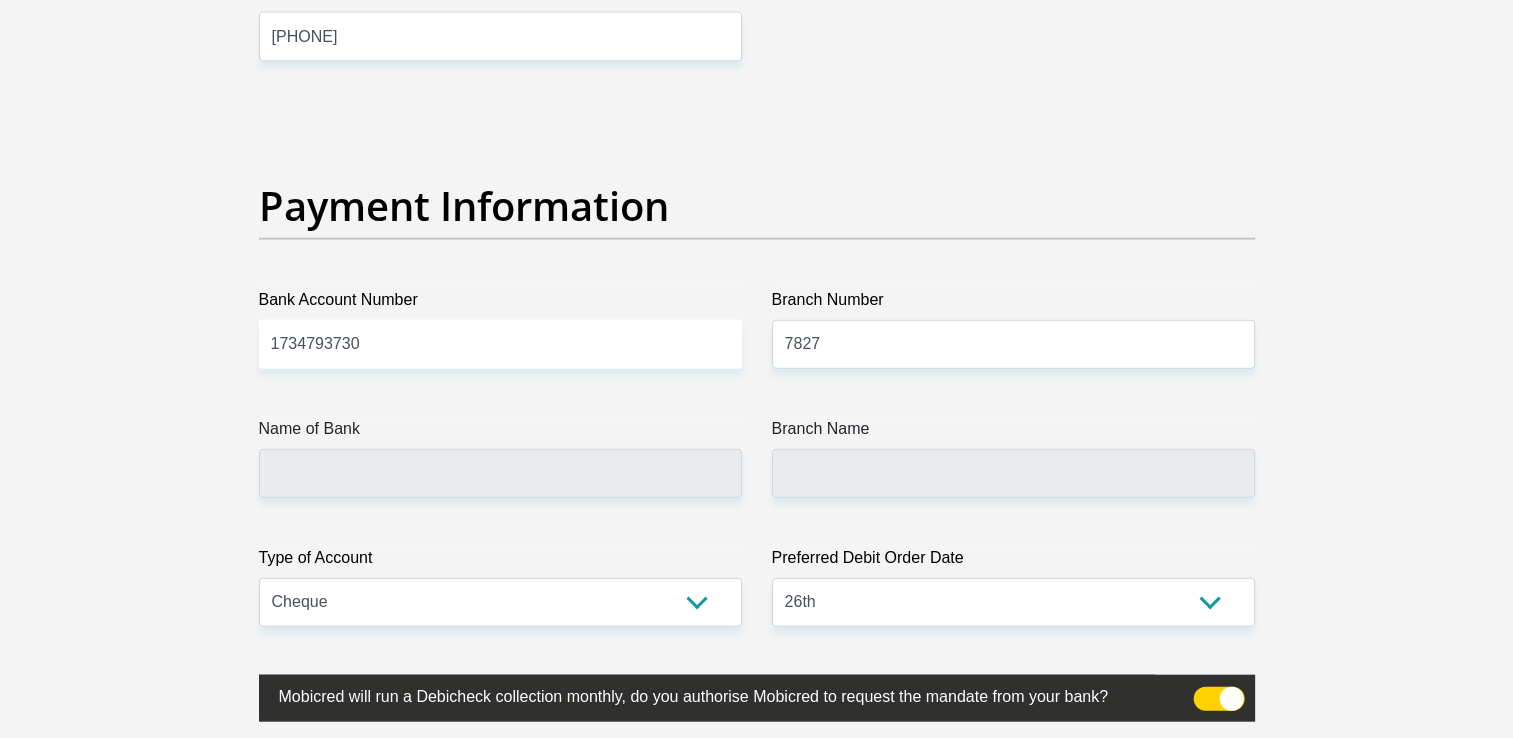 drag, startPoint x: 532, startPoint y: 464, endPoint x: 496, endPoint y: 453, distance: 37.64306 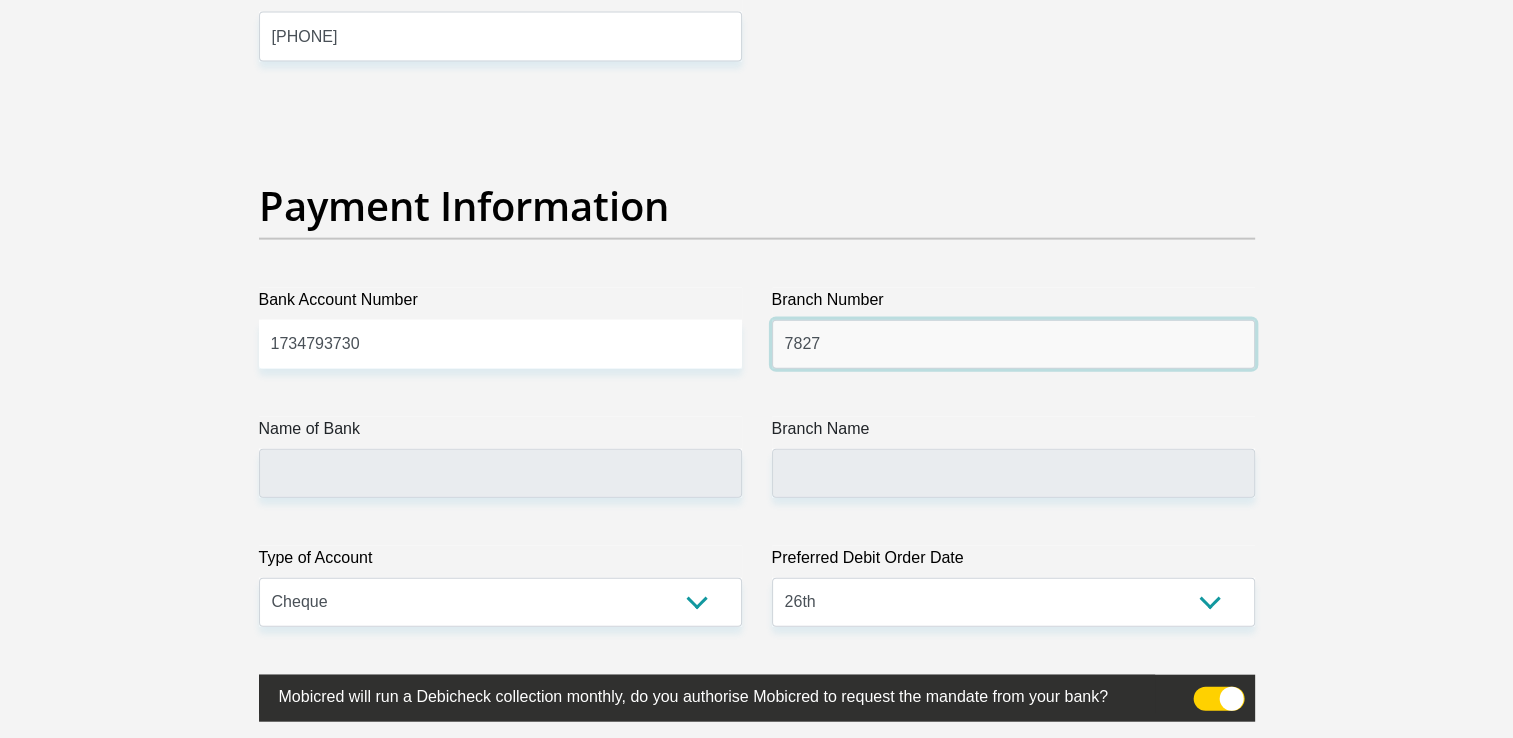 click on "7827" at bounding box center [1013, 344] 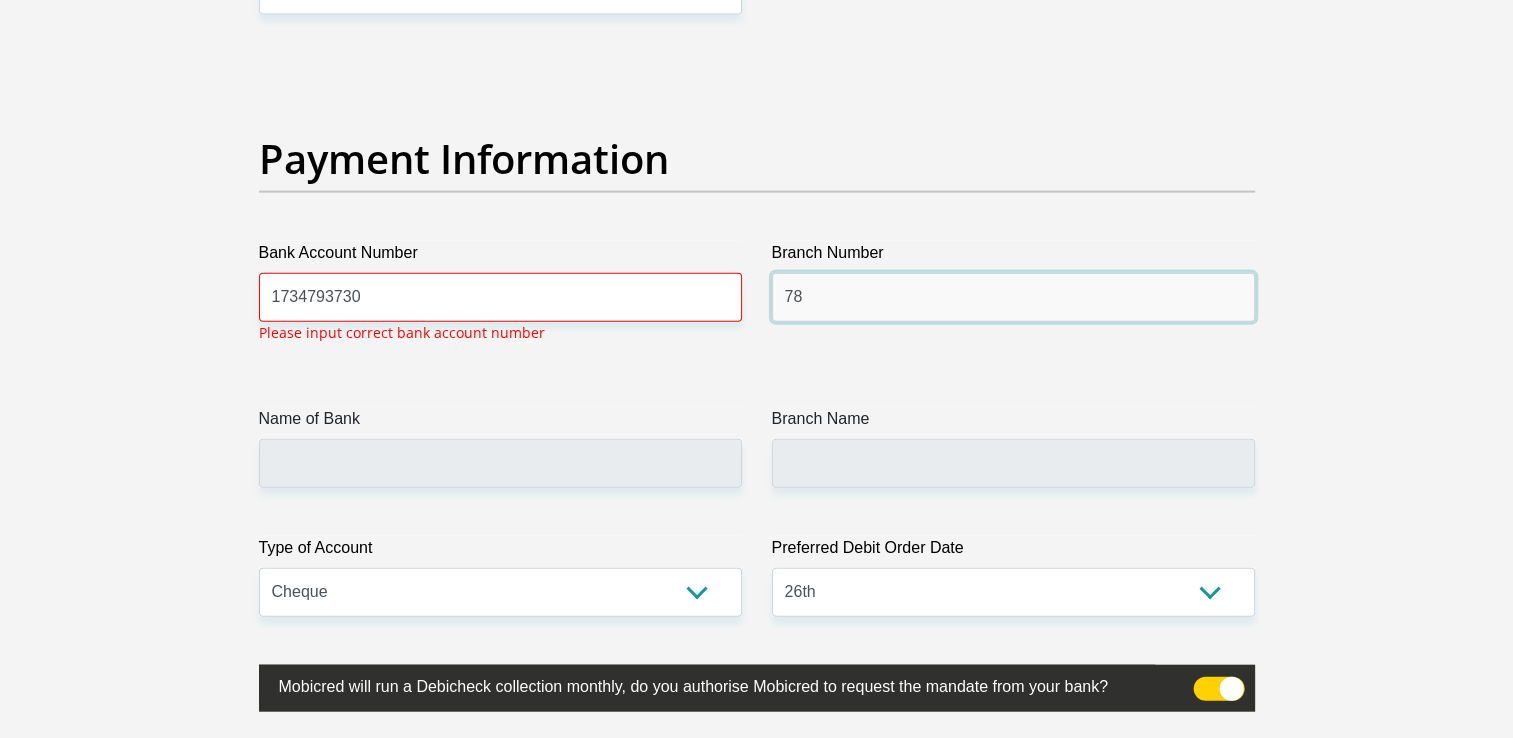 type on "7" 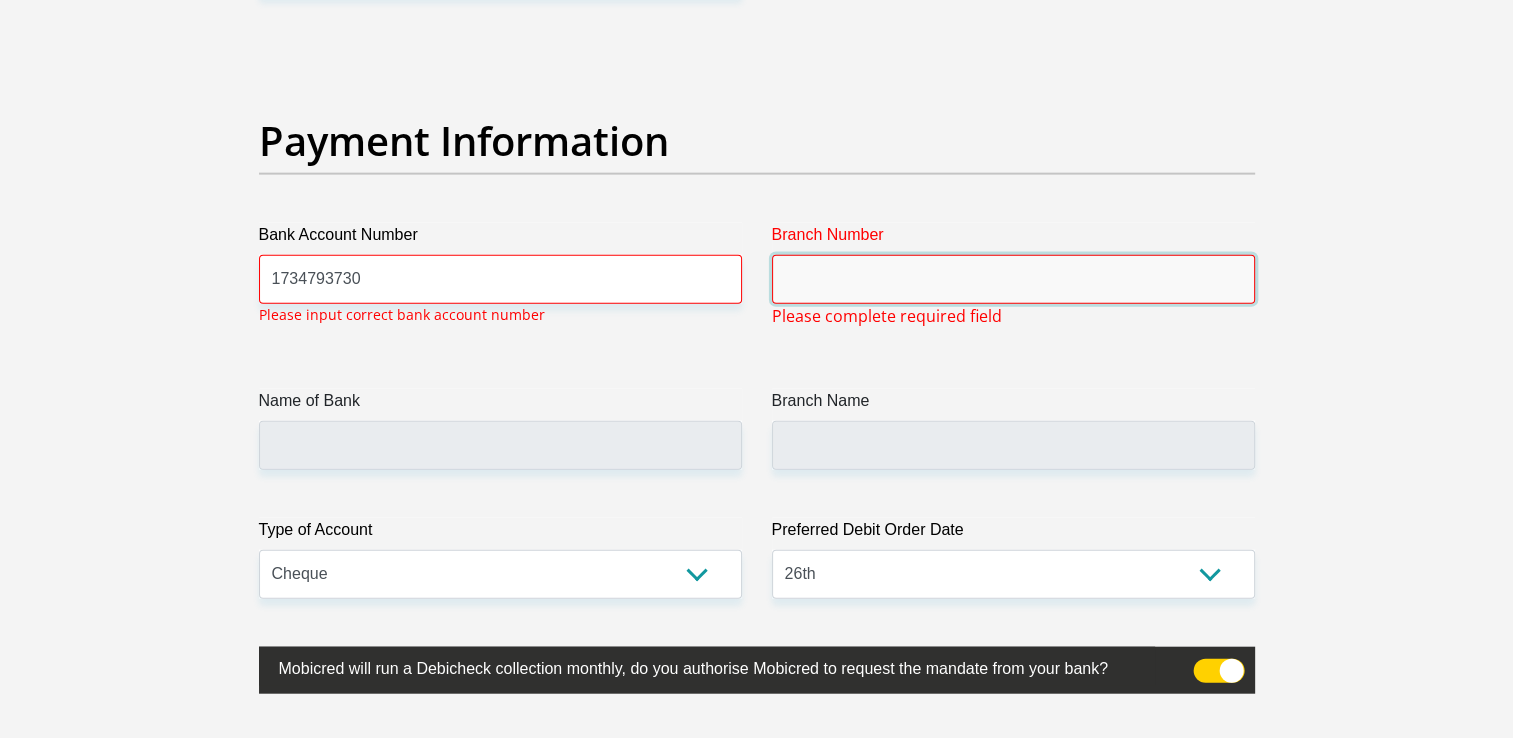 scroll, scrollTop: 4535, scrollLeft: 0, axis: vertical 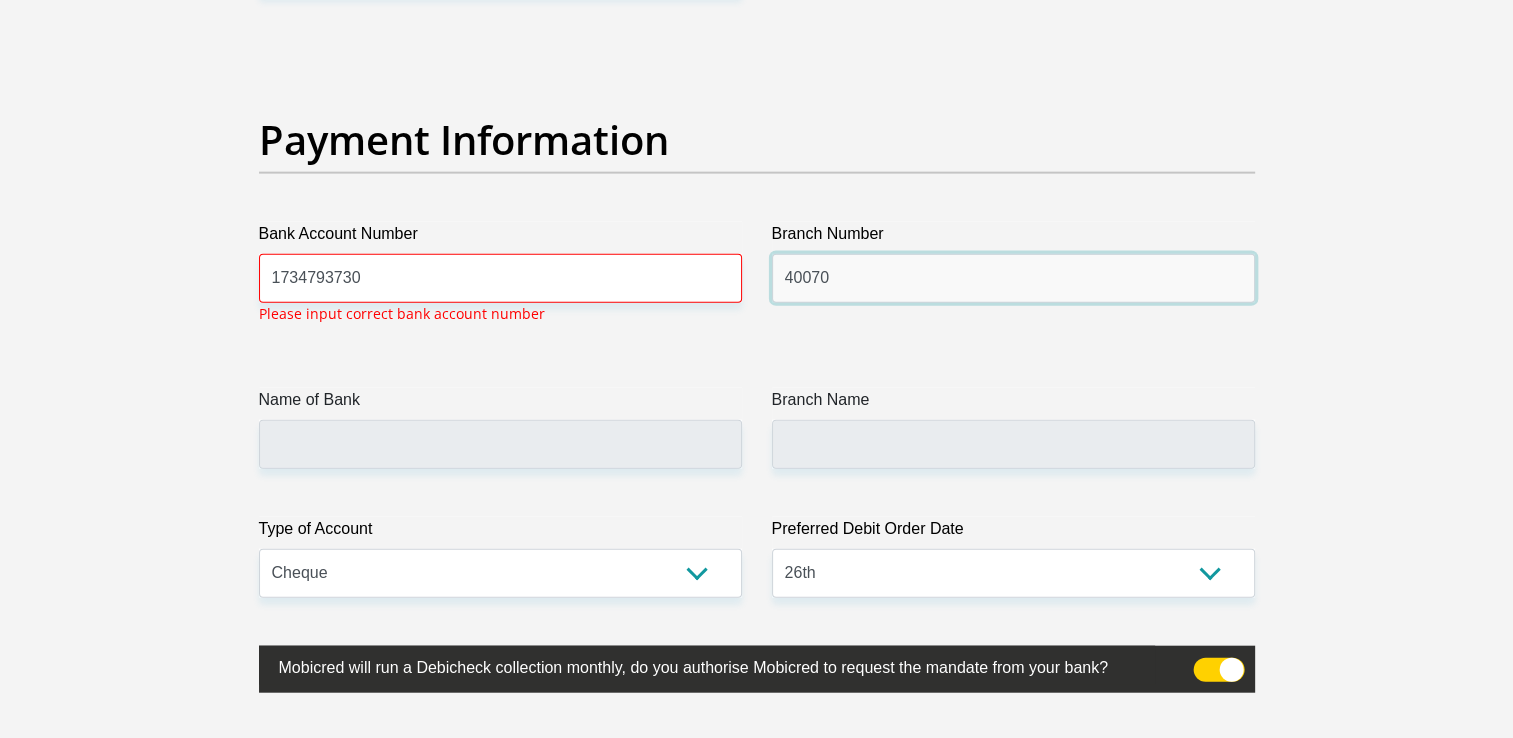 type on "40070" 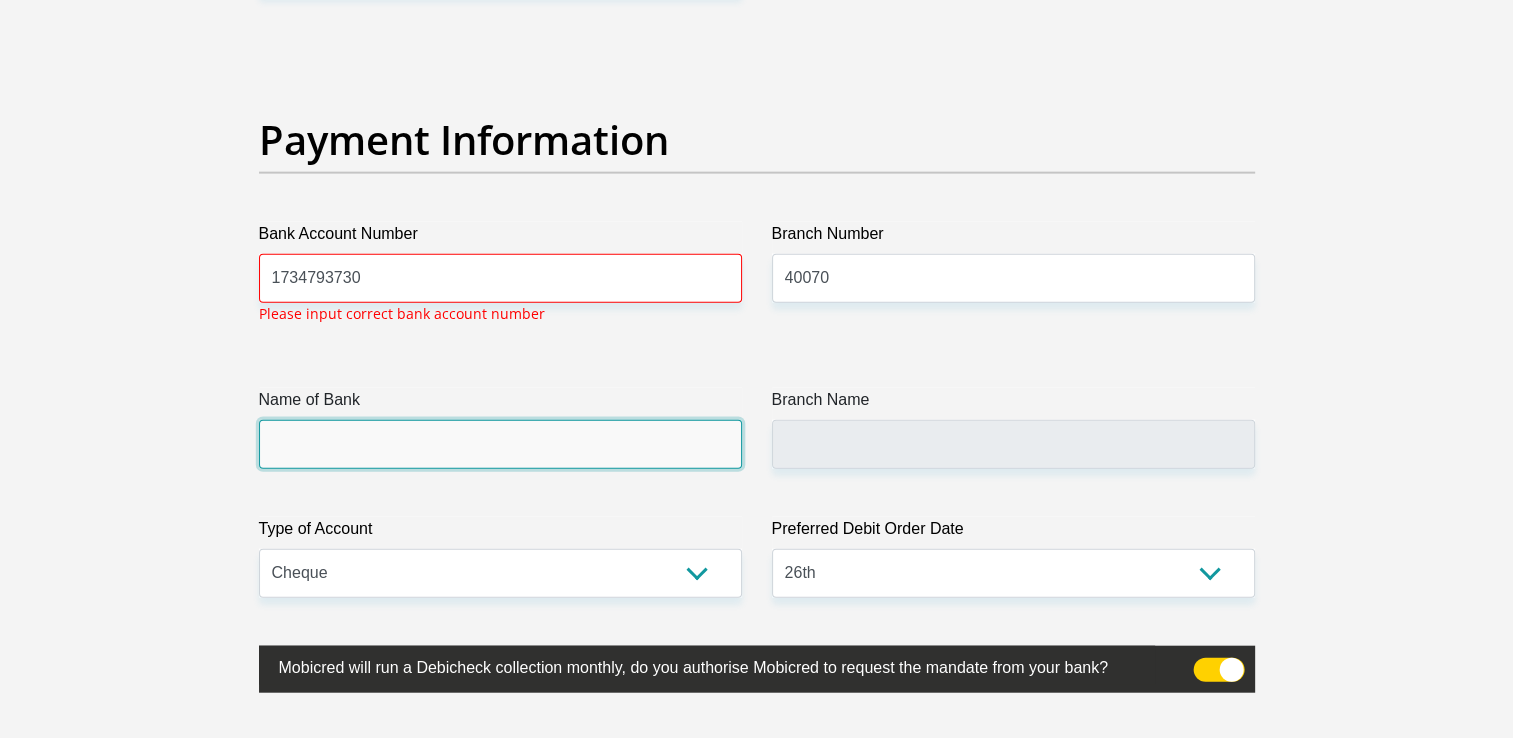 click on "Title
Mr
Ms
Mrs
Dr
Other
First Name
[FIRST]
Surname
[LAST]
ID Number
[SSN]
Please input valid ID number
Race
Black
Coloured
Indian
White
Other
Contact Number
[PHONE]
Please input valid contact number
Nationality
South Africa
Afghanistan
Aland Islands  Angola" at bounding box center (757, -949) 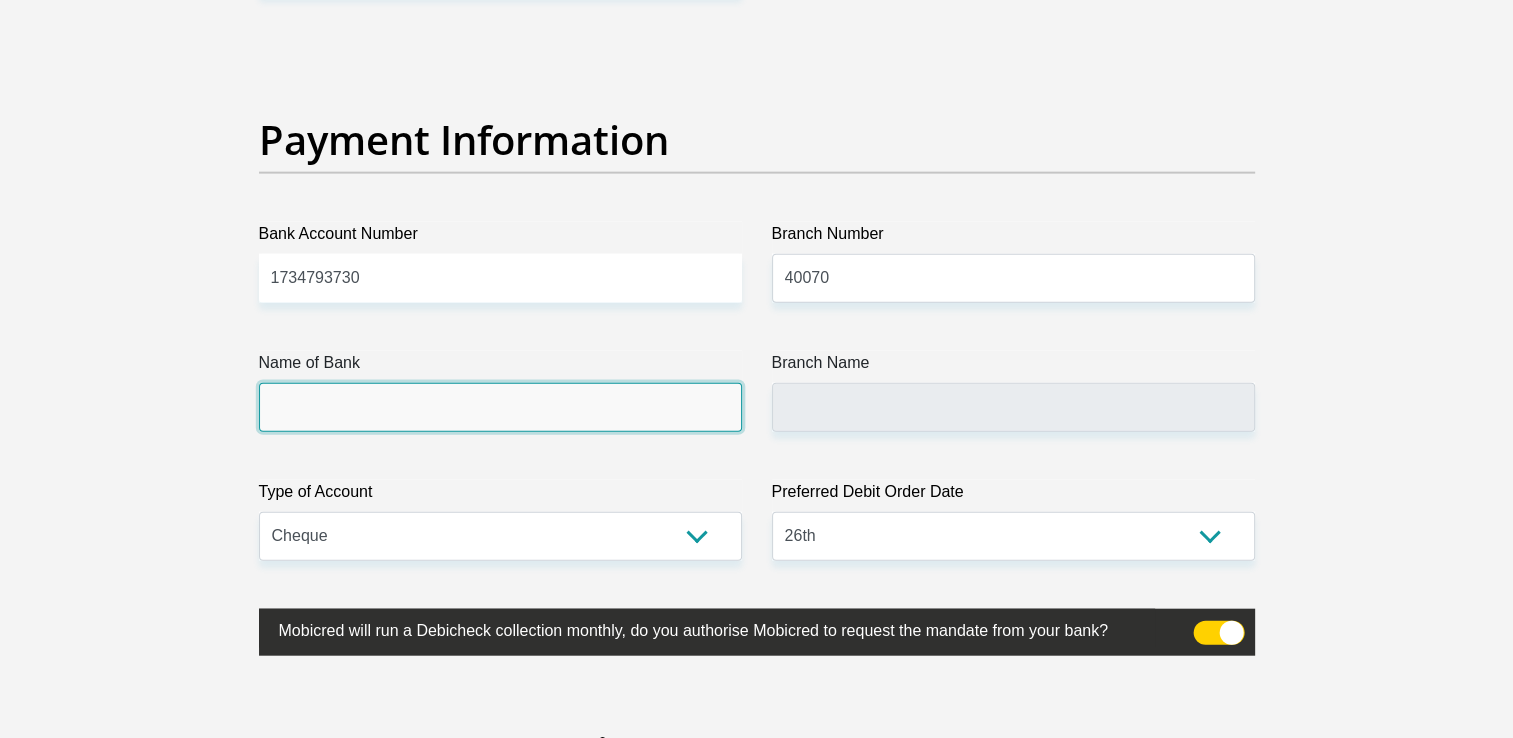 click on "Name of Bank" at bounding box center (500, 391) 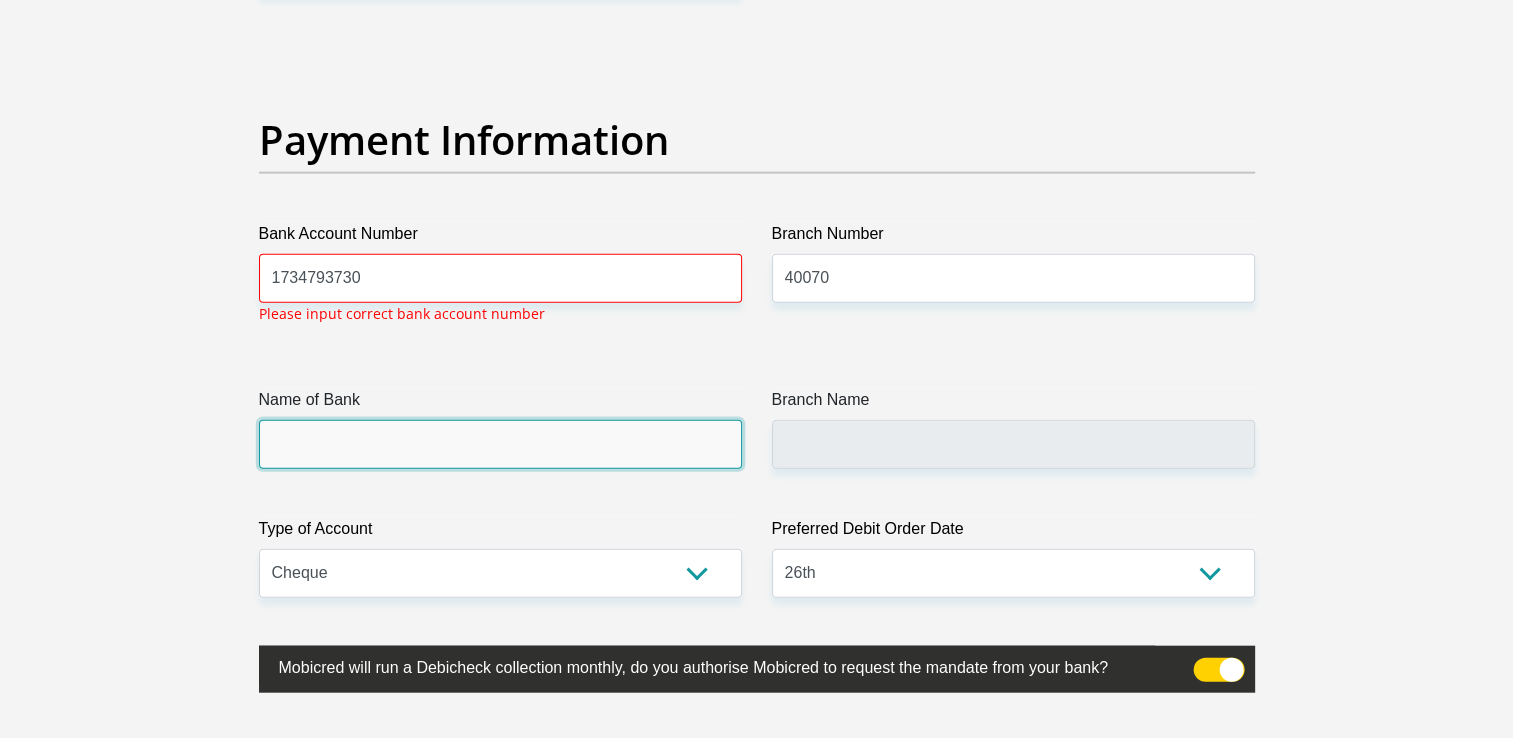 click on "Name of Bank" at bounding box center [500, 444] 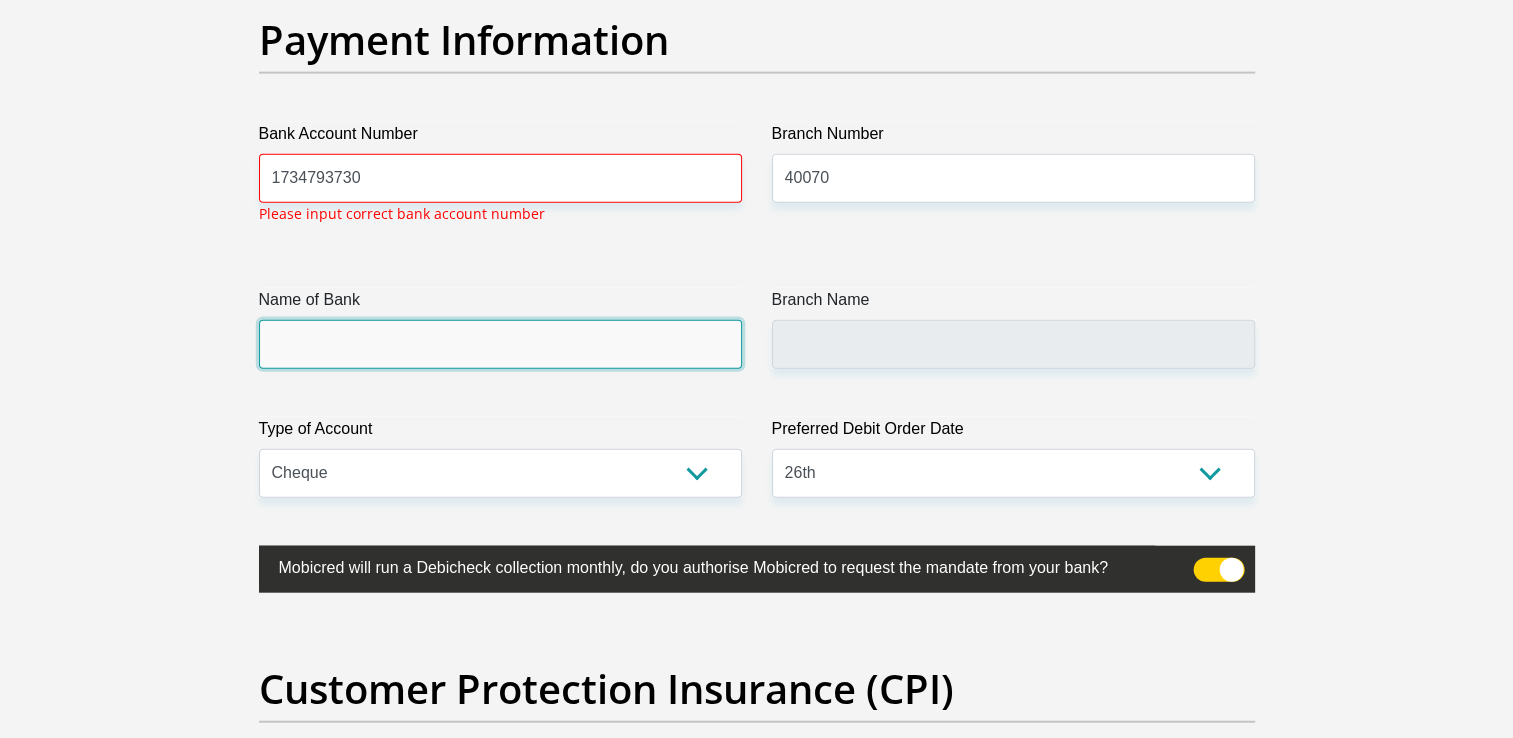 scroll, scrollTop: 6452, scrollLeft: 0, axis: vertical 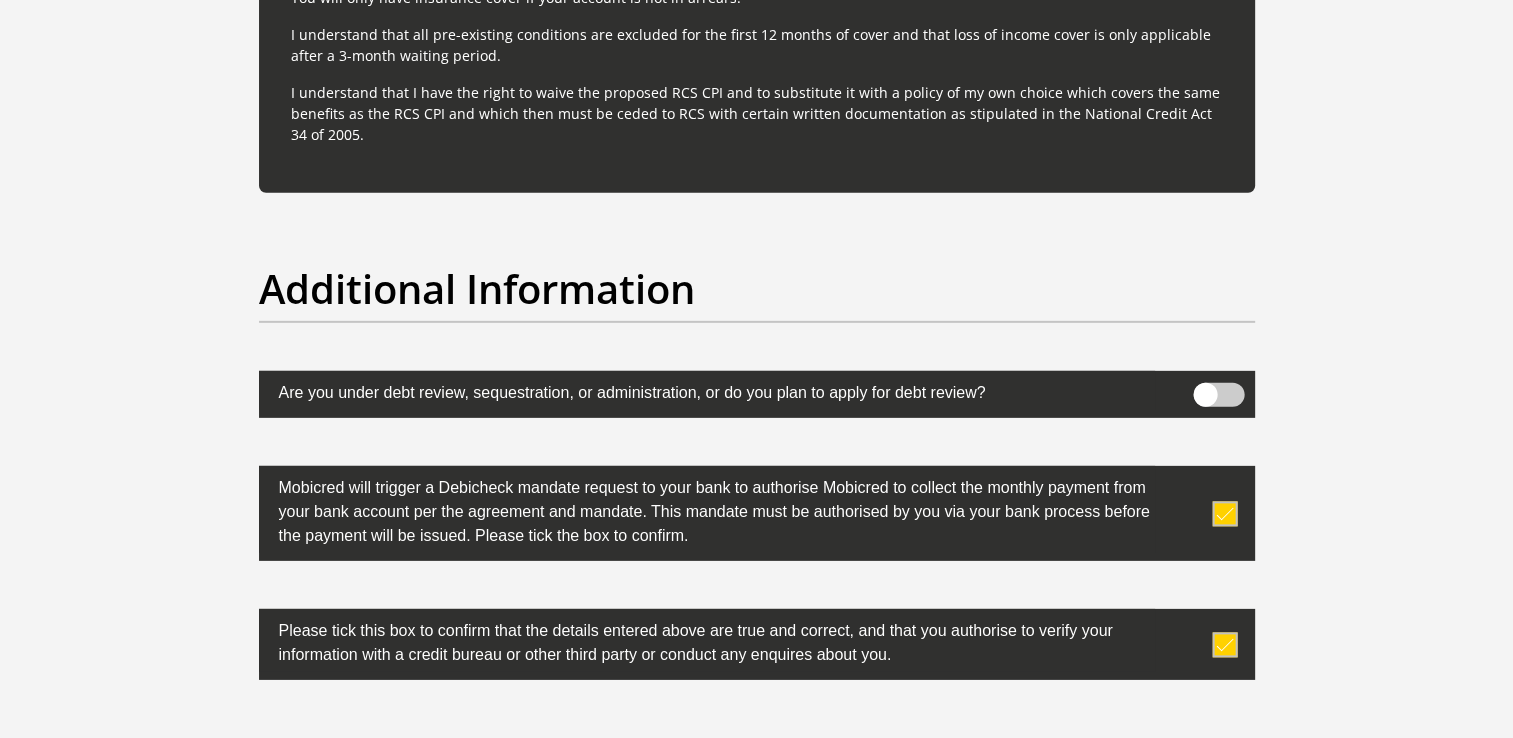 click at bounding box center (1218, 395) 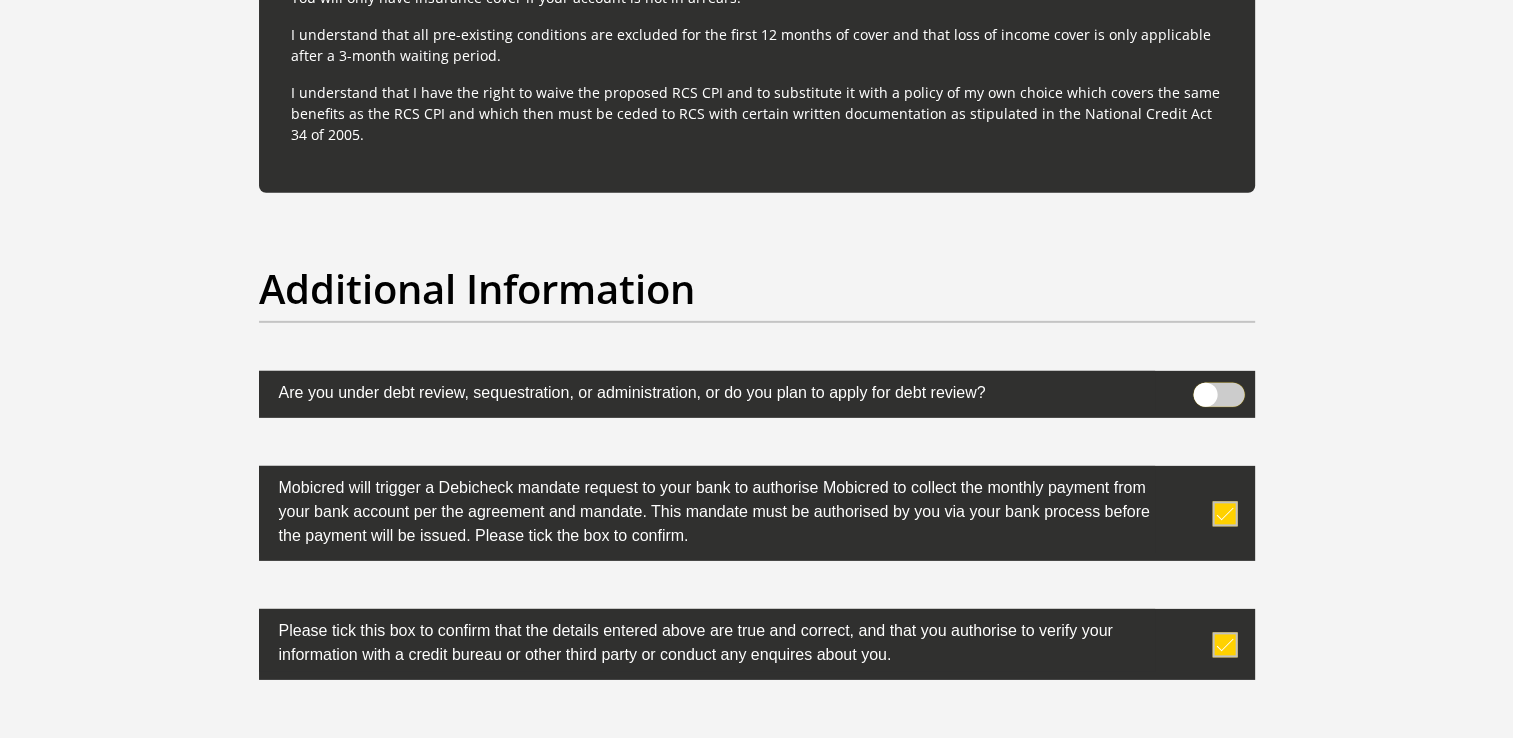 click at bounding box center [1205, 388] 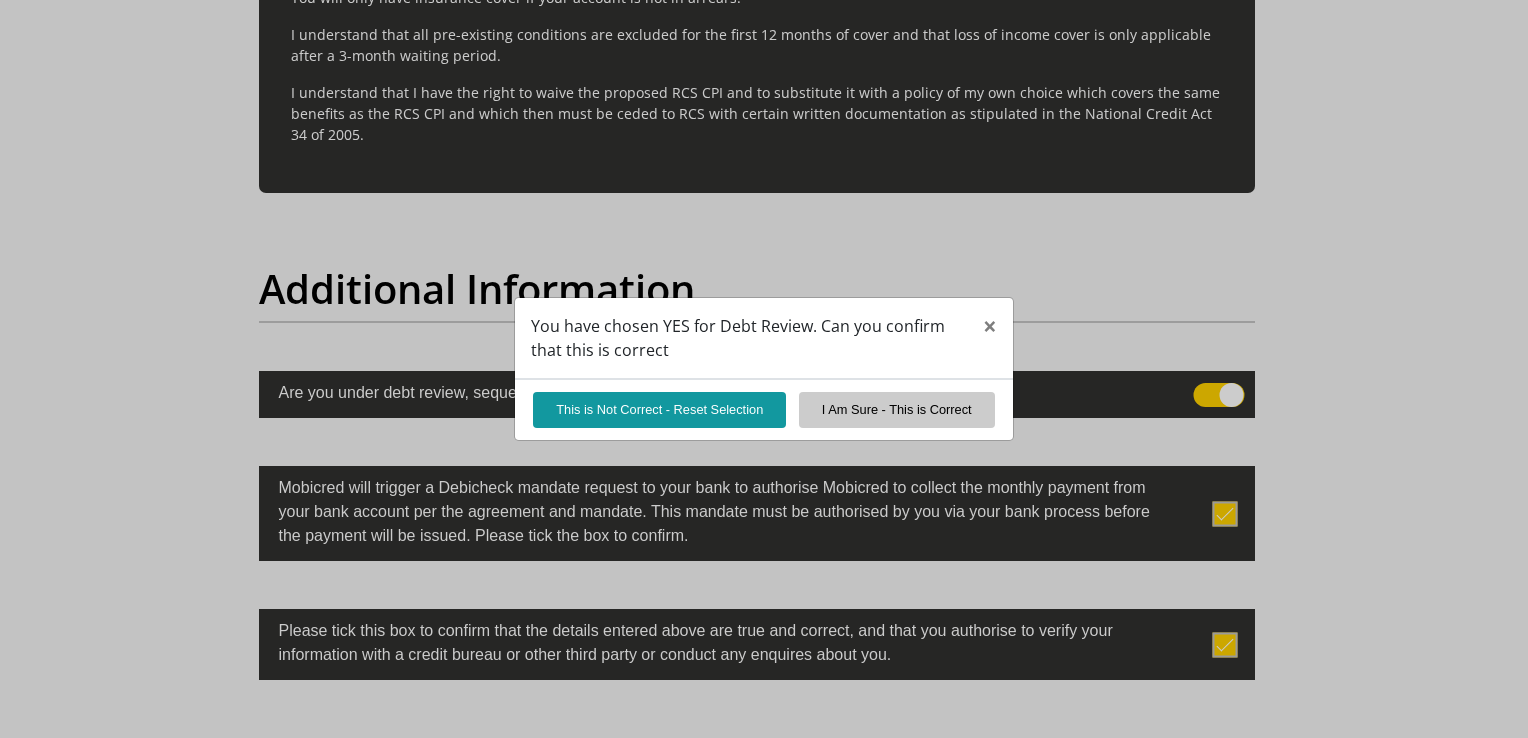 click on "You have chosen YES for Debt Review.
Can you confirm that this is correct
×
This is Not Correct - Reset Selection
I Am Sure - This is Correct" at bounding box center (764, 369) 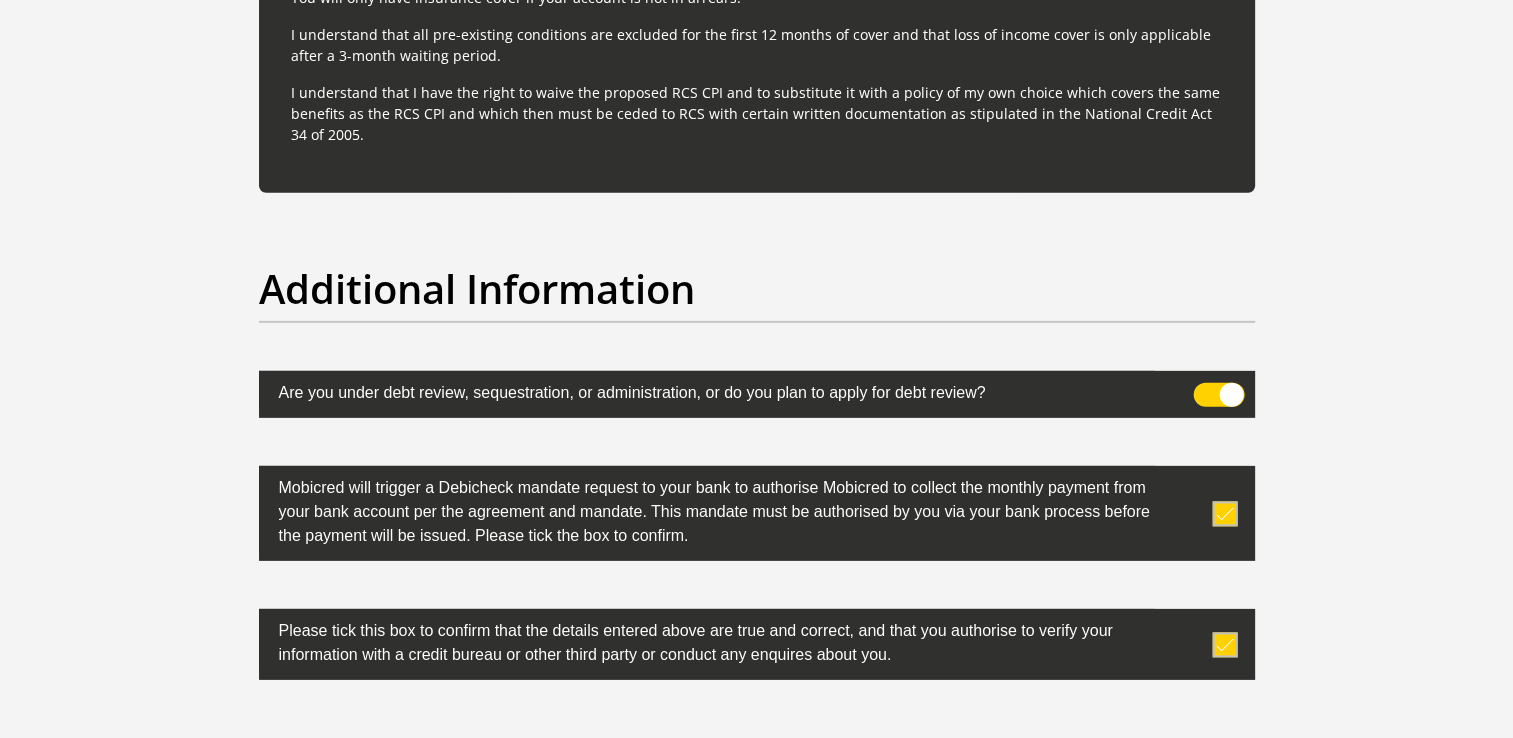click at bounding box center [1218, 395] 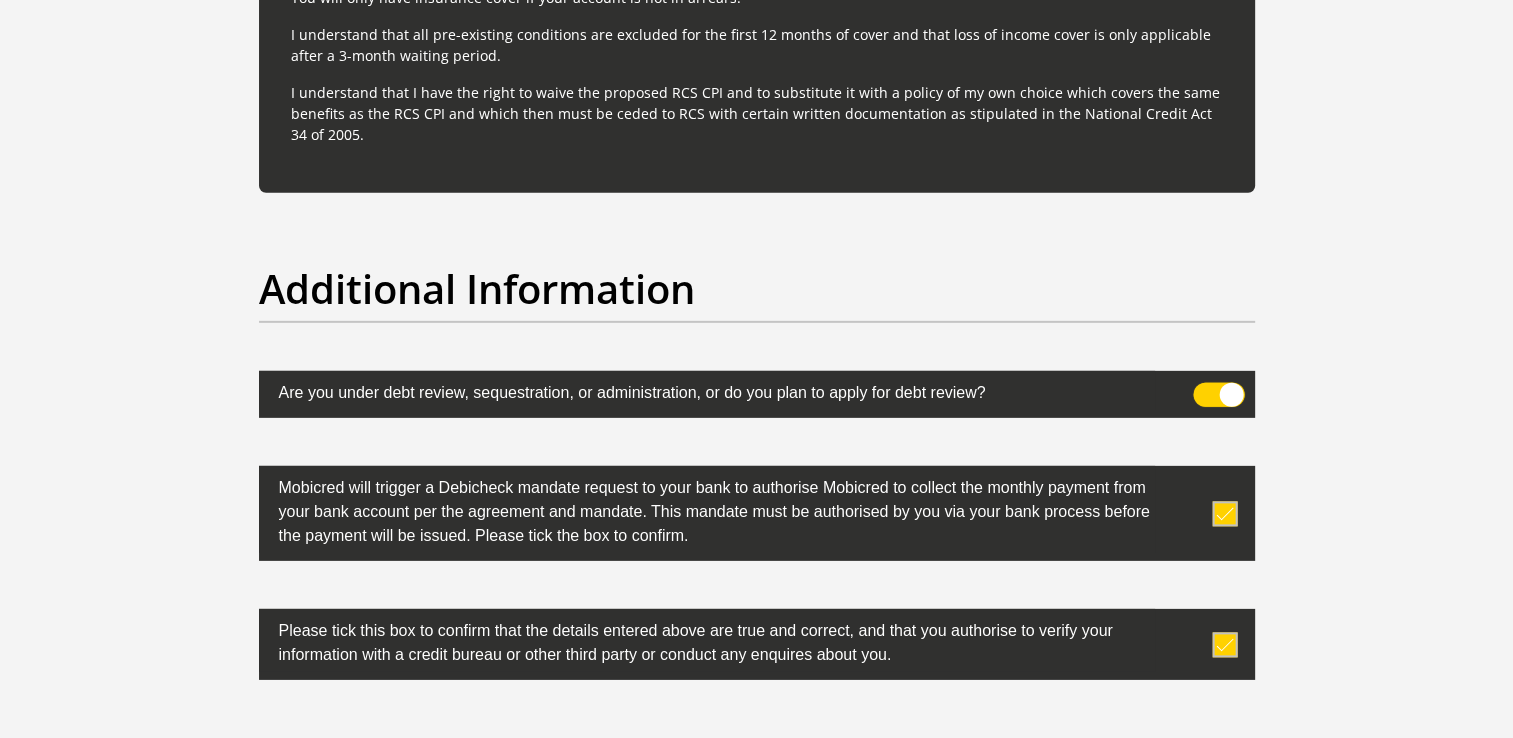 click at bounding box center [1205, 388] 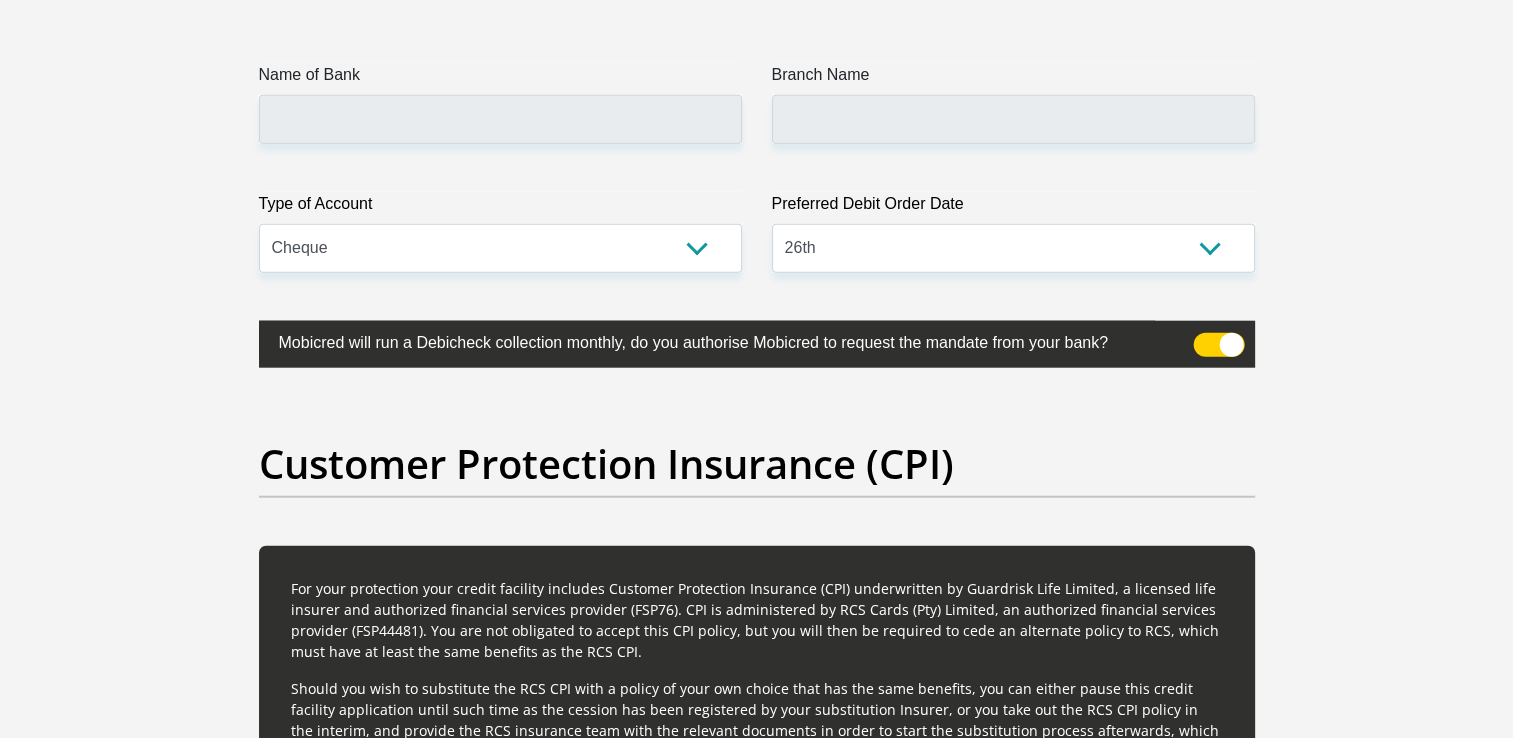 scroll, scrollTop: 4752, scrollLeft: 0, axis: vertical 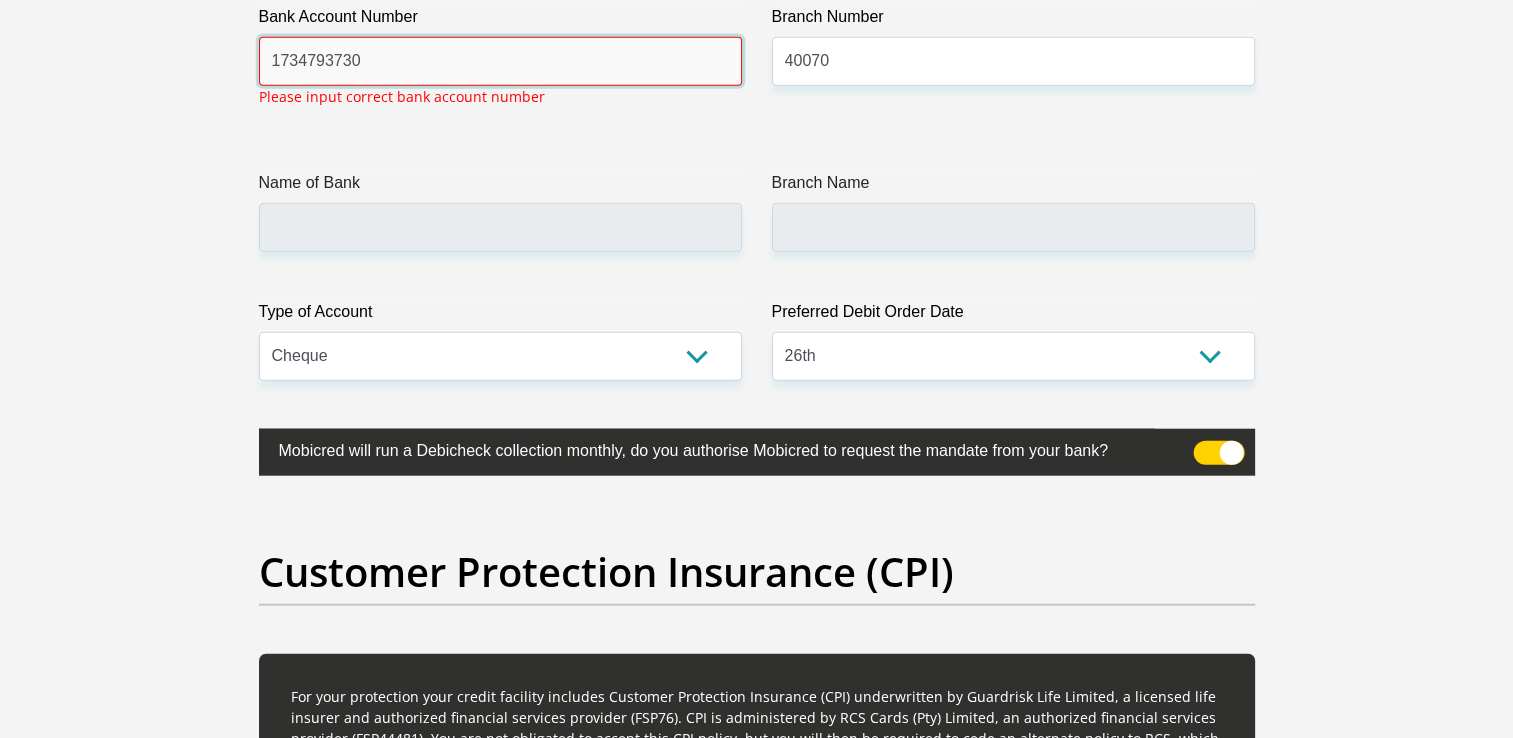 click on "1734793730" at bounding box center (500, 61) 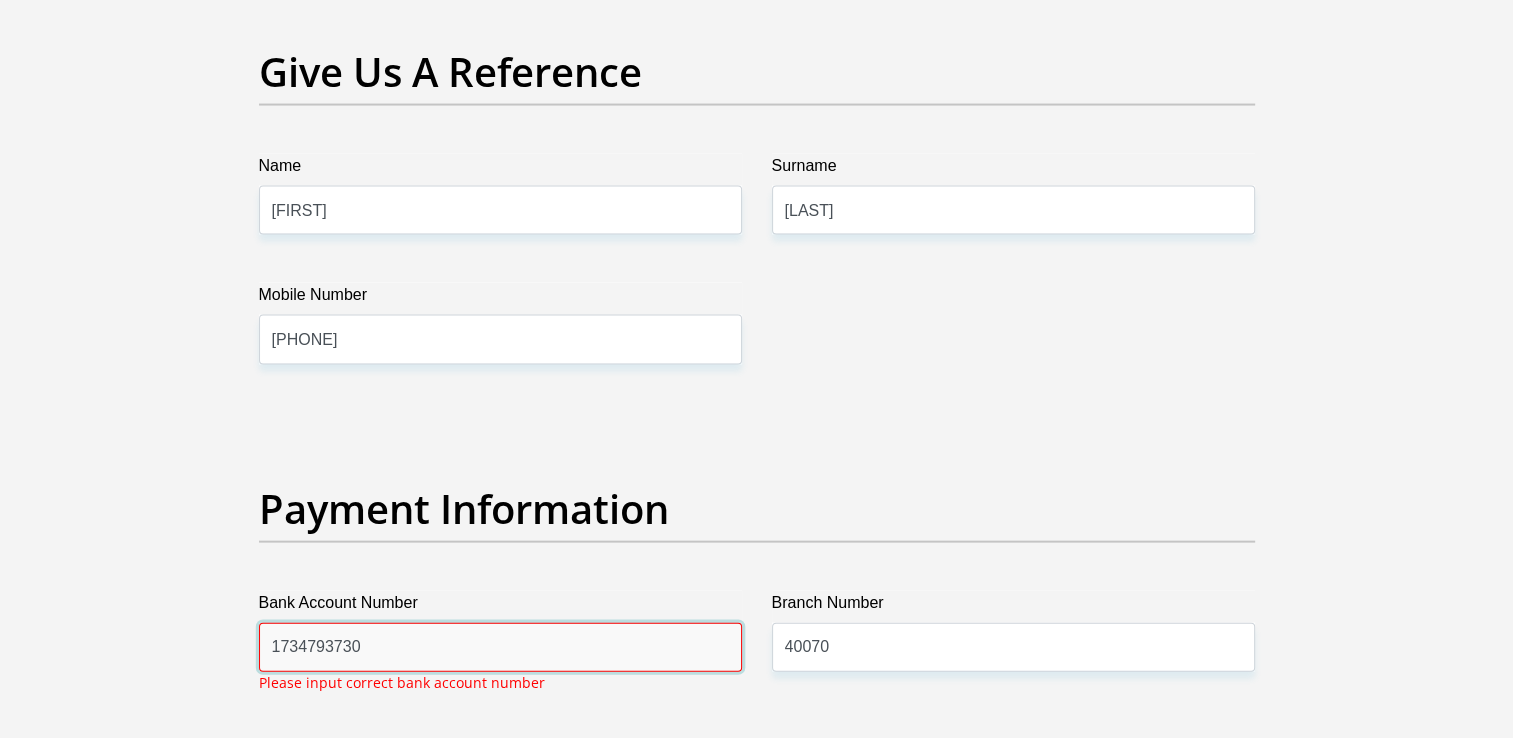 scroll, scrollTop: 4152, scrollLeft: 0, axis: vertical 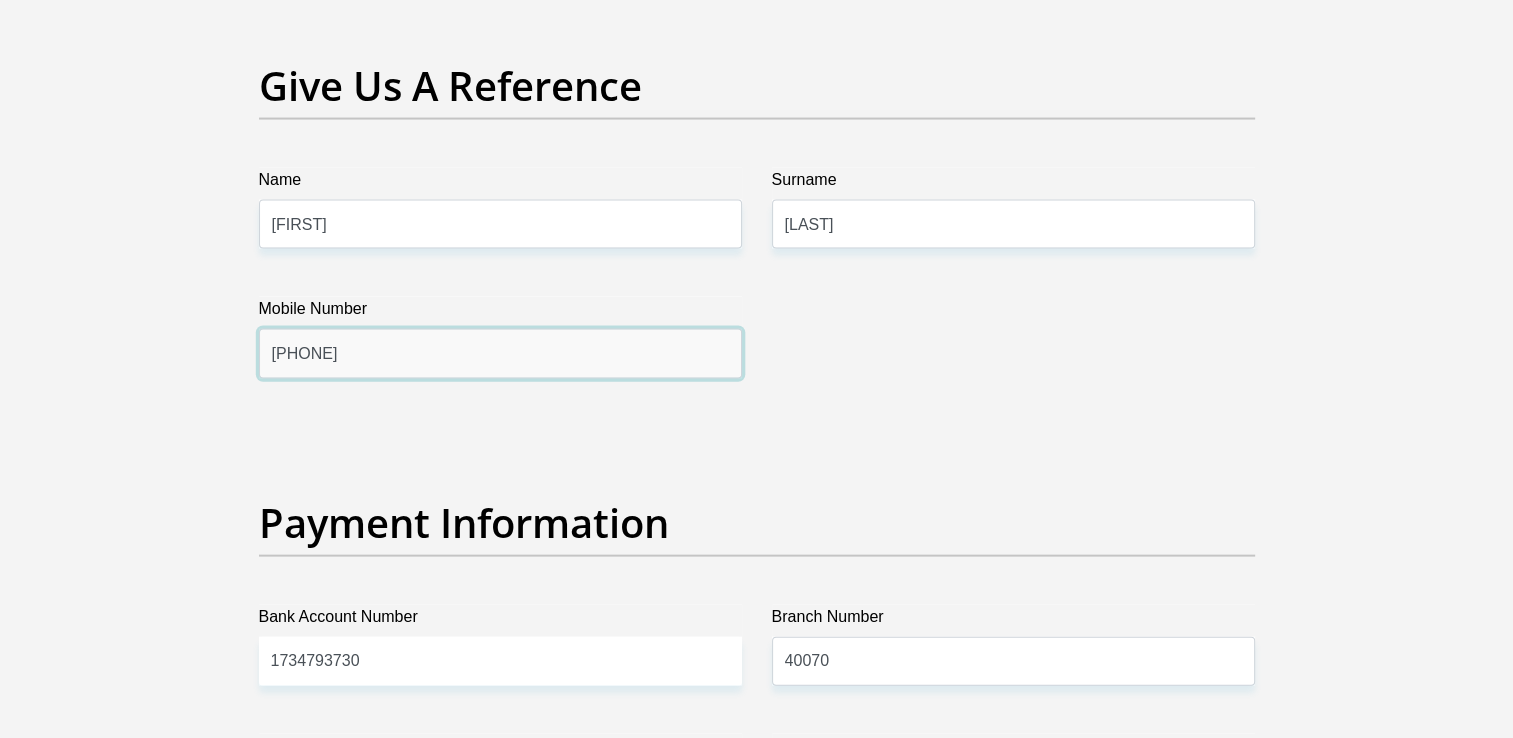 click on "[PHONE]" at bounding box center (500, 353) 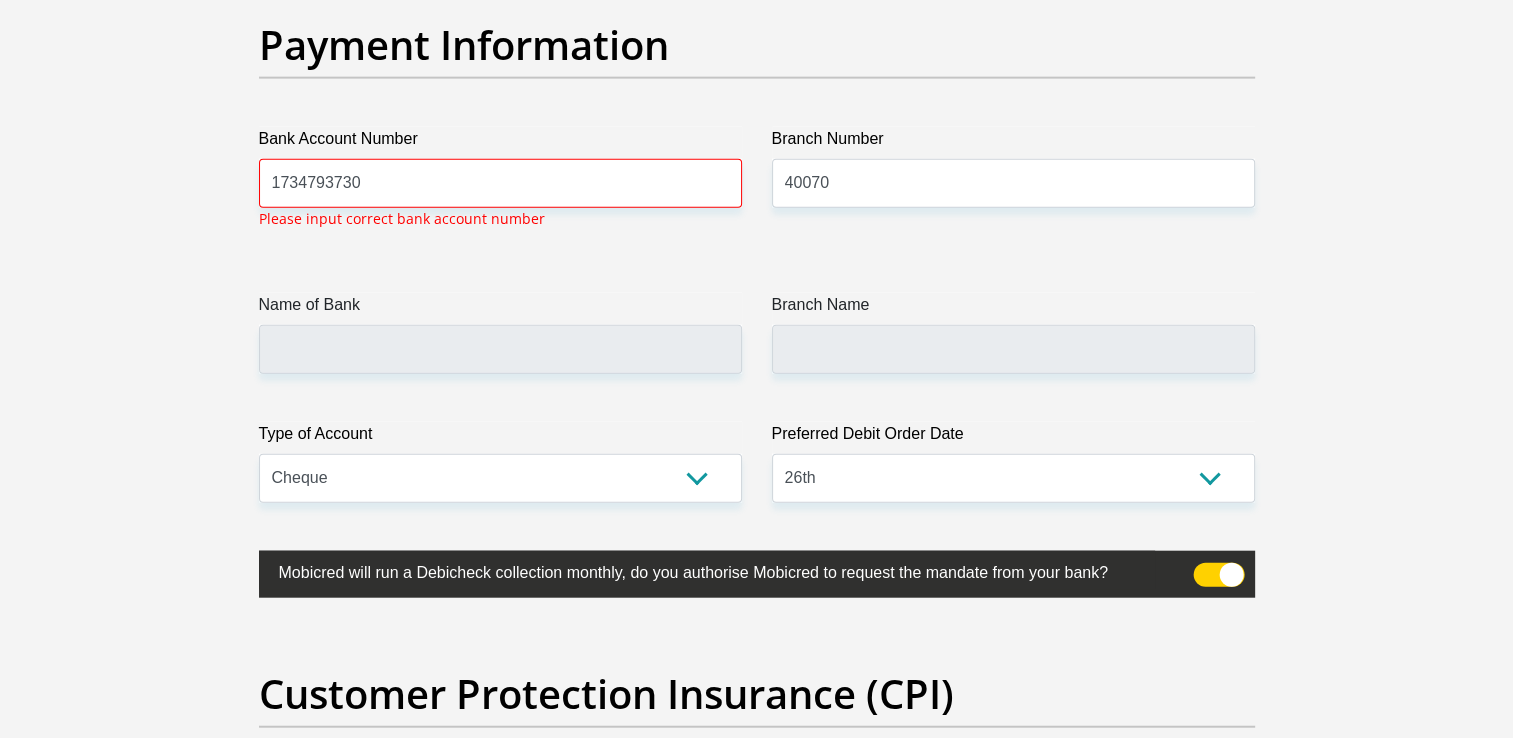 scroll, scrollTop: 4600, scrollLeft: 0, axis: vertical 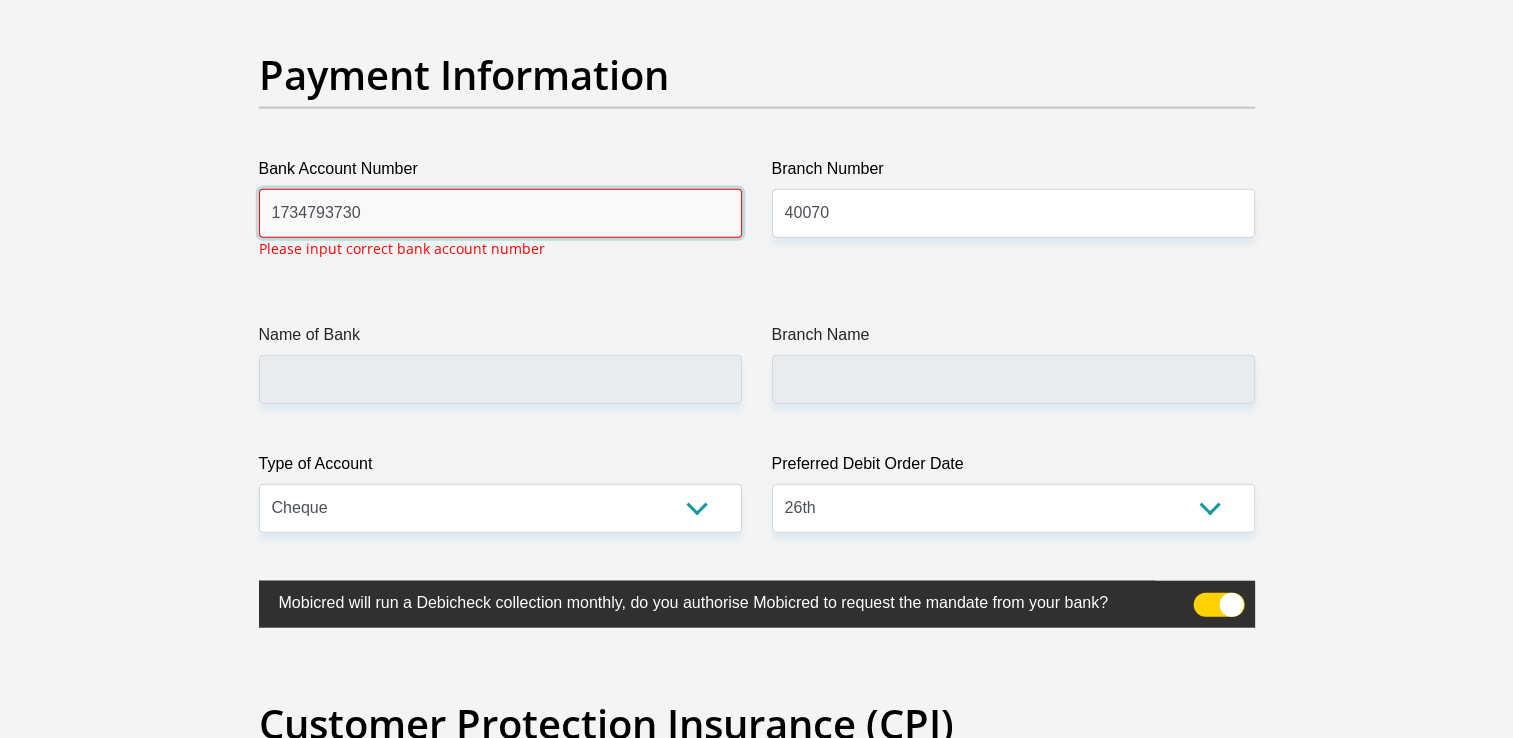 click on "1734793730" at bounding box center [500, 213] 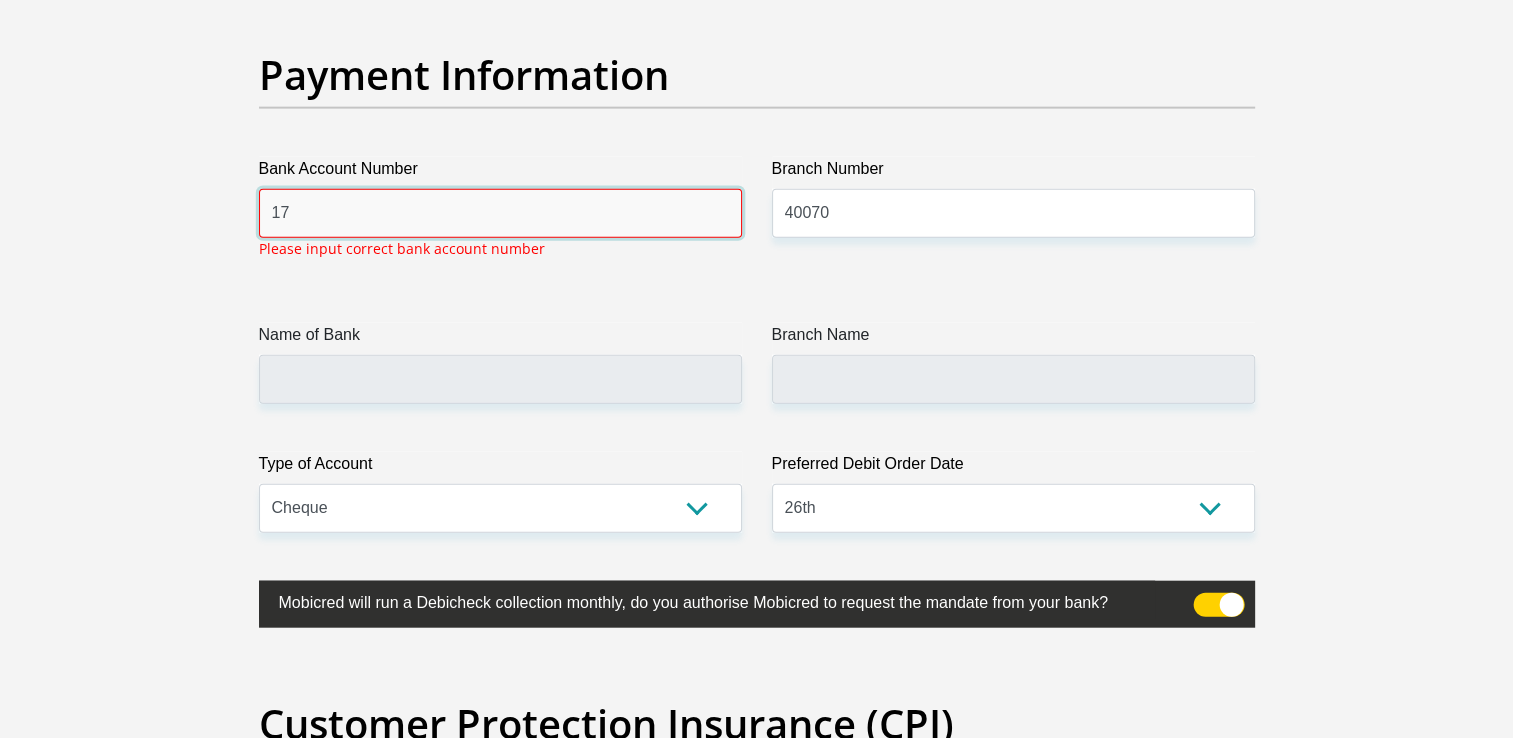 type on "1" 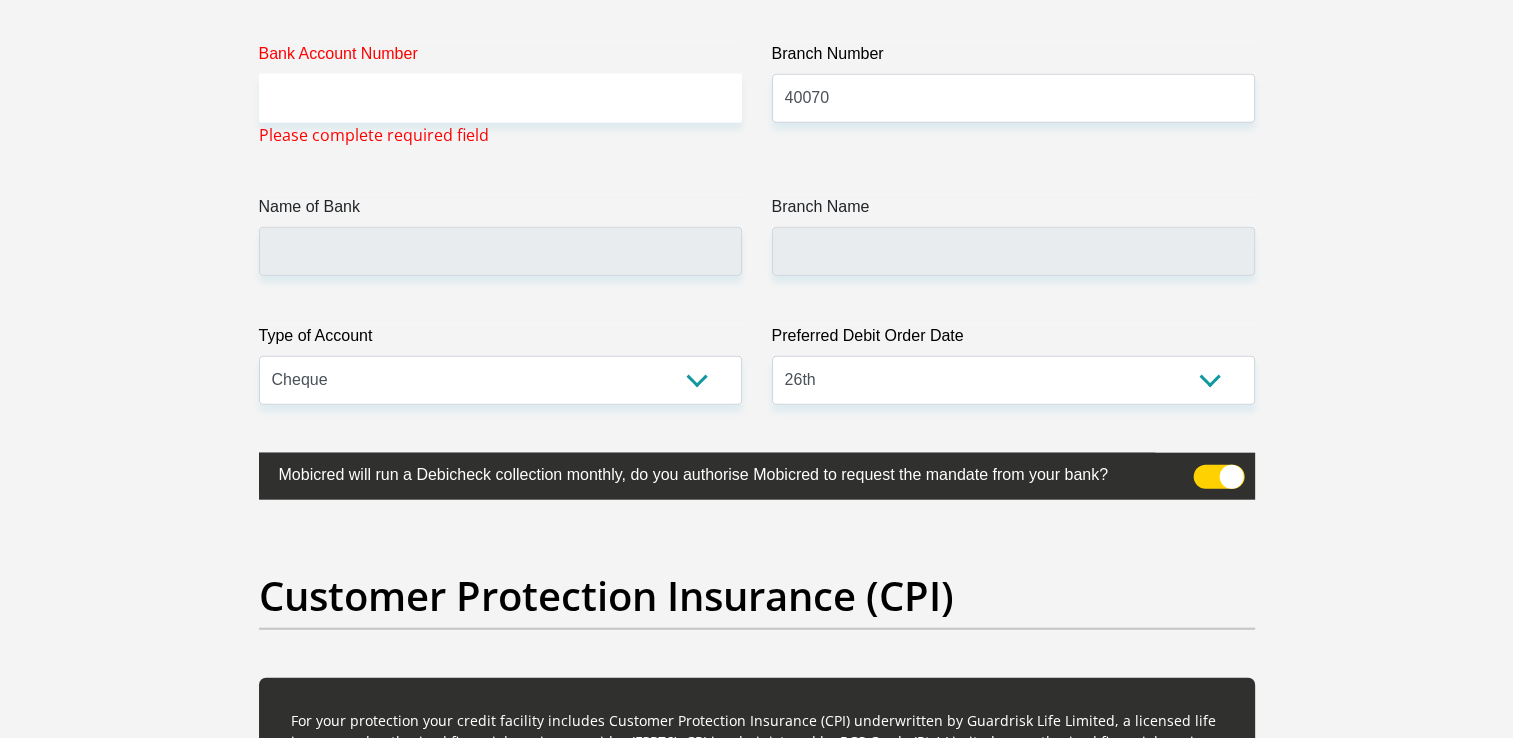 scroll, scrollTop: 4640, scrollLeft: 0, axis: vertical 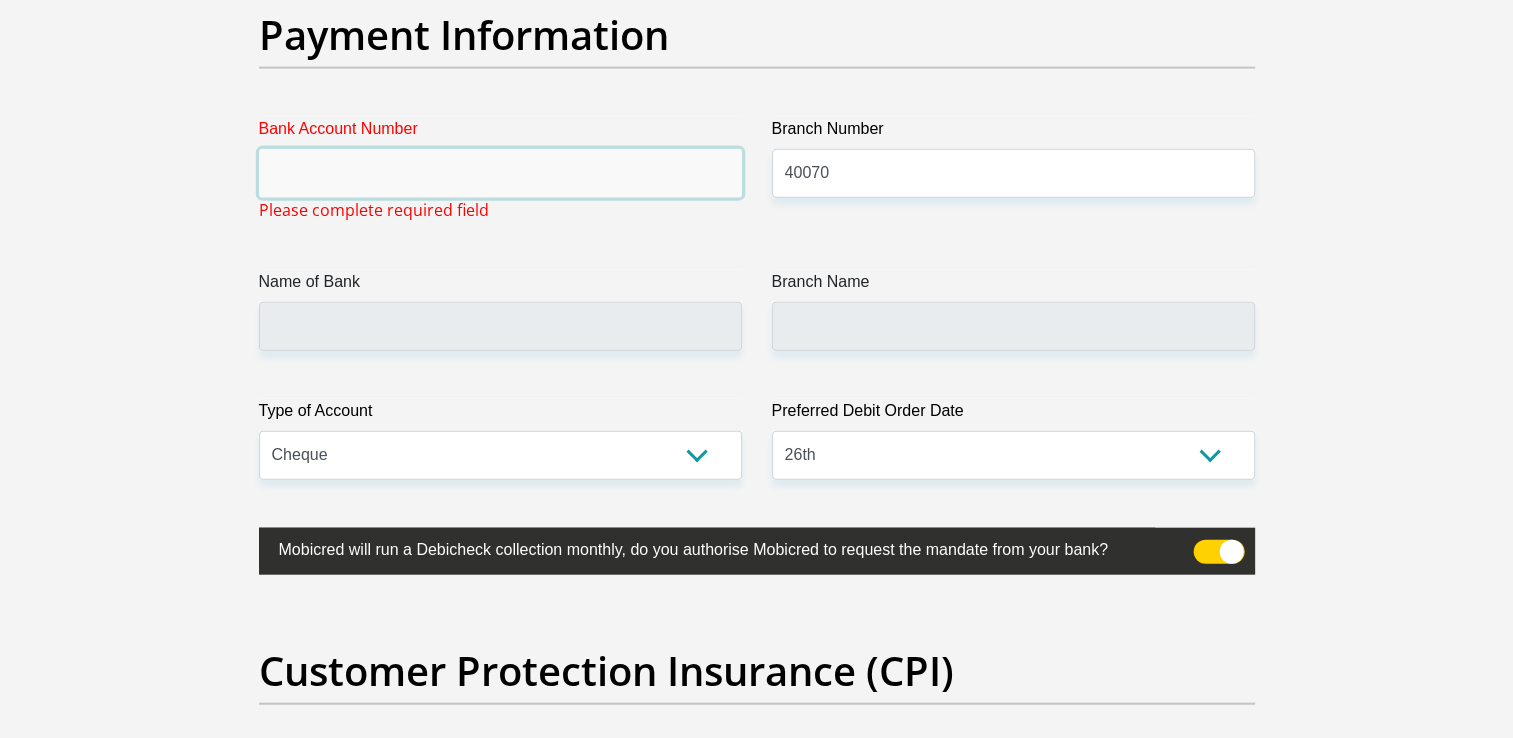 click on "Bank Account Number" at bounding box center [500, 173] 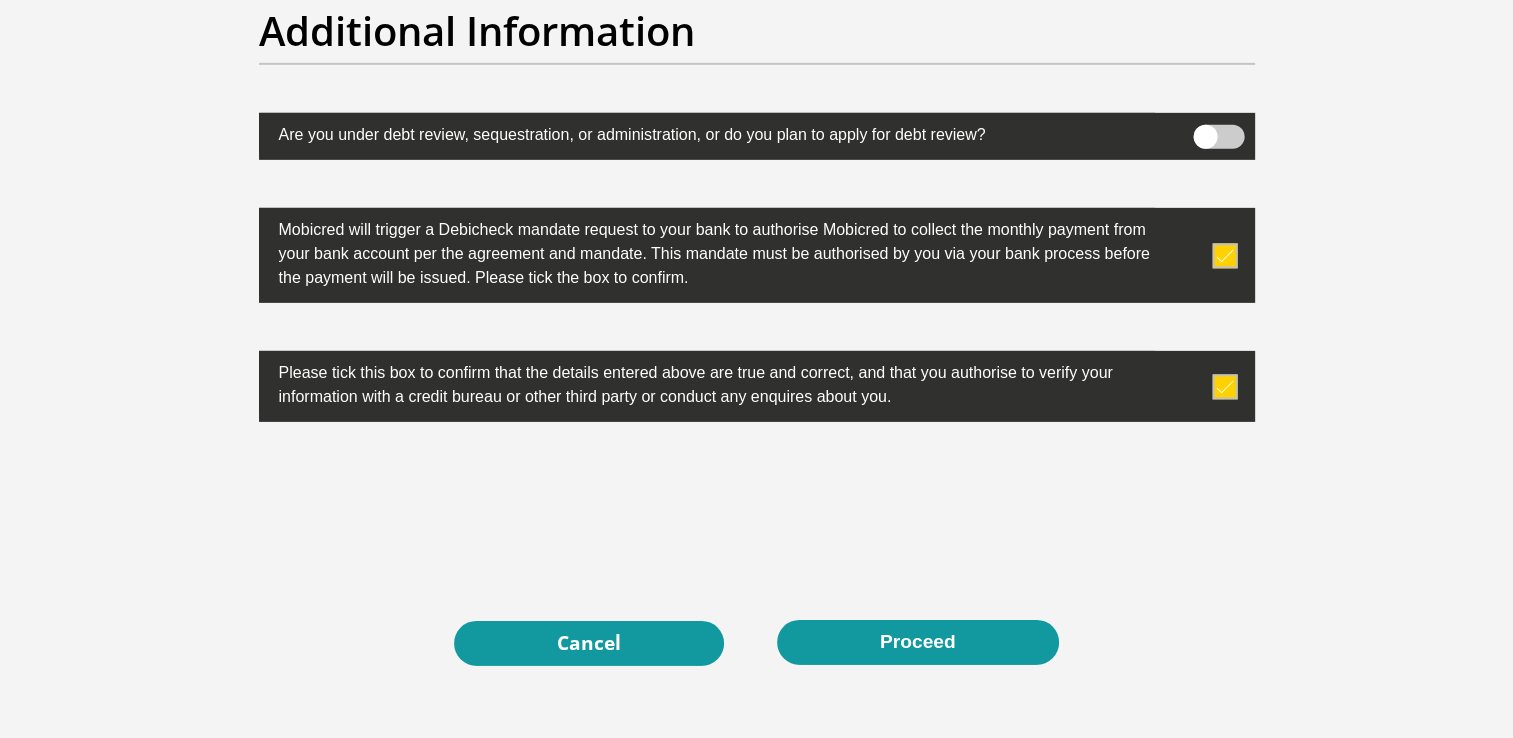 scroll, scrollTop: 6432, scrollLeft: 0, axis: vertical 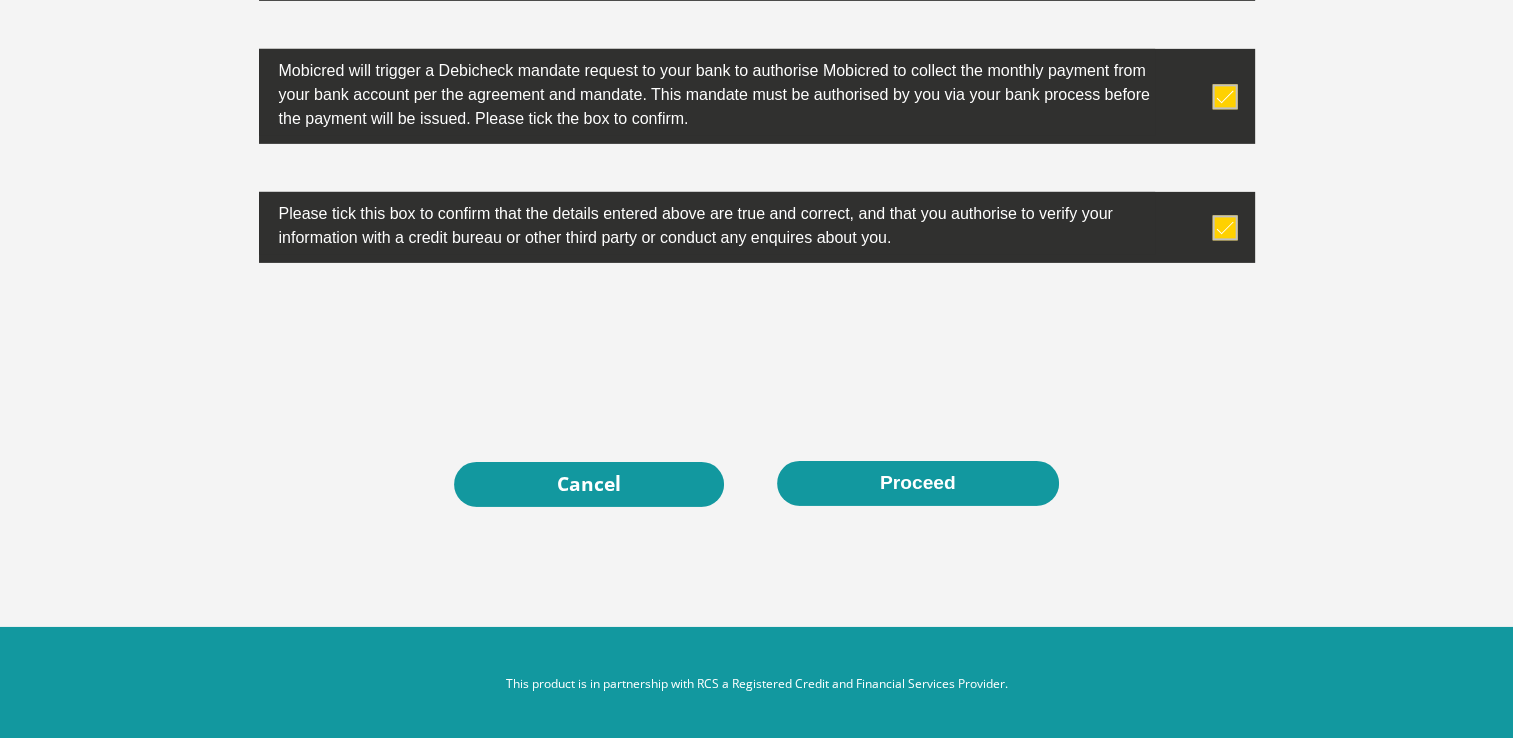 type on "10247013348" 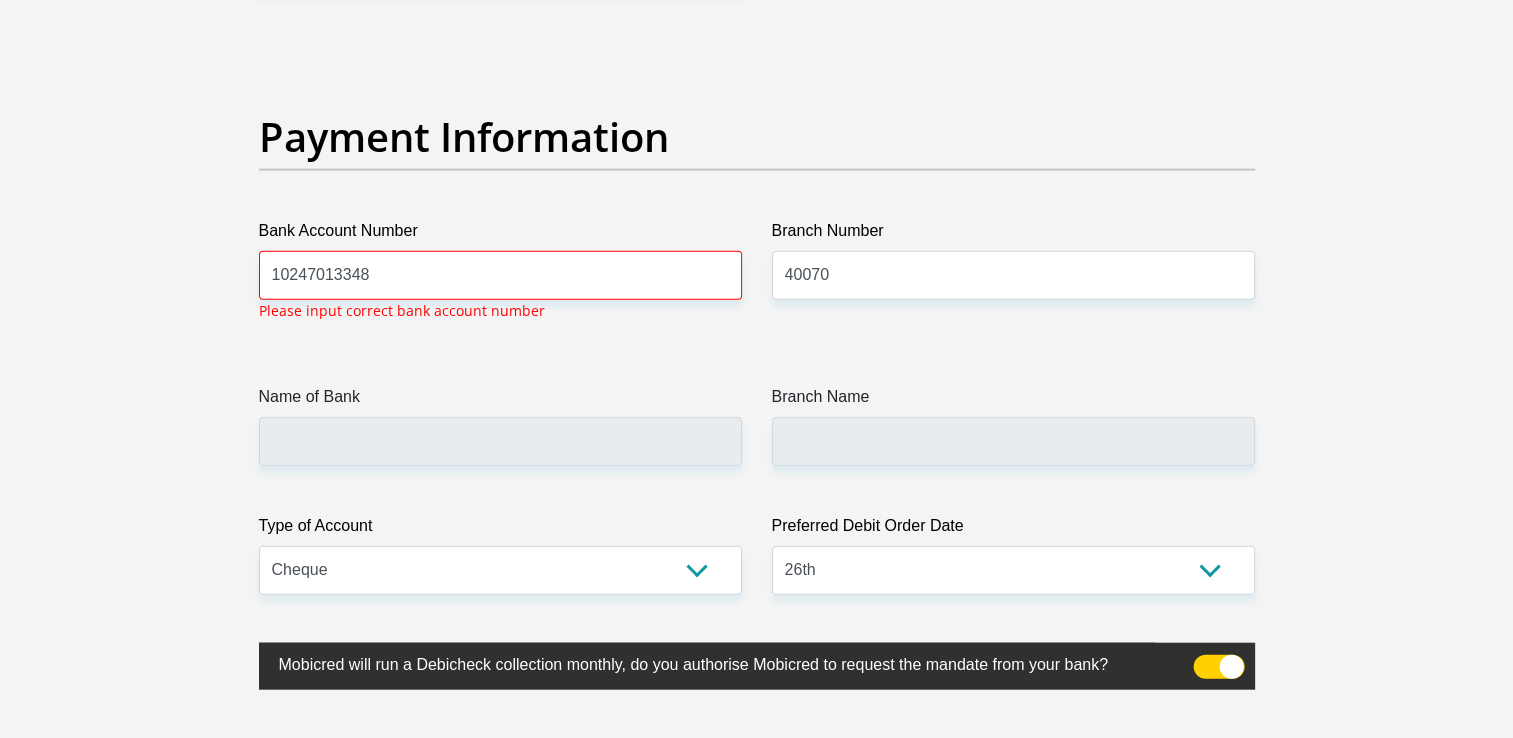 scroll, scrollTop: 4535, scrollLeft: 0, axis: vertical 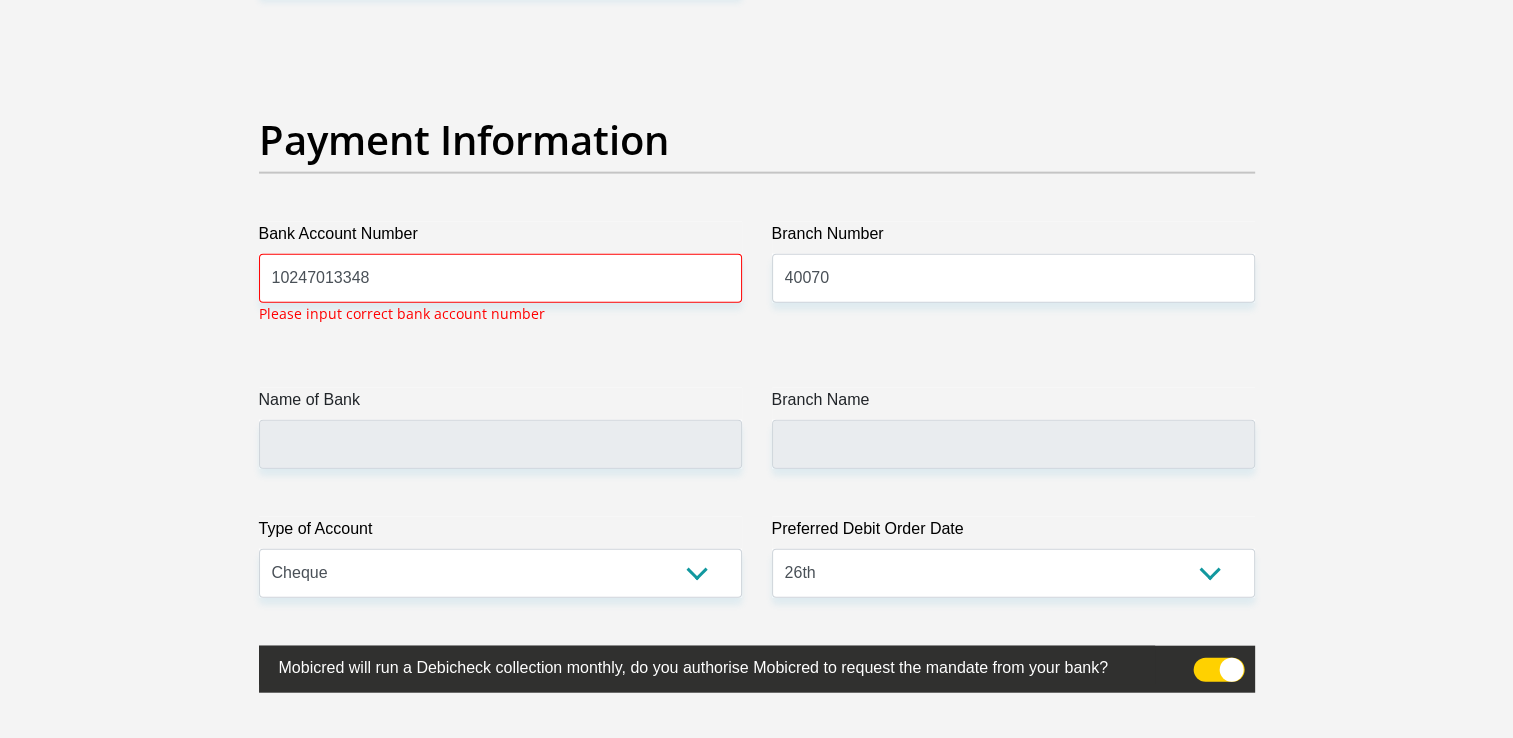 click on "Please input correct bank account number" at bounding box center (402, 313) 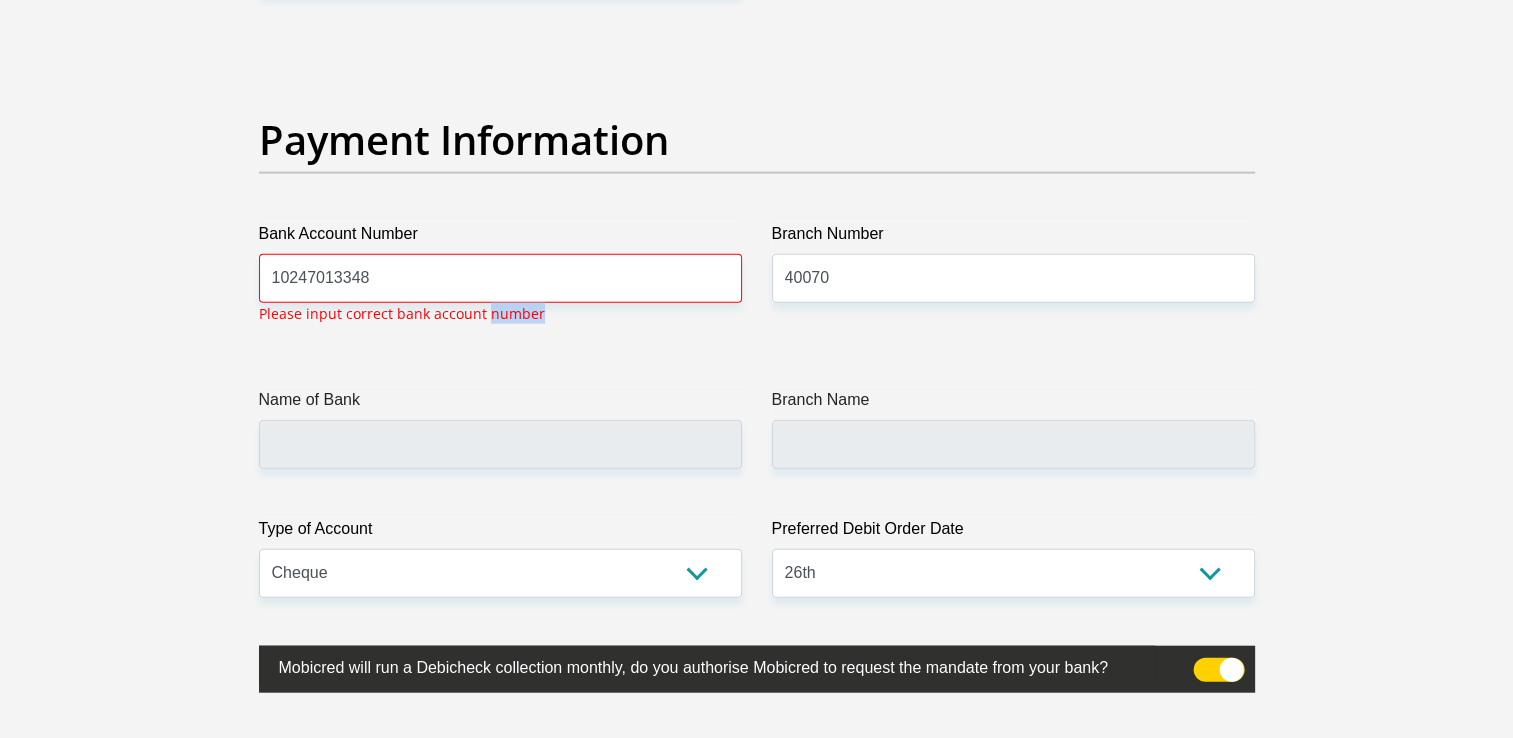 click on "Please input correct bank account number" at bounding box center (402, 313) 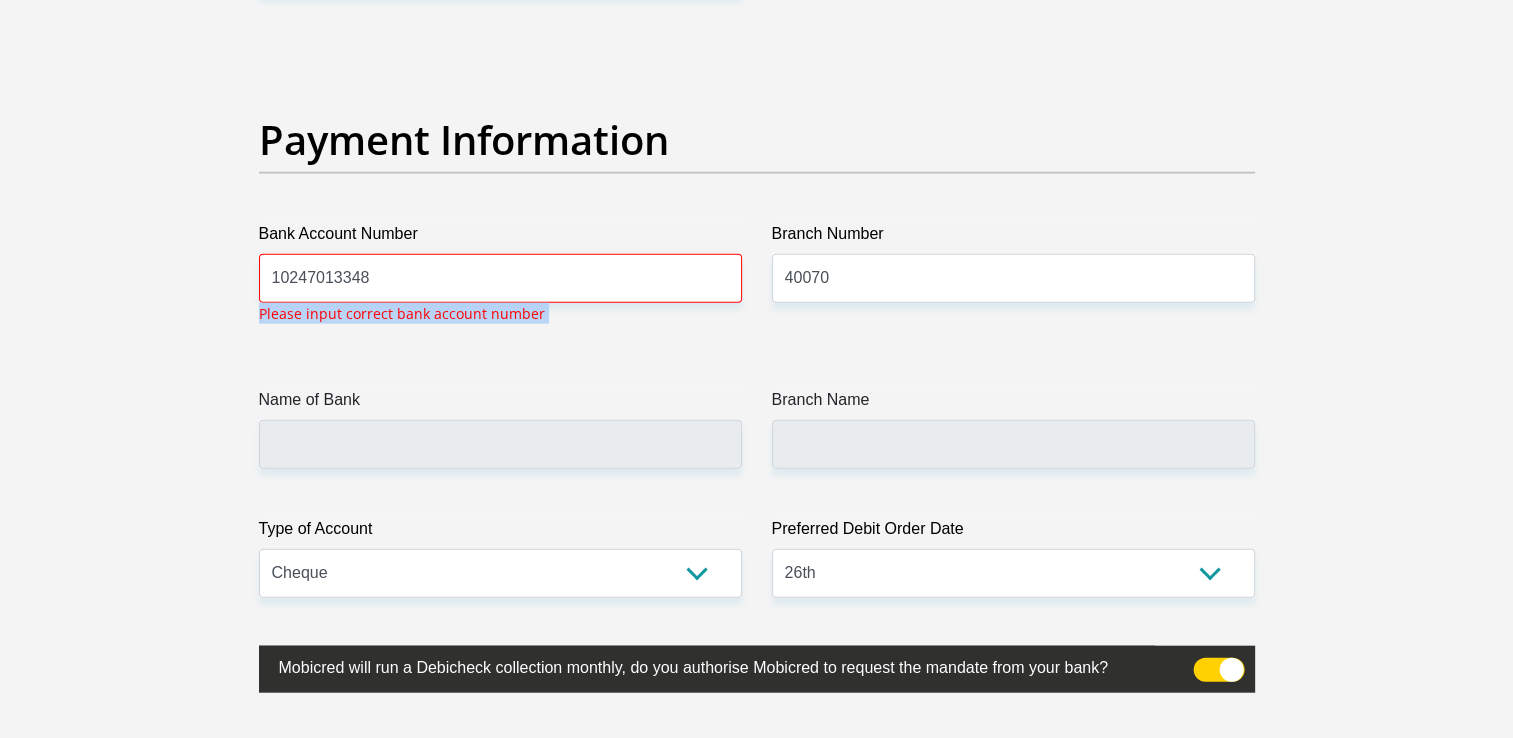 click on "Please input correct bank account number" at bounding box center [402, 313] 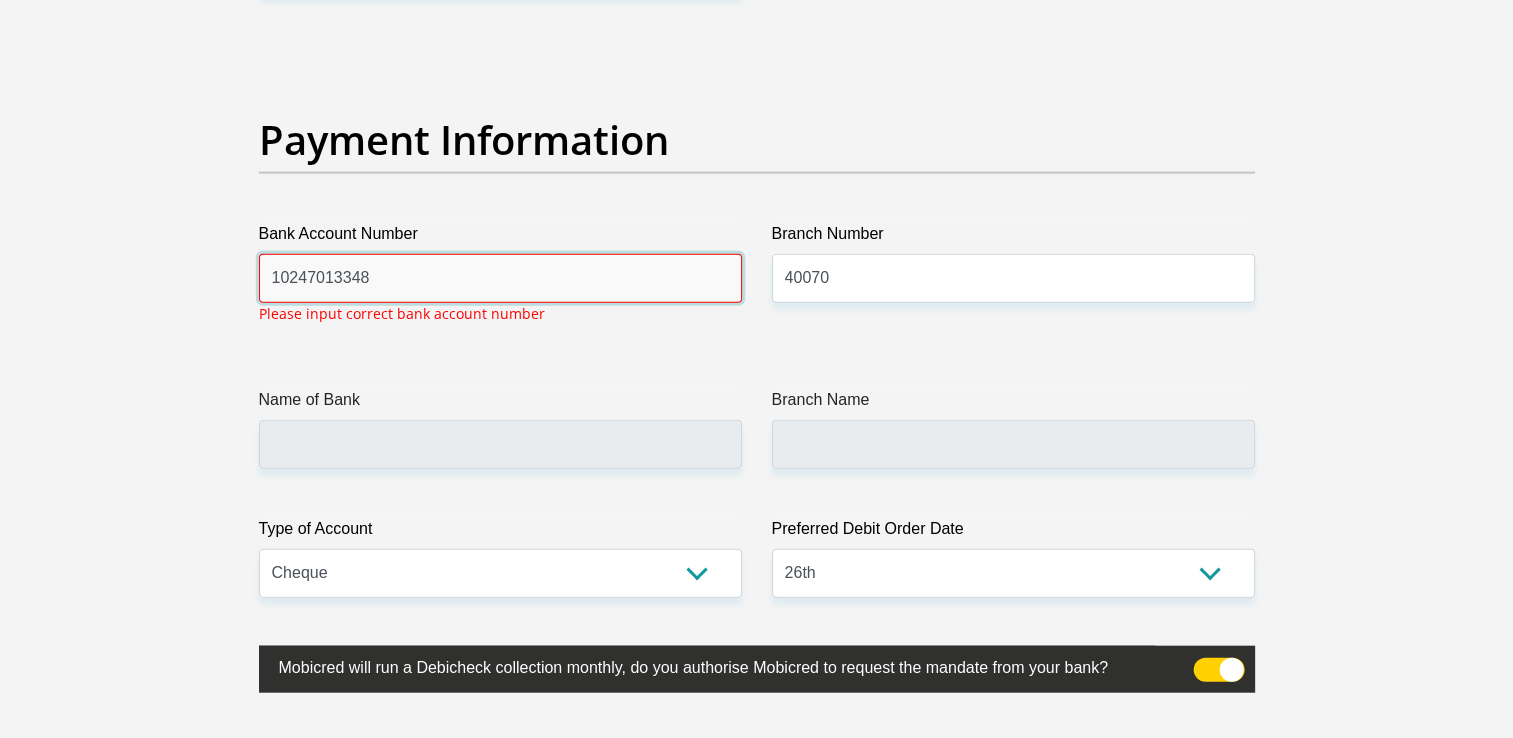 click on "10247013348" at bounding box center (500, 278) 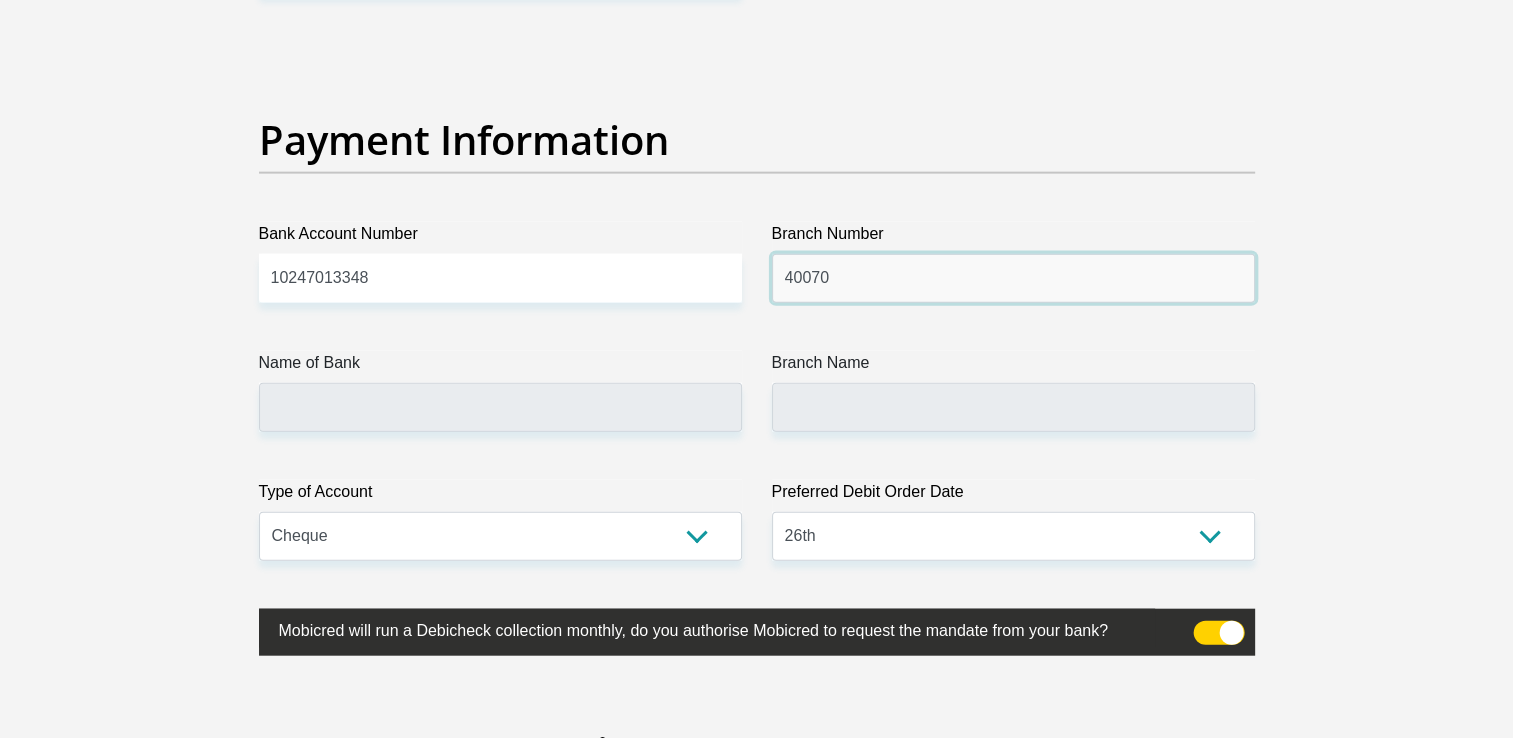click on "40070" at bounding box center (1013, 278) 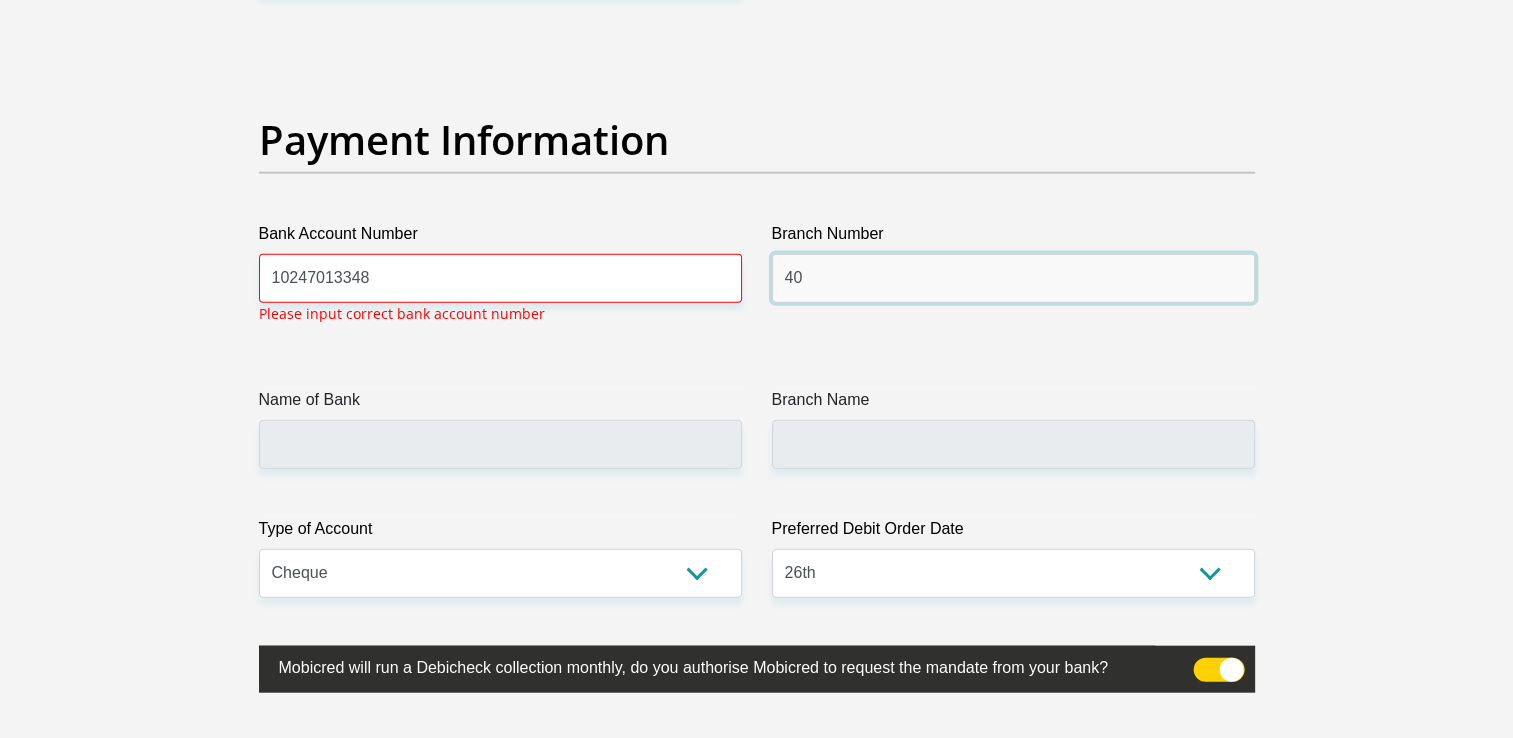 type on "4" 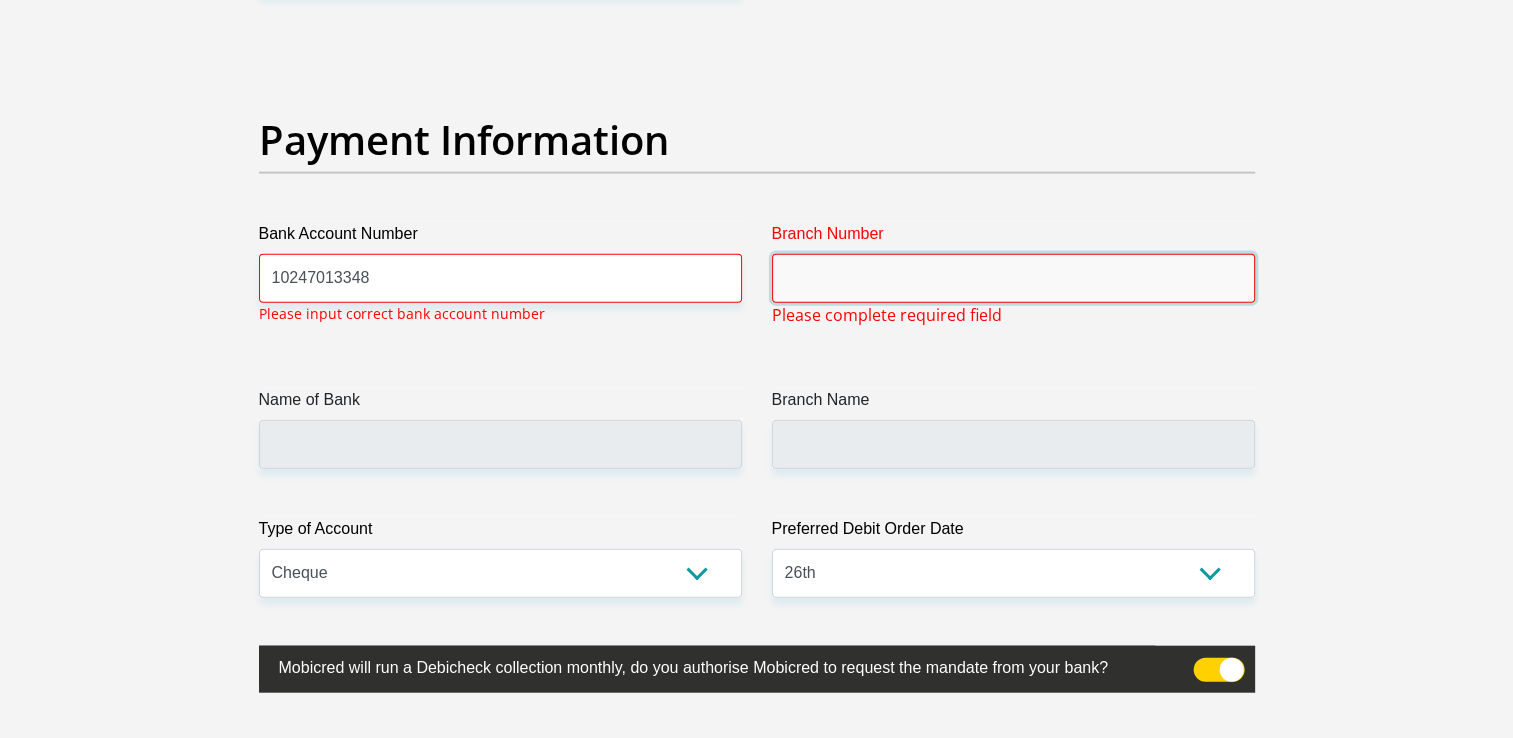 type 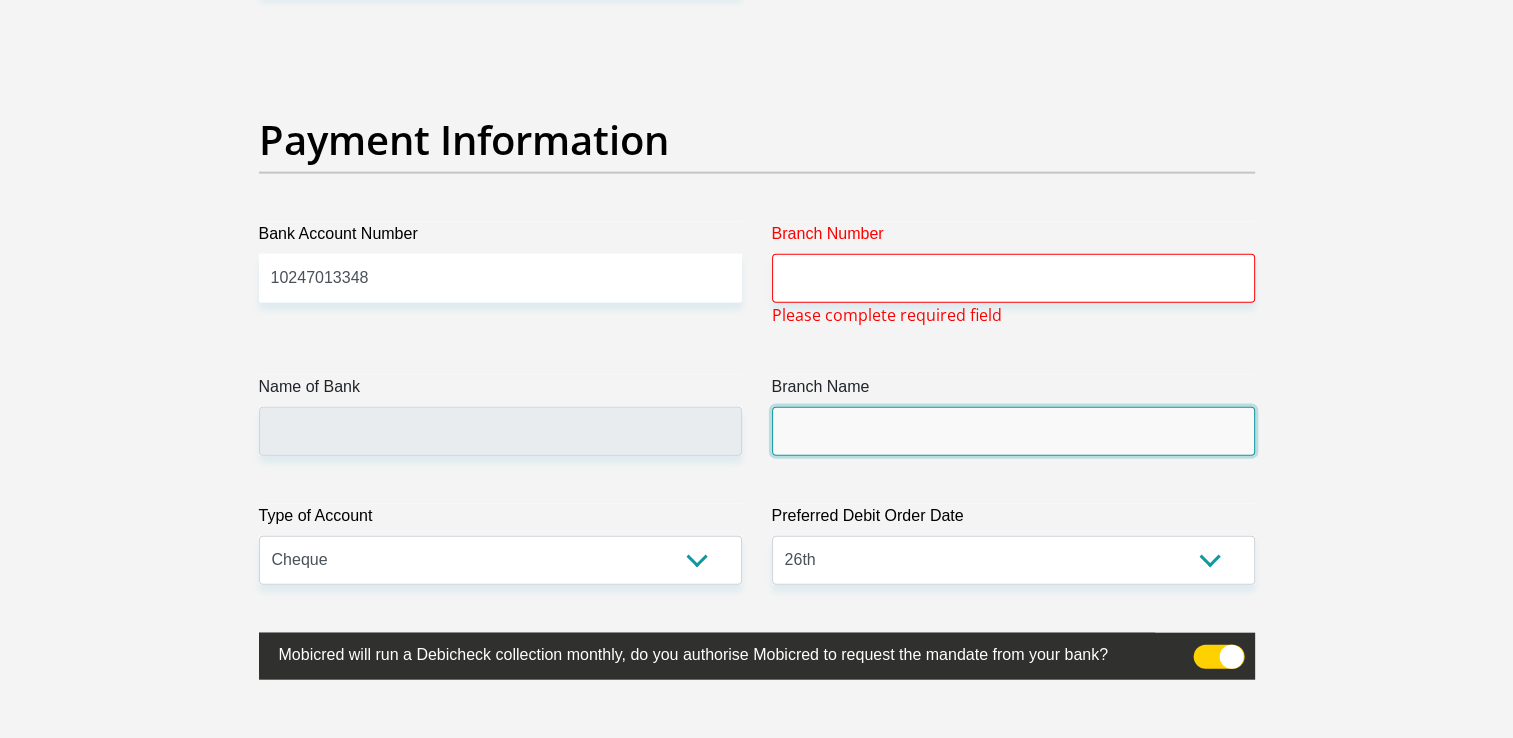 click on "Branch Name" at bounding box center [1013, 431] 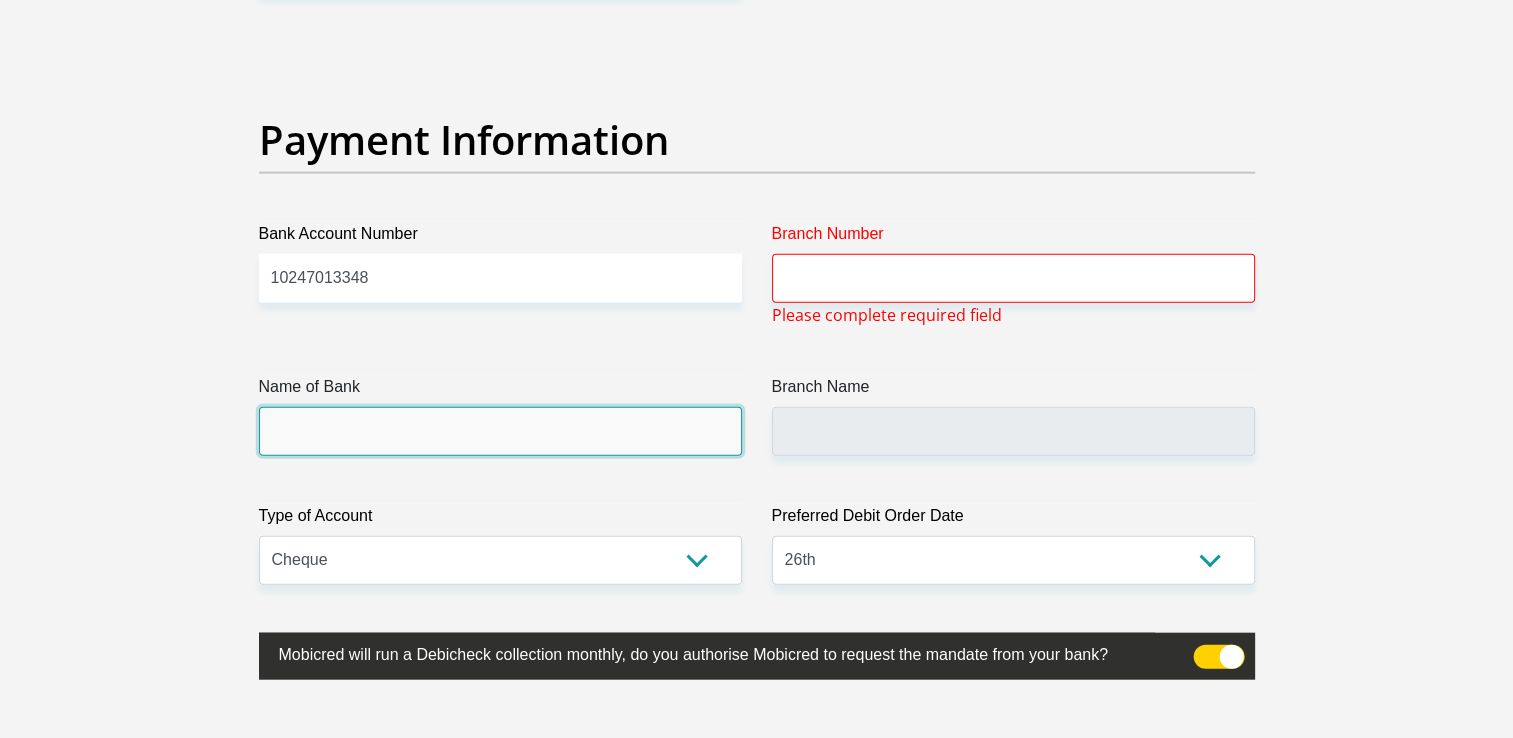 click on "Name of Bank" at bounding box center [500, 431] 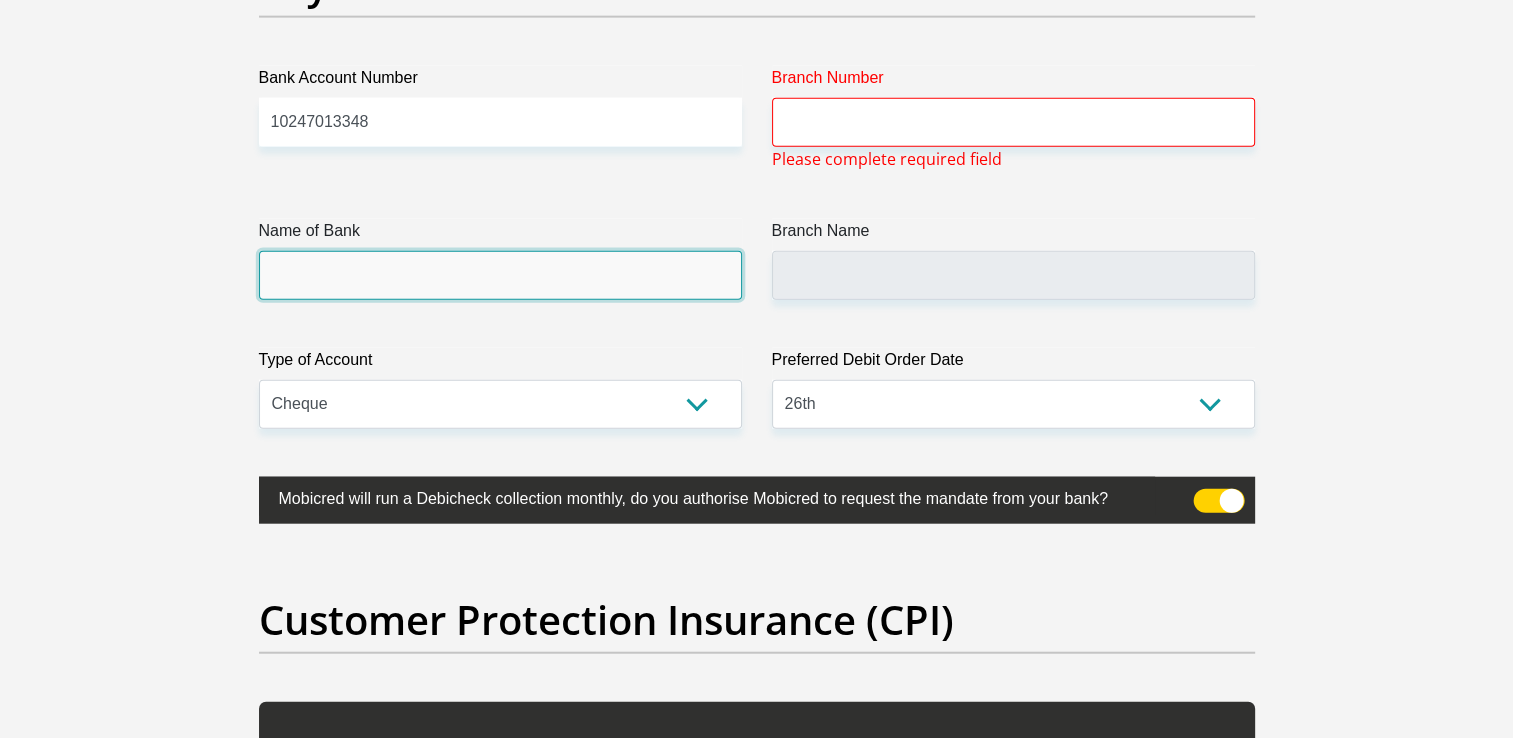 scroll, scrollTop: 4735, scrollLeft: 0, axis: vertical 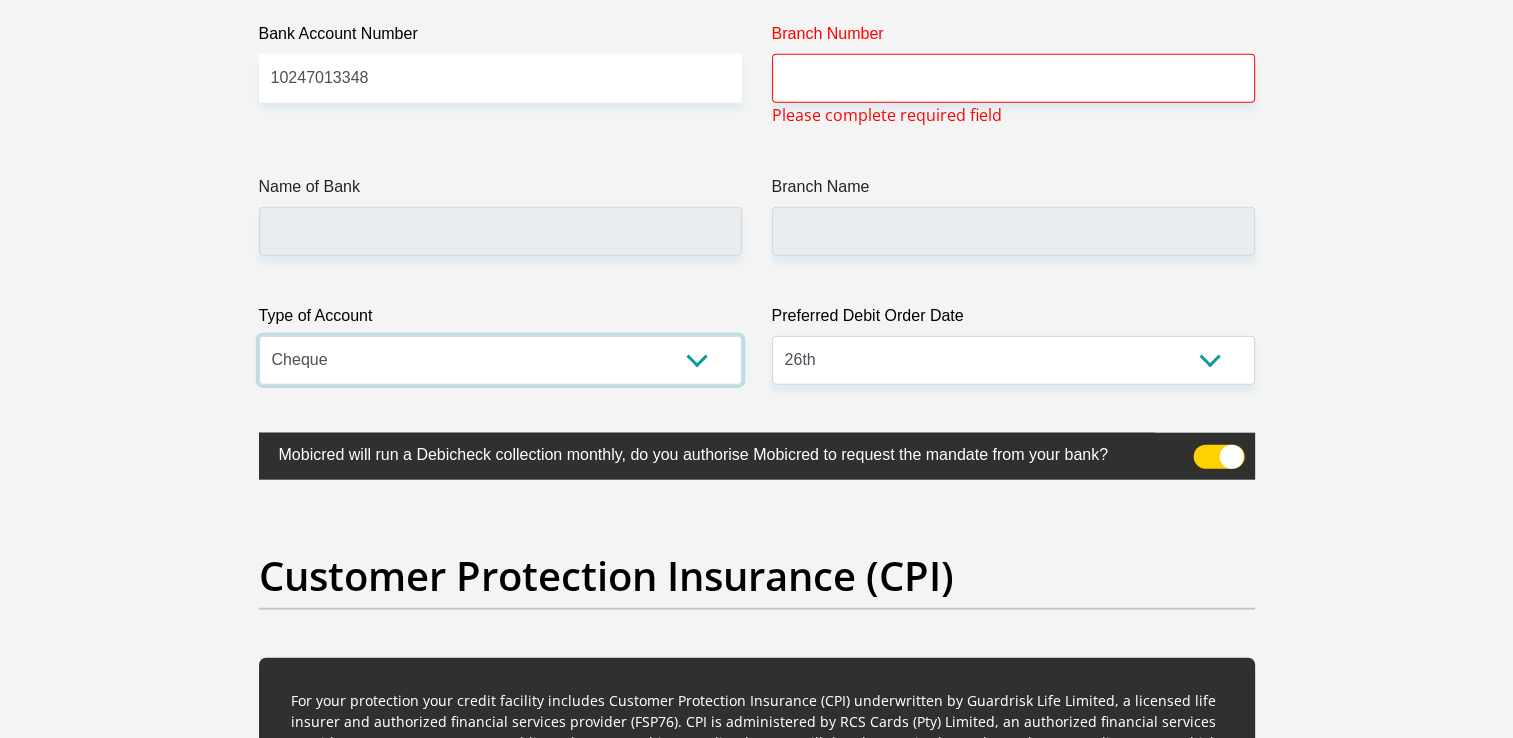 click on "Cheque
Savings" at bounding box center (500, 360) 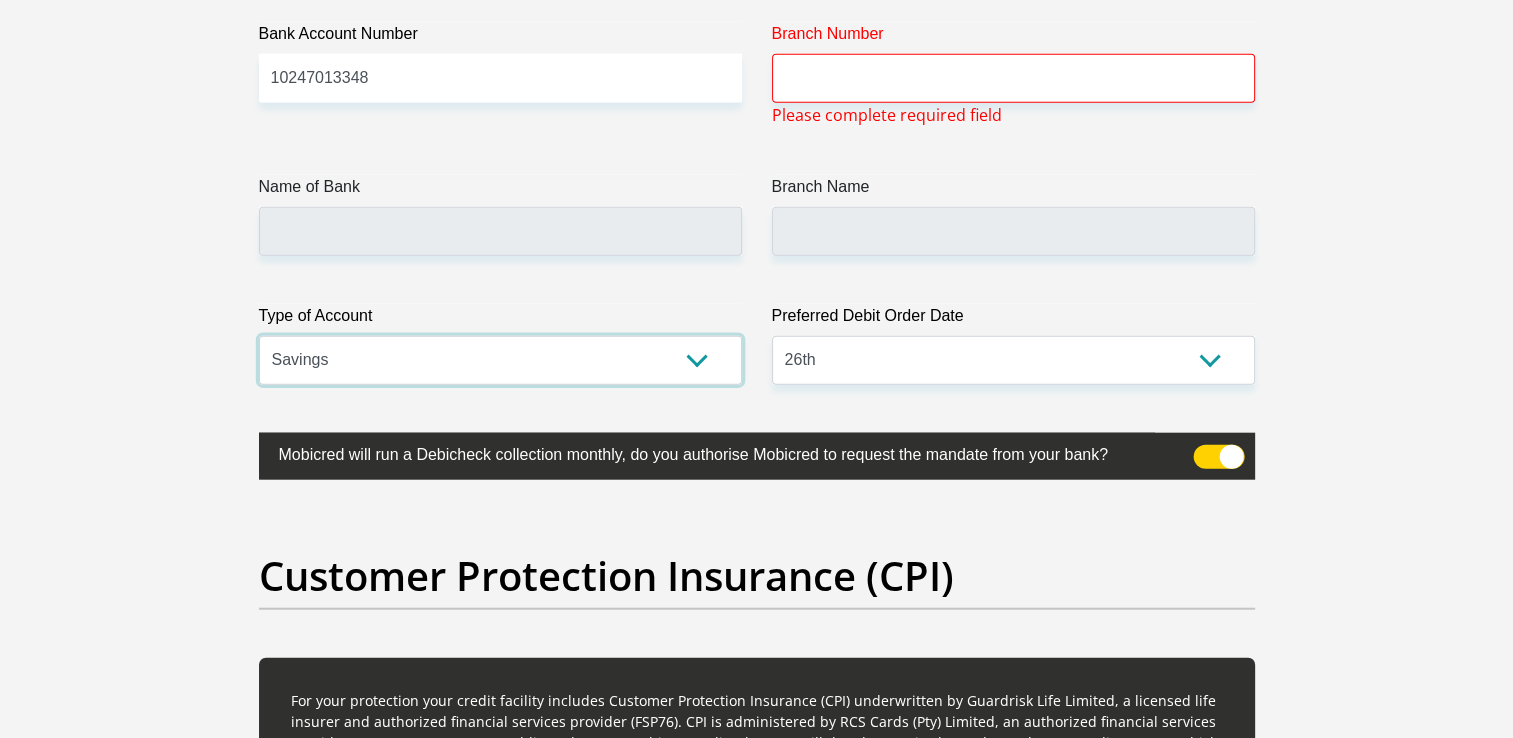 click on "Cheque
Savings" at bounding box center (500, 360) 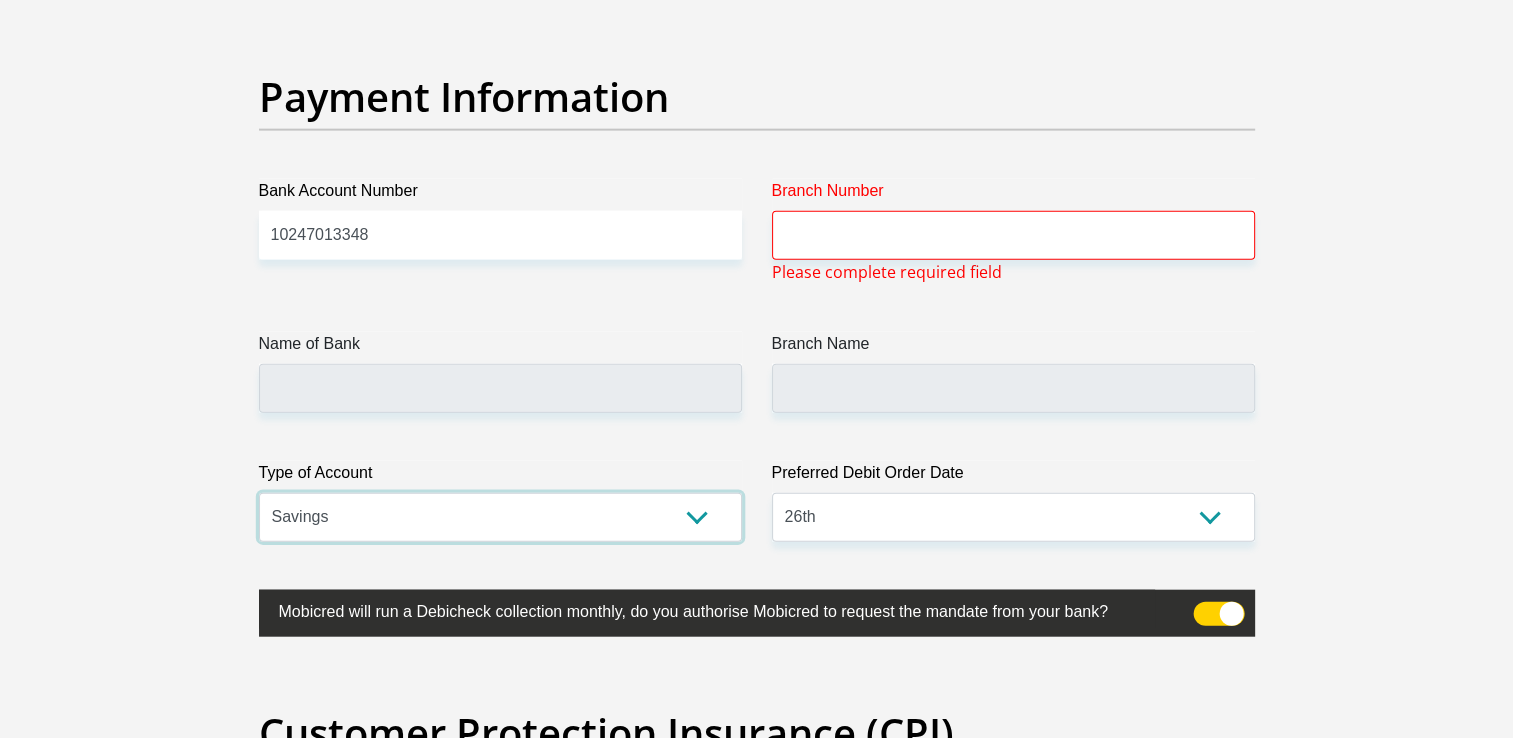 scroll, scrollTop: 4535, scrollLeft: 0, axis: vertical 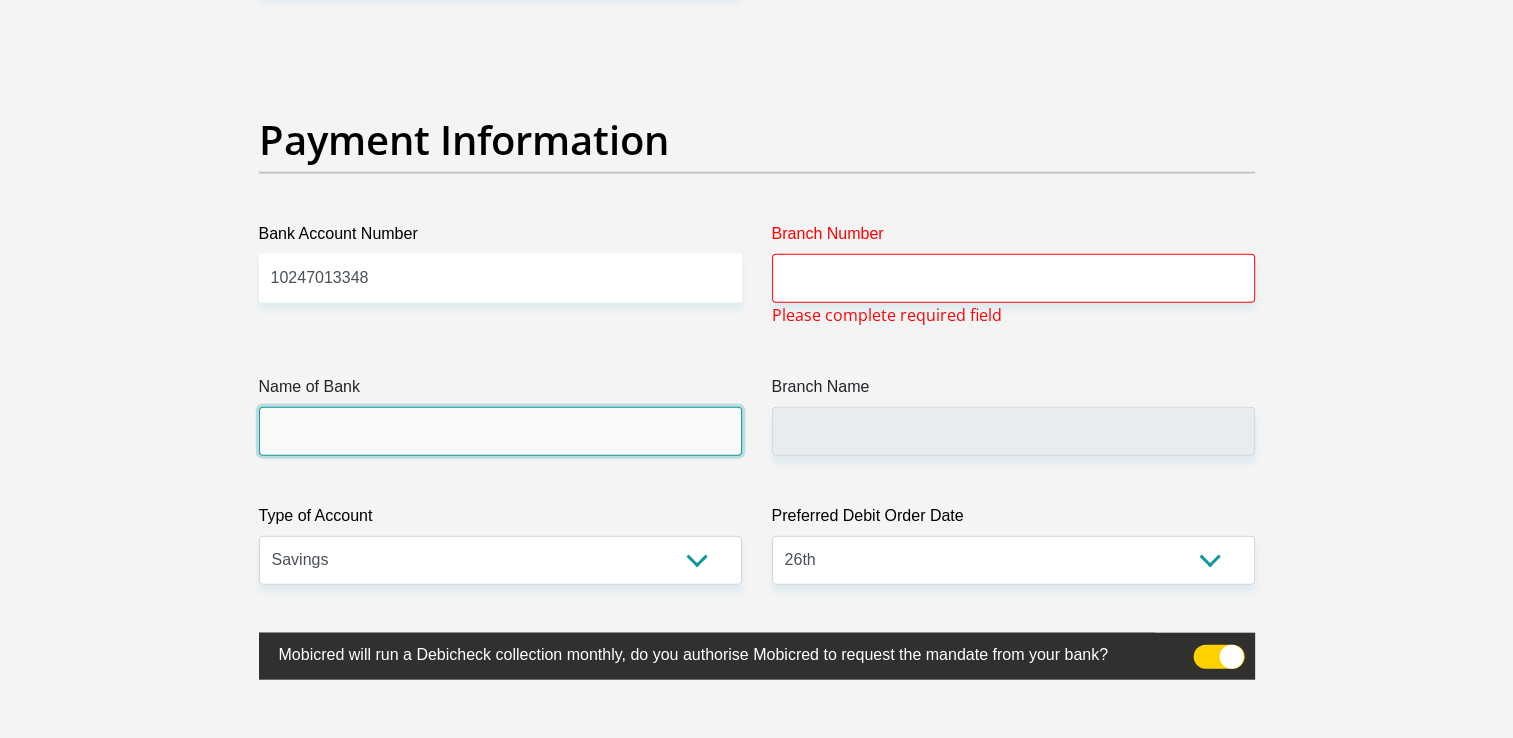 click on "Name of Bank" at bounding box center [500, 431] 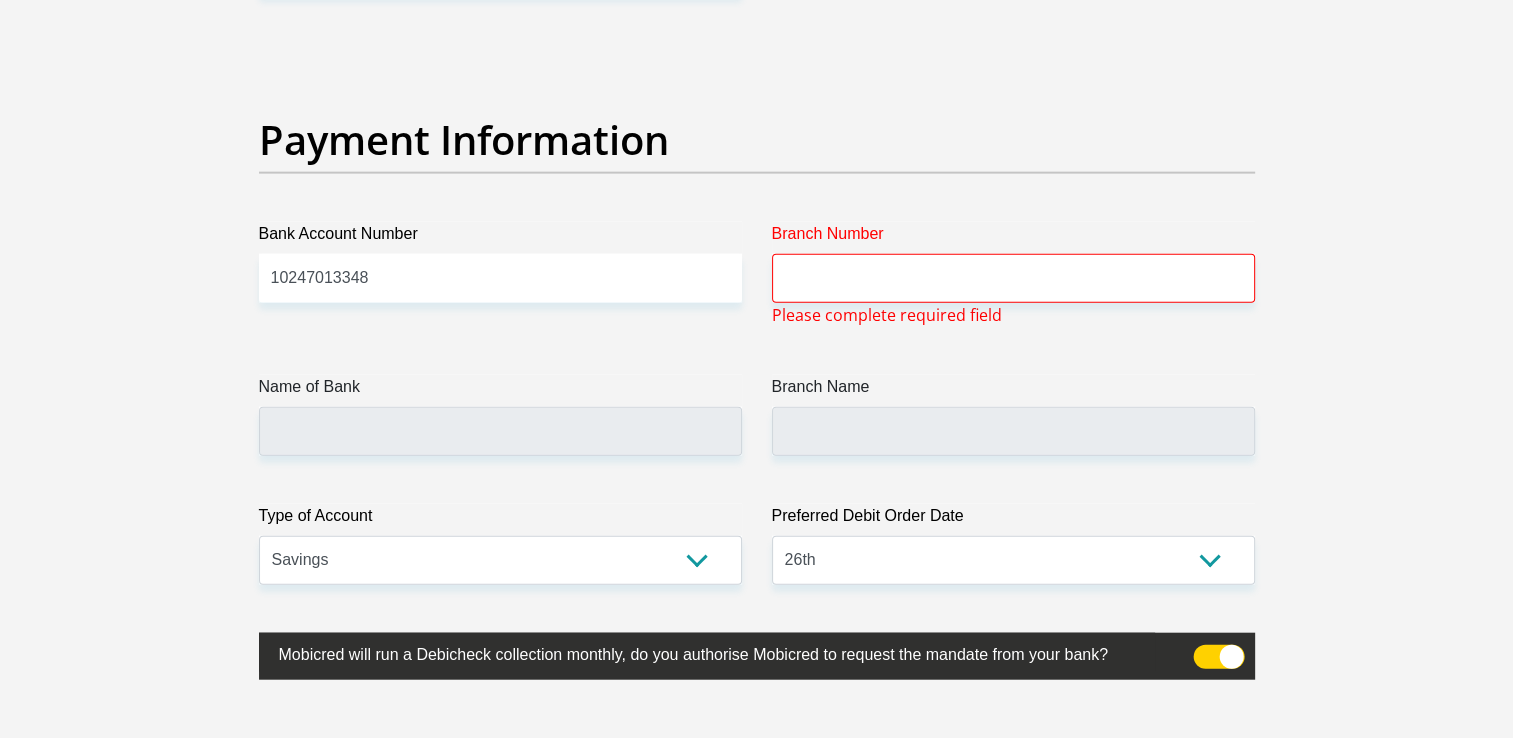 scroll, scrollTop: 6440, scrollLeft: 0, axis: vertical 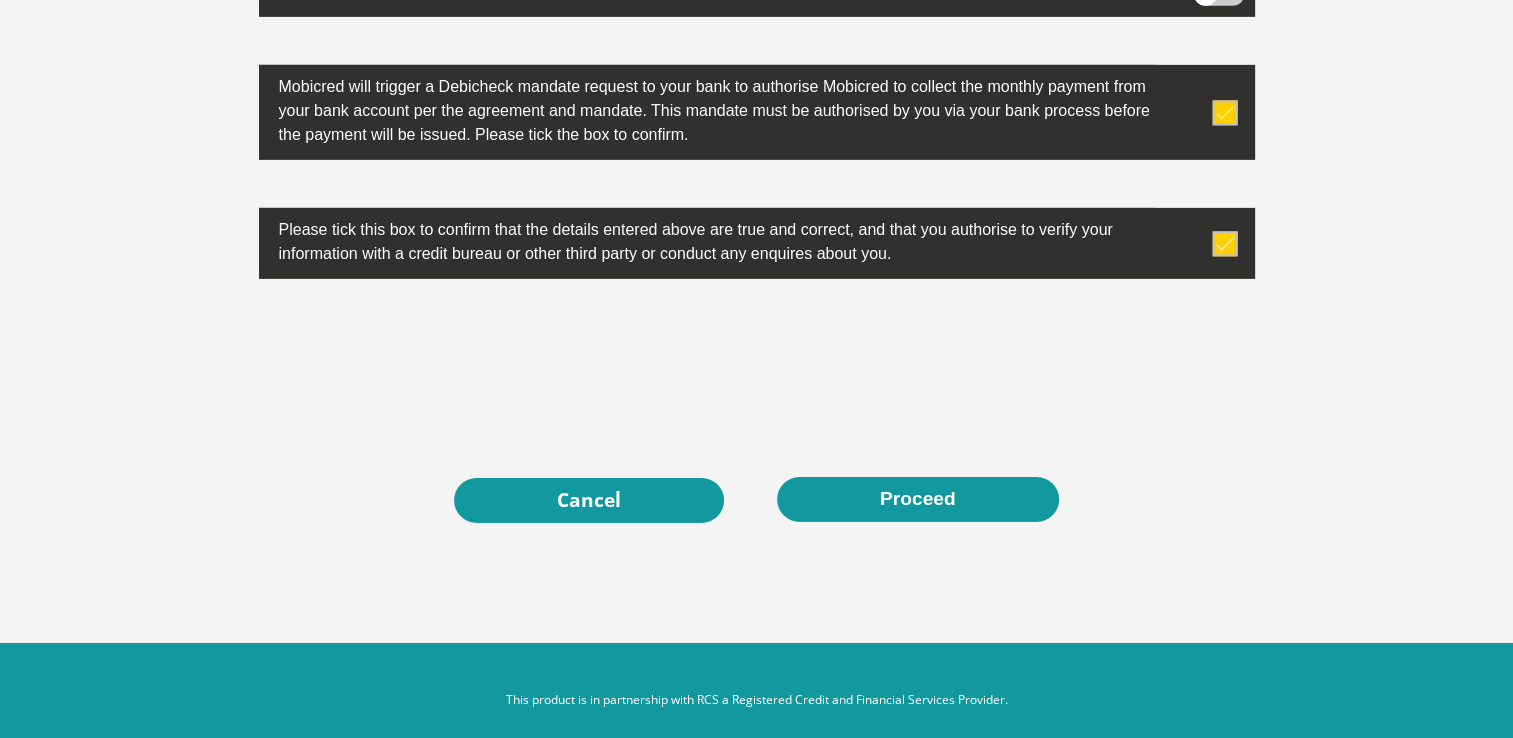 click on "Please tick this box to confirm that the details entered above are true and correct,
and that you authorise to verify your information with a credit bureau or other third party or conduct any enquires about you." at bounding box center [707, 239] 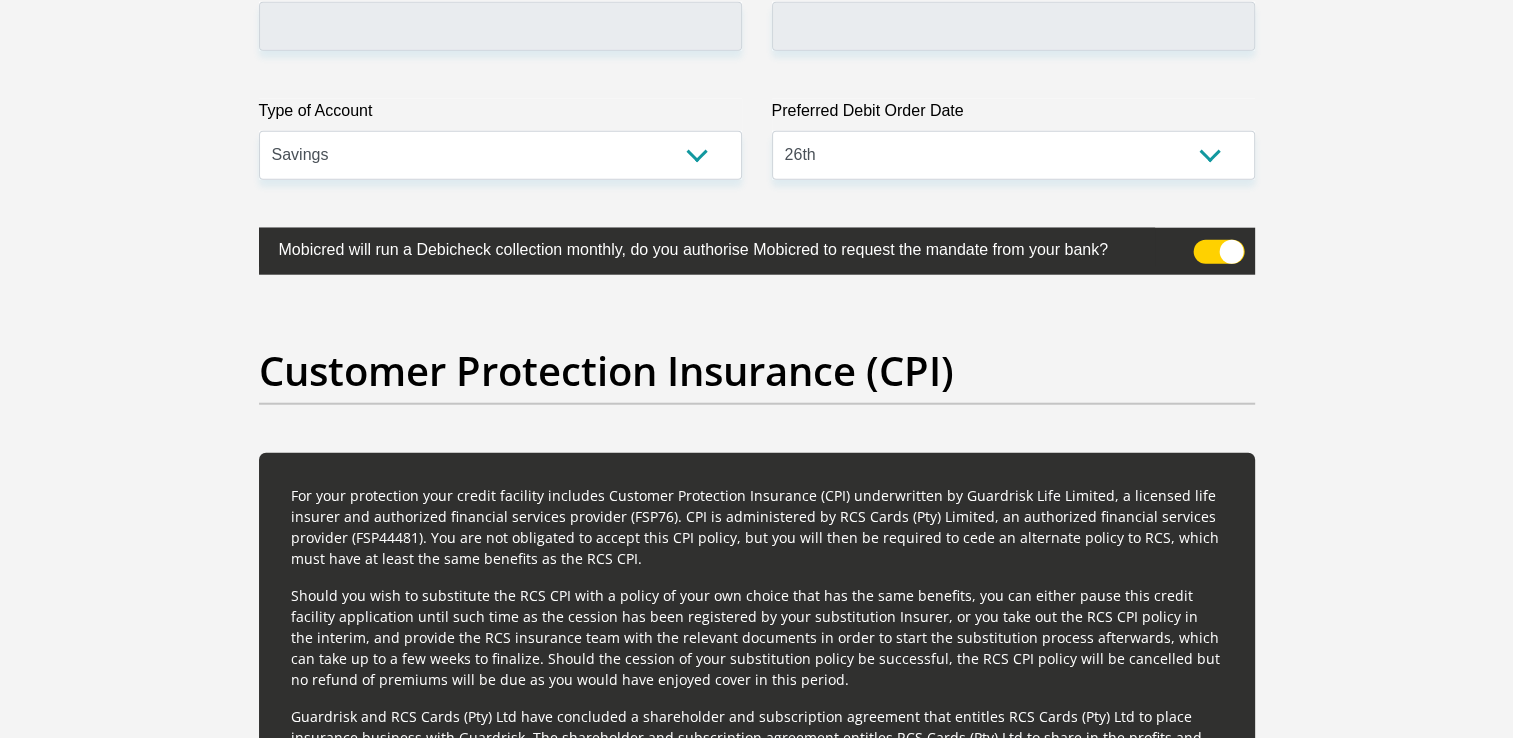 scroll, scrollTop: 4540, scrollLeft: 0, axis: vertical 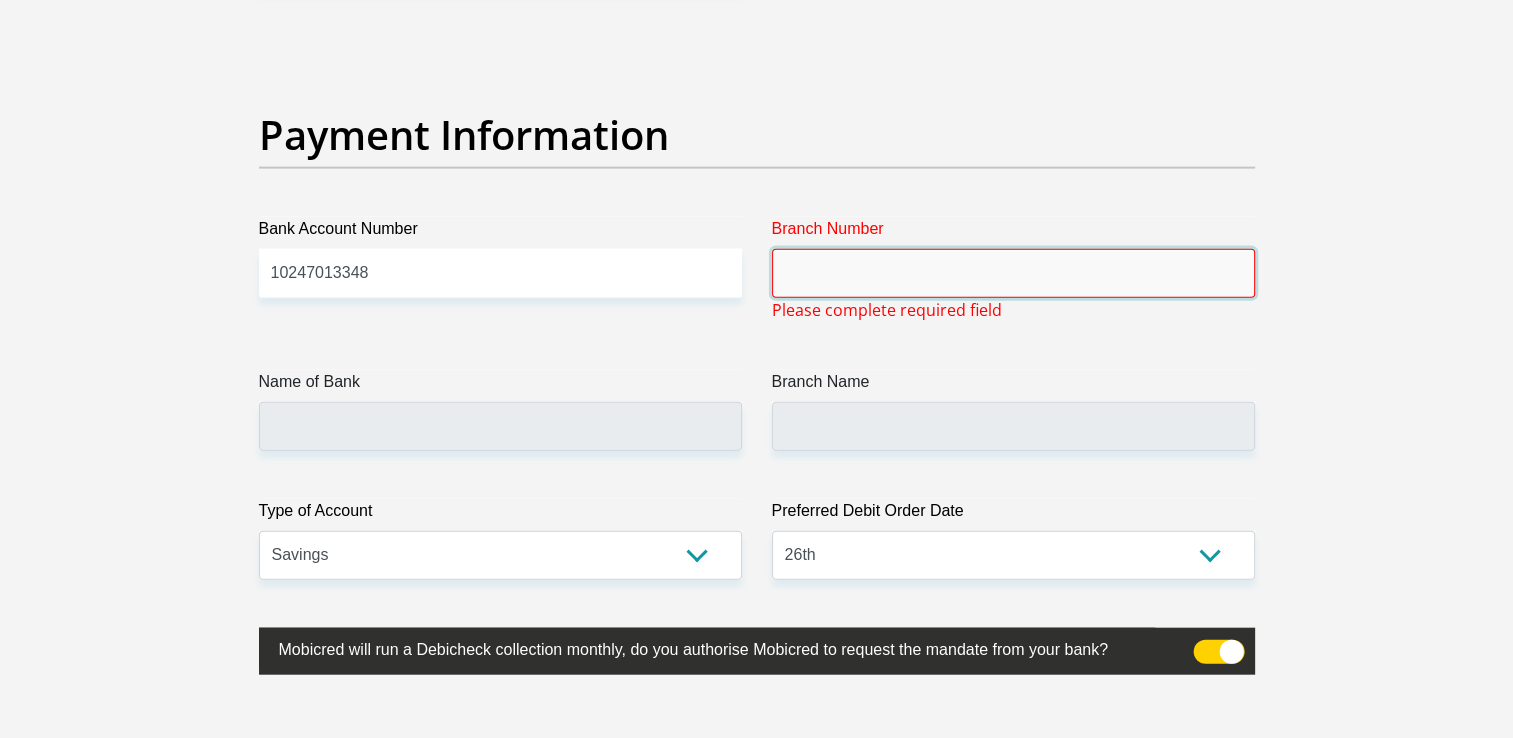 click on "Branch Number" at bounding box center [1013, 273] 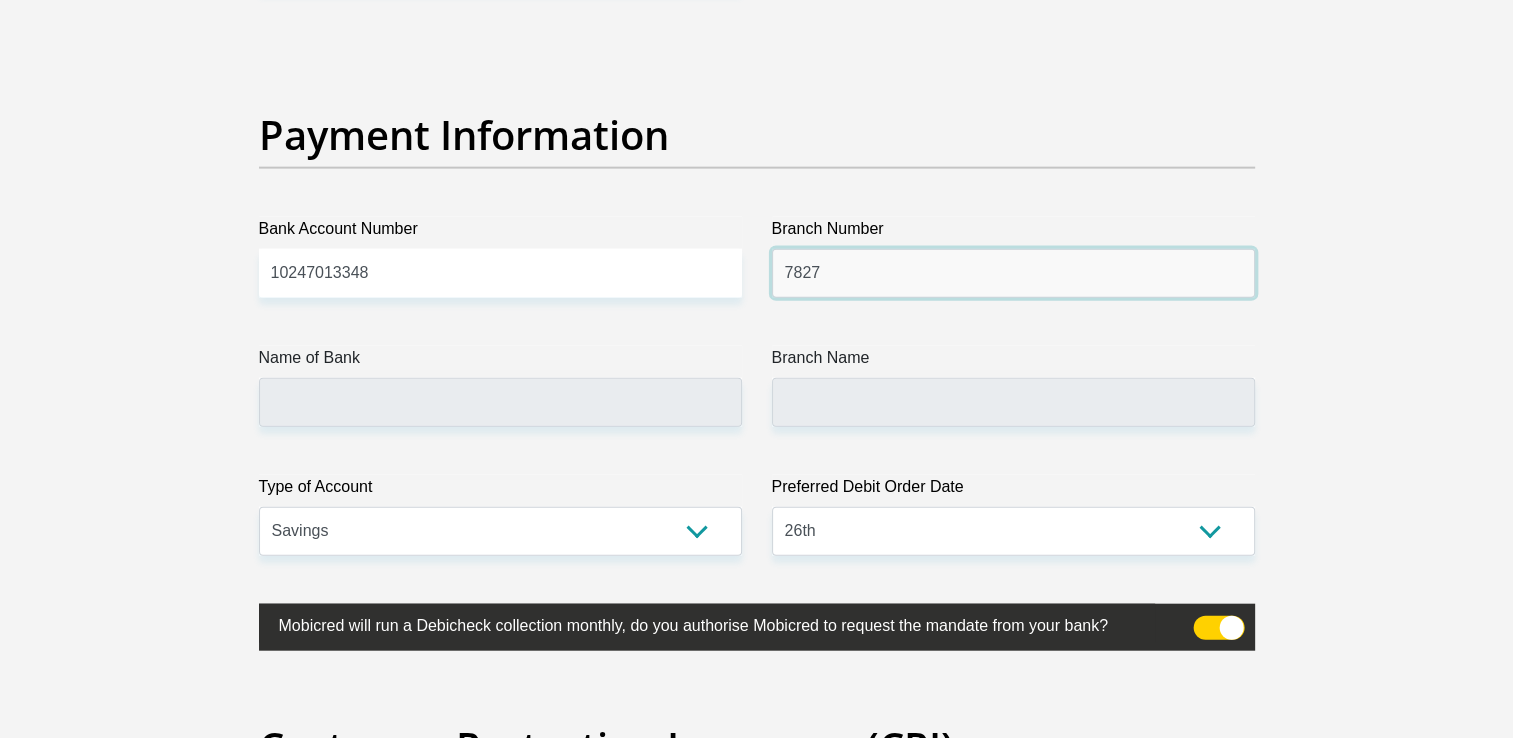 type on "7827" 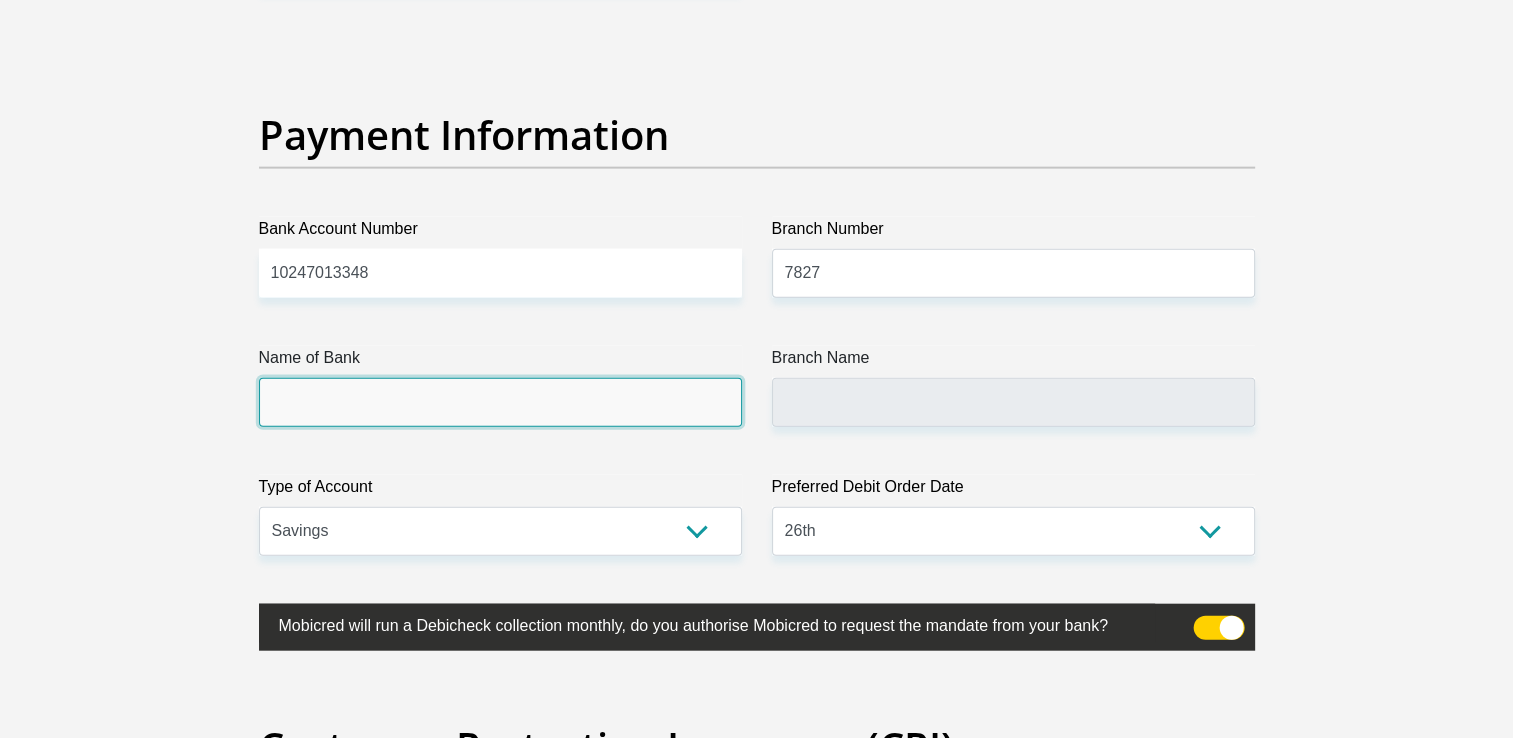 click on "Name of Bank" at bounding box center (500, 402) 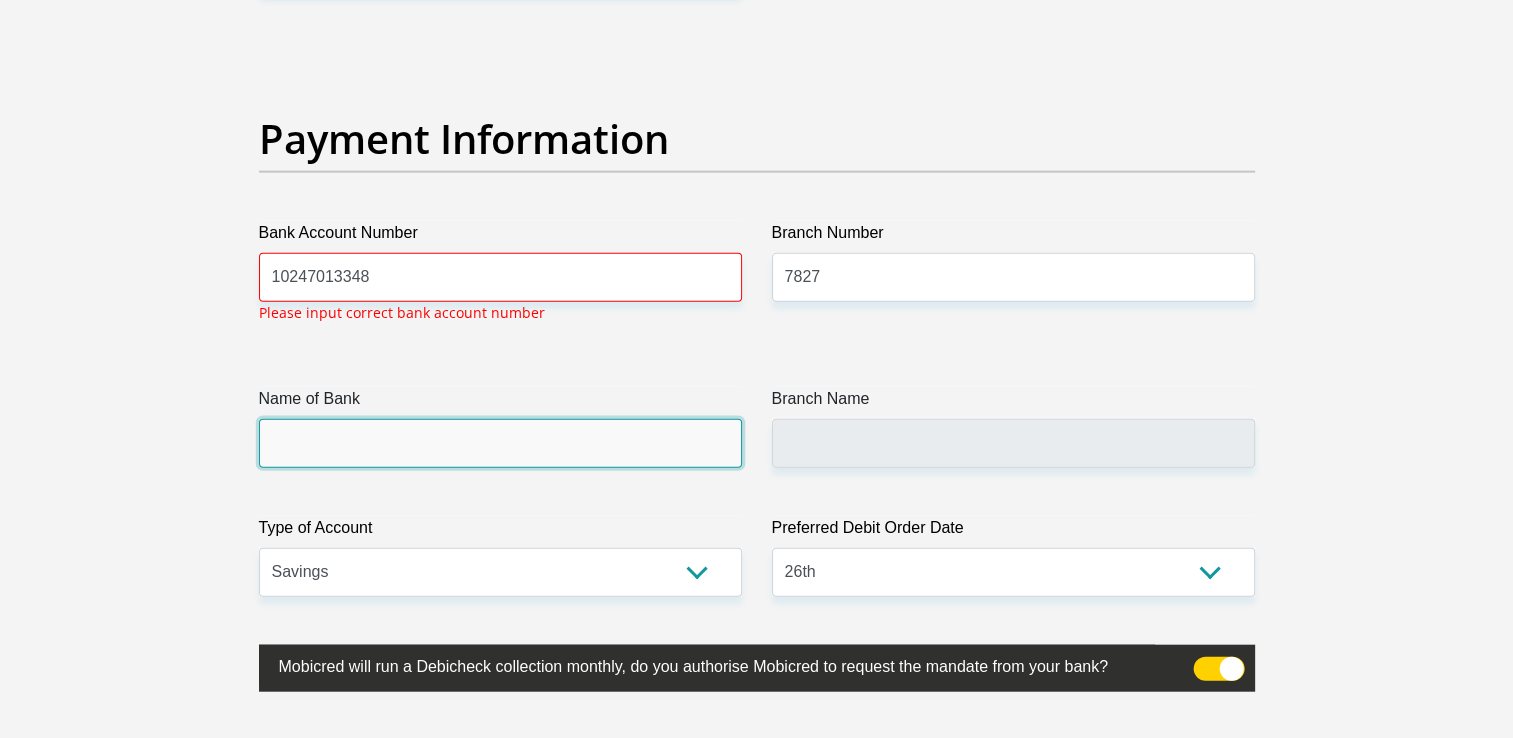 scroll, scrollTop: 4535, scrollLeft: 0, axis: vertical 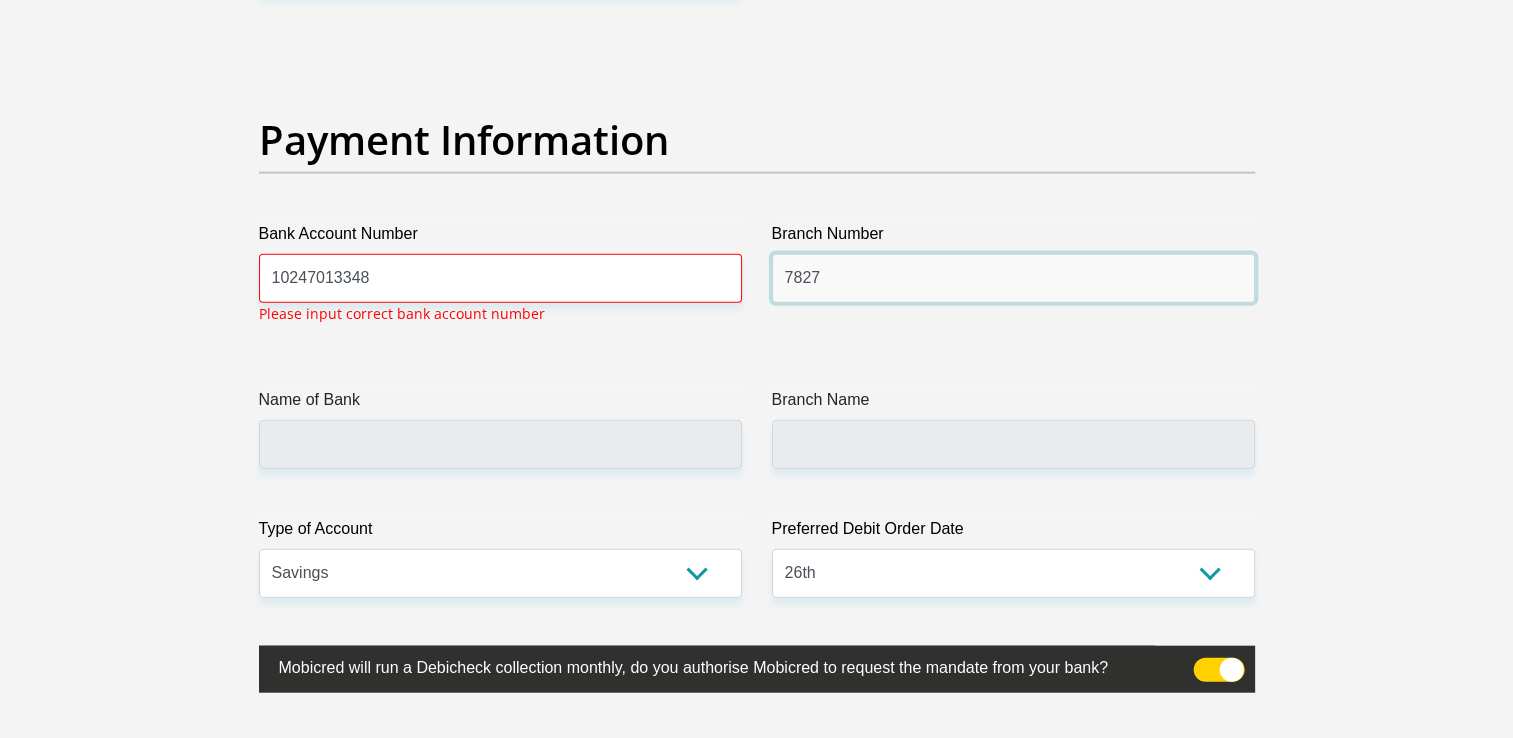 click on "7827" at bounding box center [1013, 278] 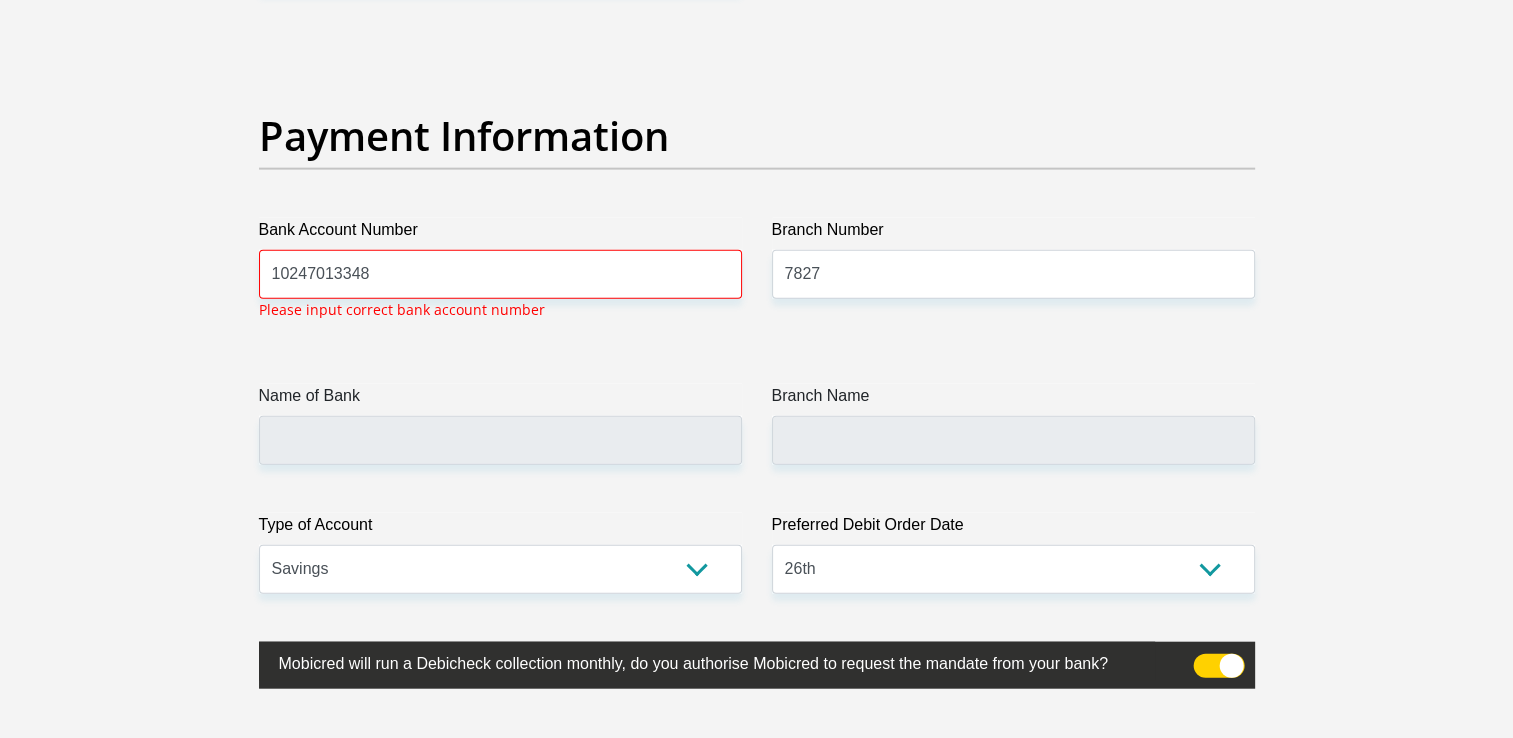 scroll, scrollTop: 4535, scrollLeft: 0, axis: vertical 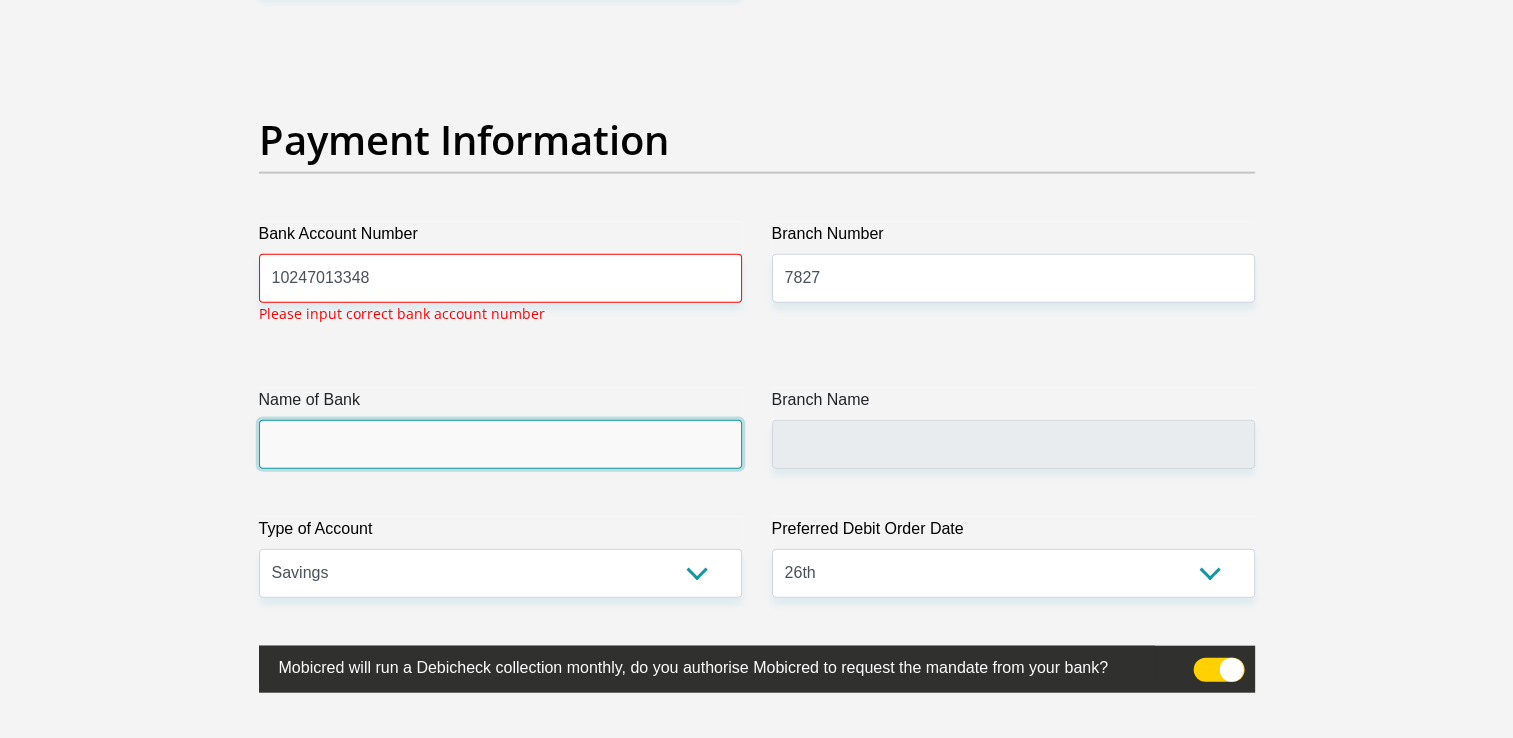 click on "Name of Bank" at bounding box center [500, 444] 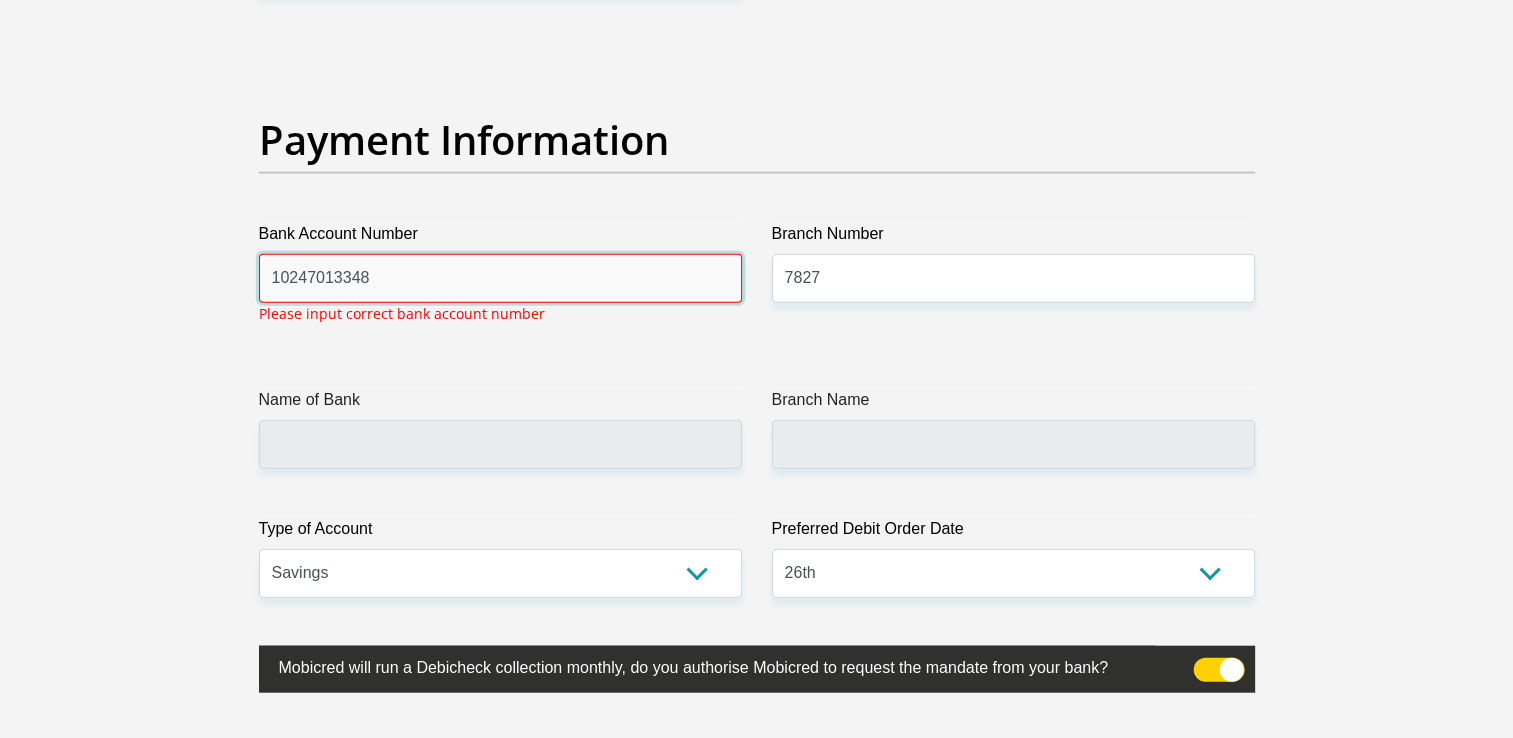 click on "10247013348" at bounding box center (500, 278) 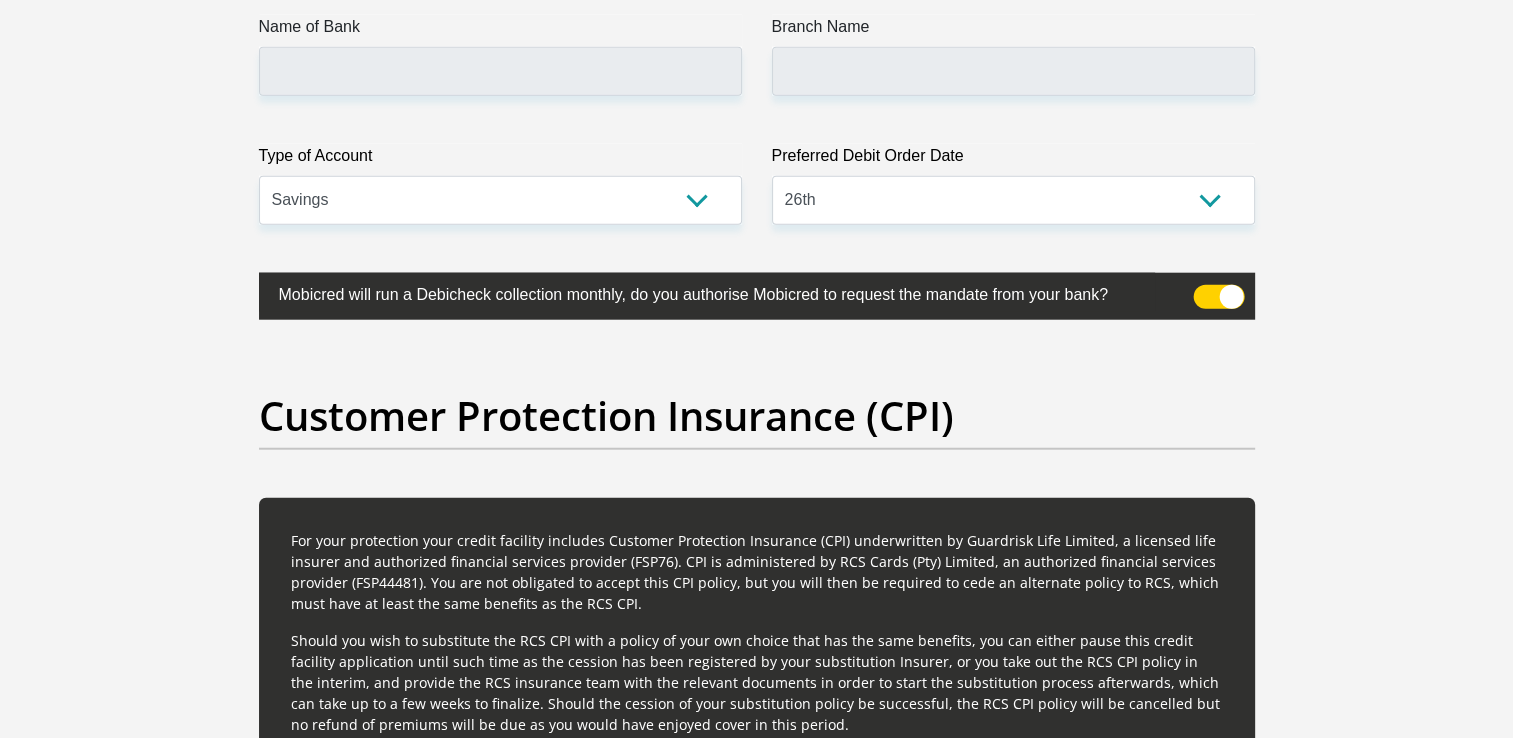 scroll, scrollTop: 4935, scrollLeft: 0, axis: vertical 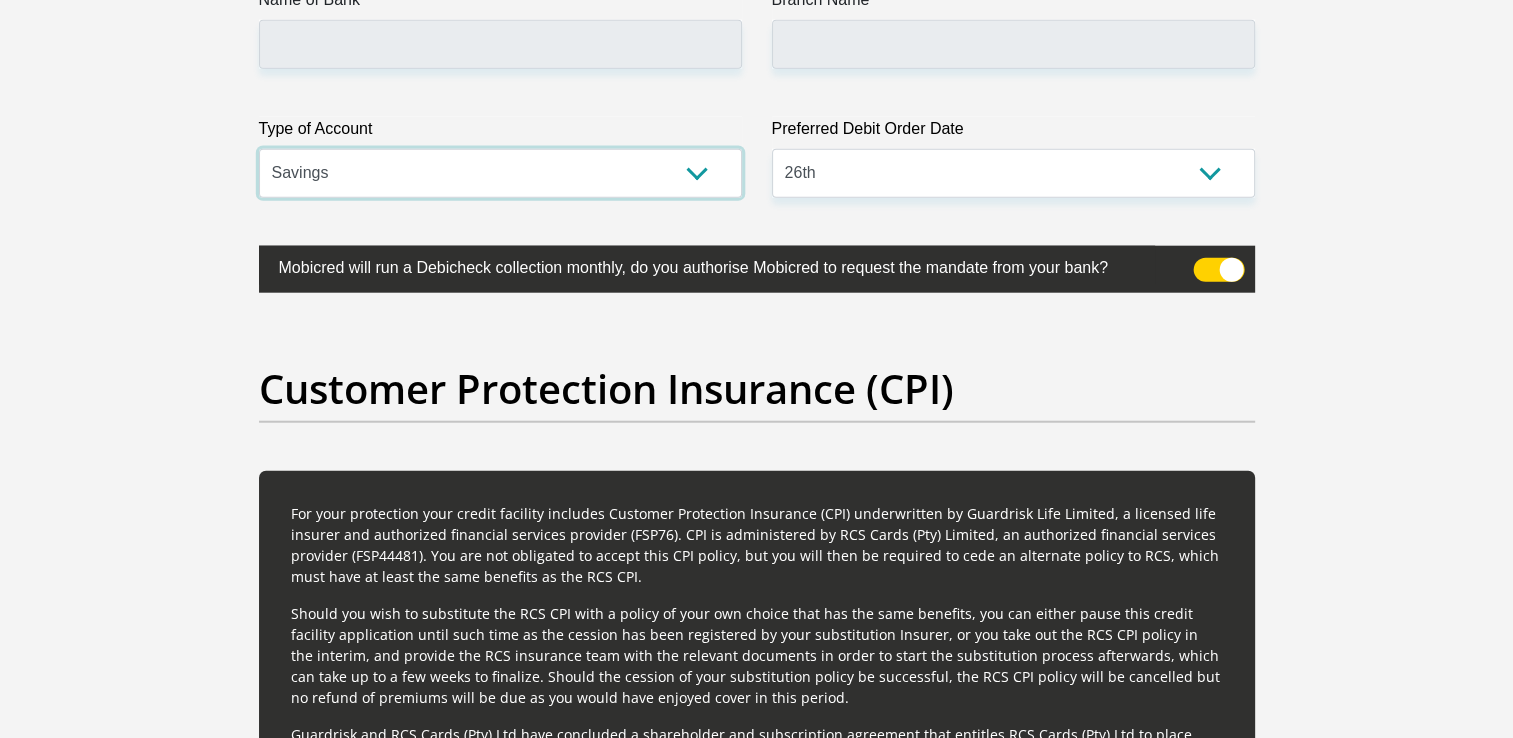 click on "Cheque
Savings" at bounding box center (500, 173) 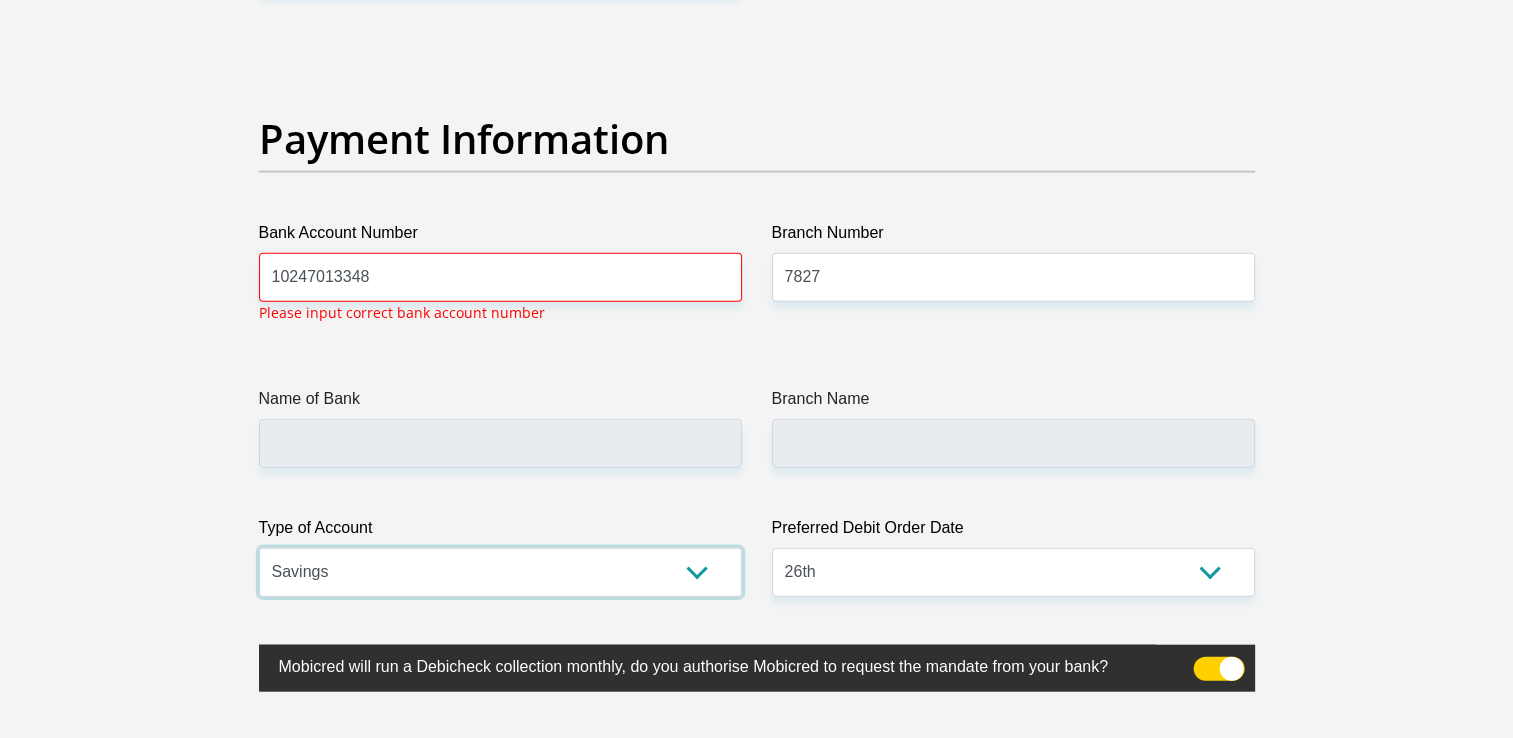 scroll, scrollTop: 4535, scrollLeft: 0, axis: vertical 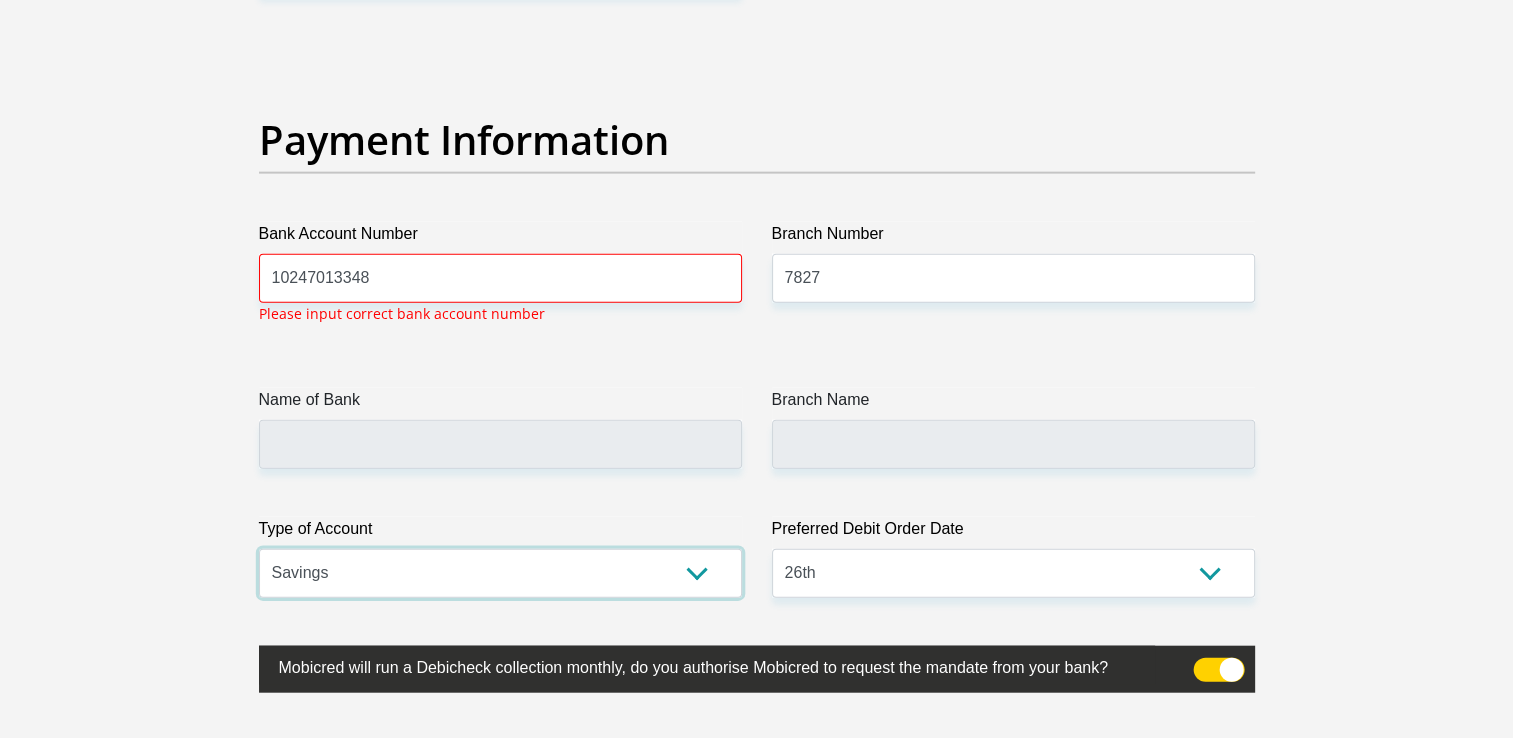 click on "Cheque
Savings" at bounding box center (500, 573) 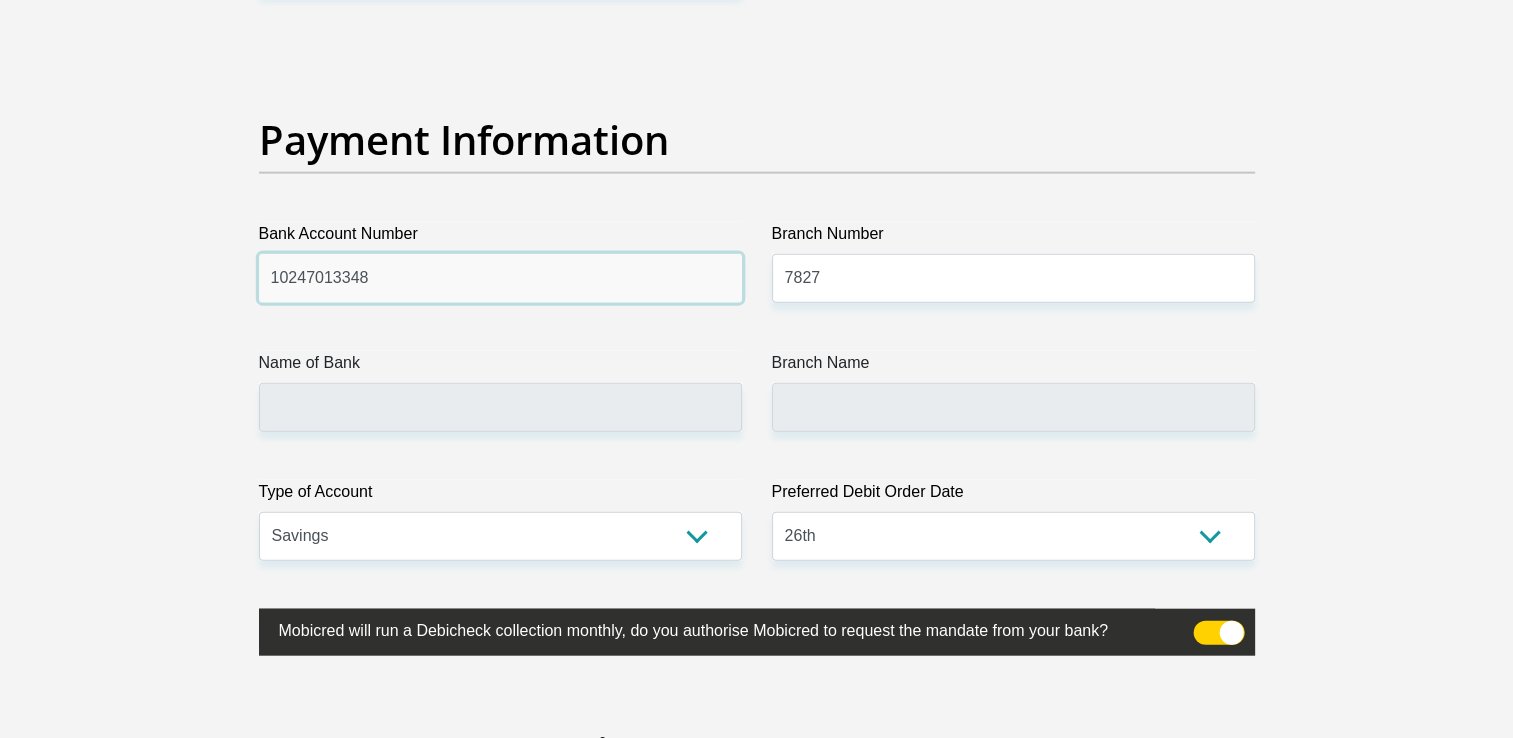 click on "10247013348" at bounding box center (500, 278) 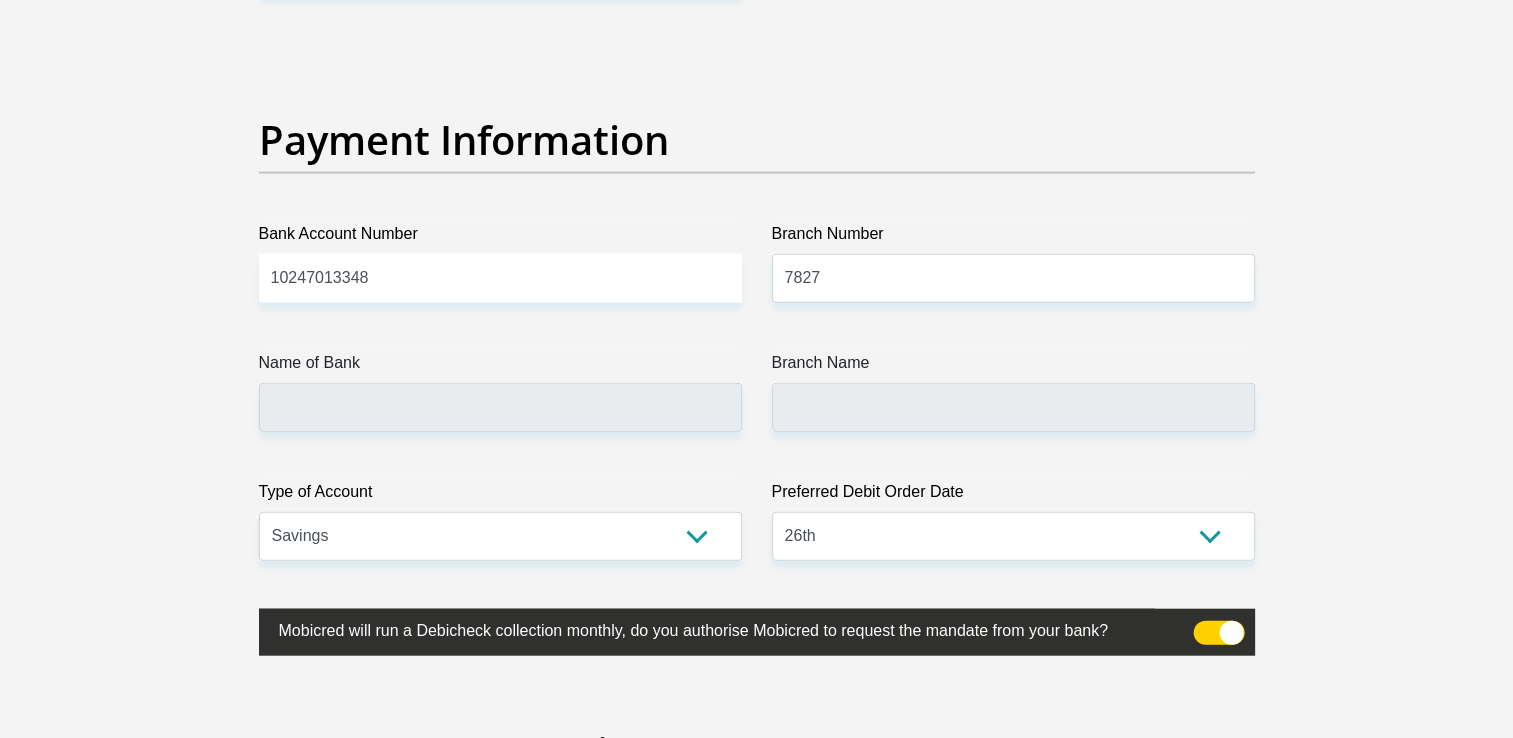 click on "Name of Bank" at bounding box center (500, 391) 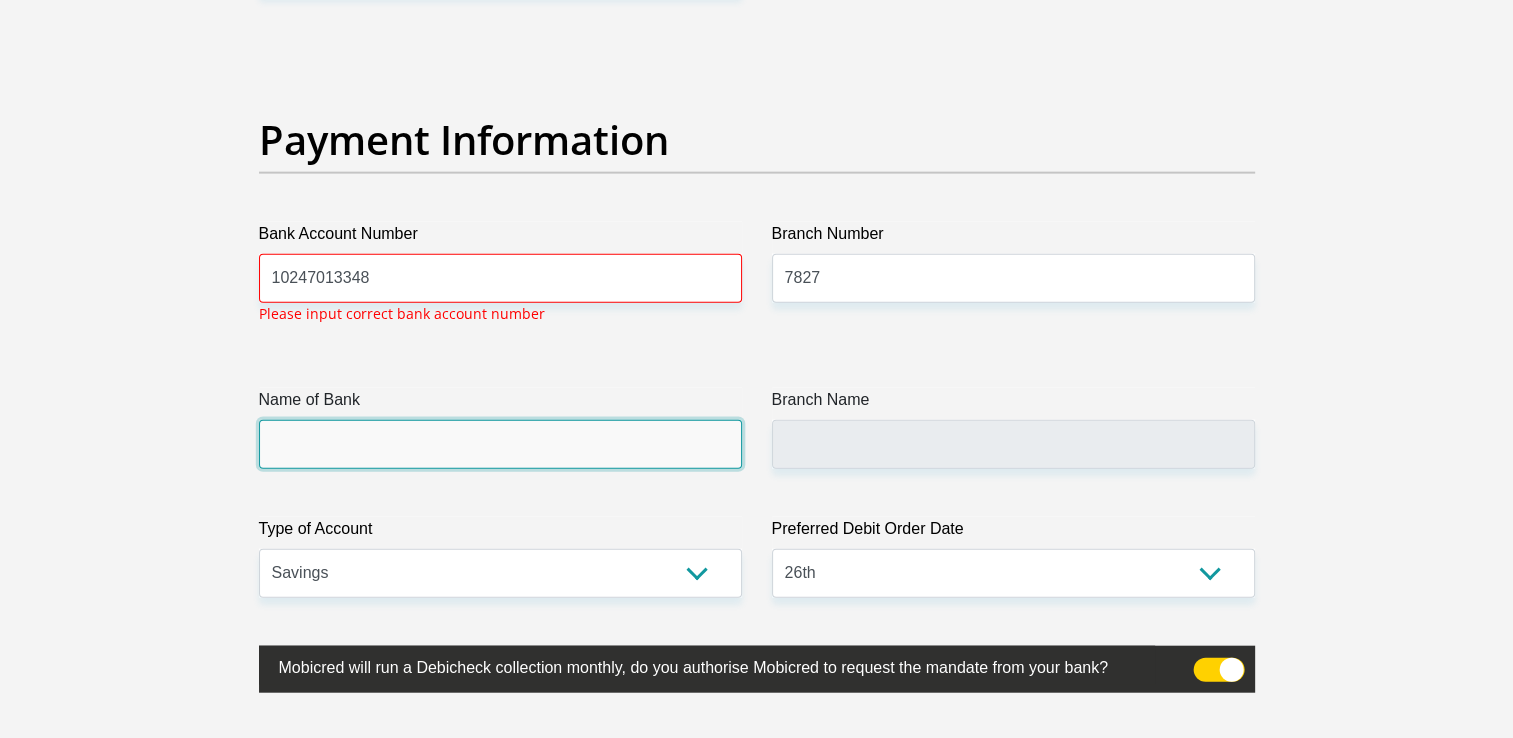 click on "Name of Bank" at bounding box center [500, 444] 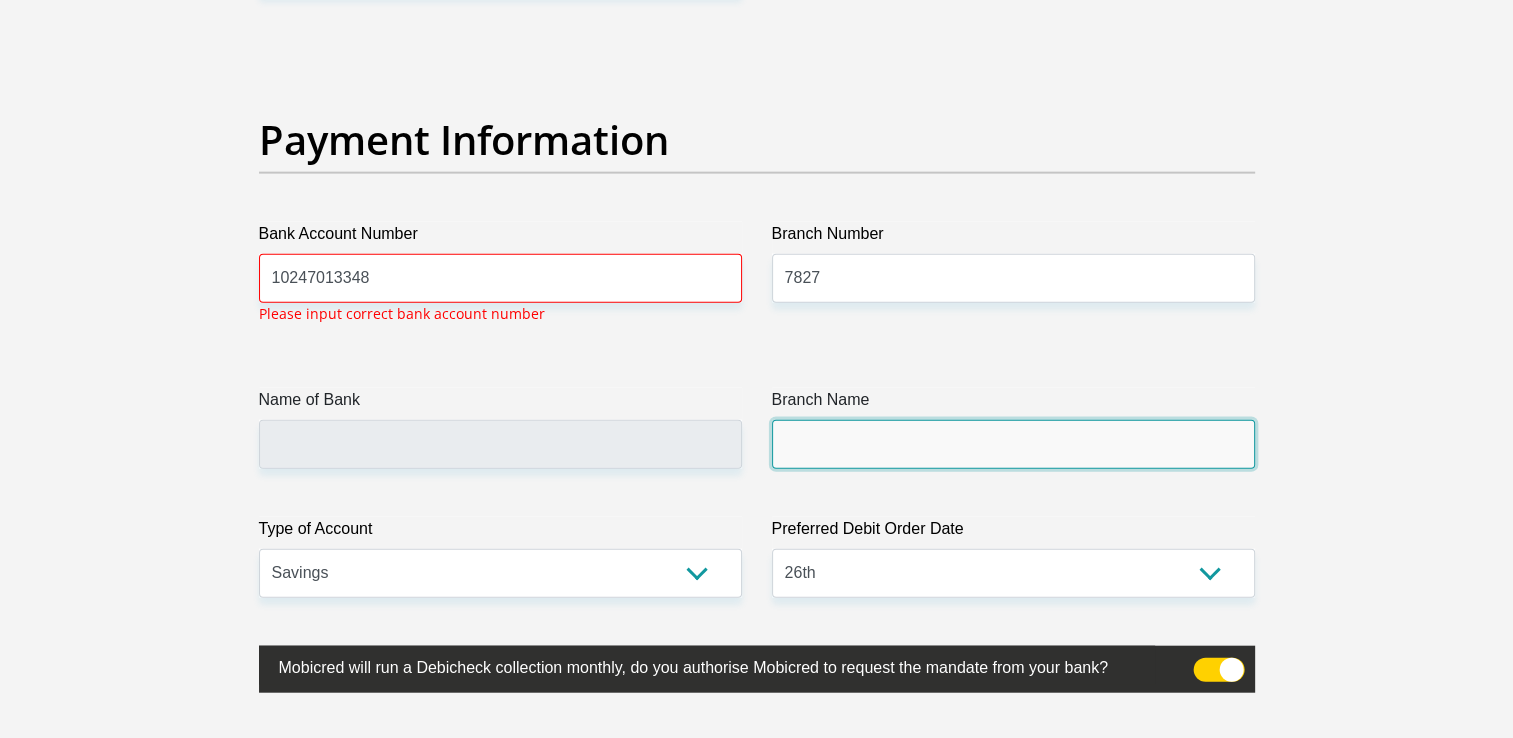 click on "Branch Name" at bounding box center (1013, 444) 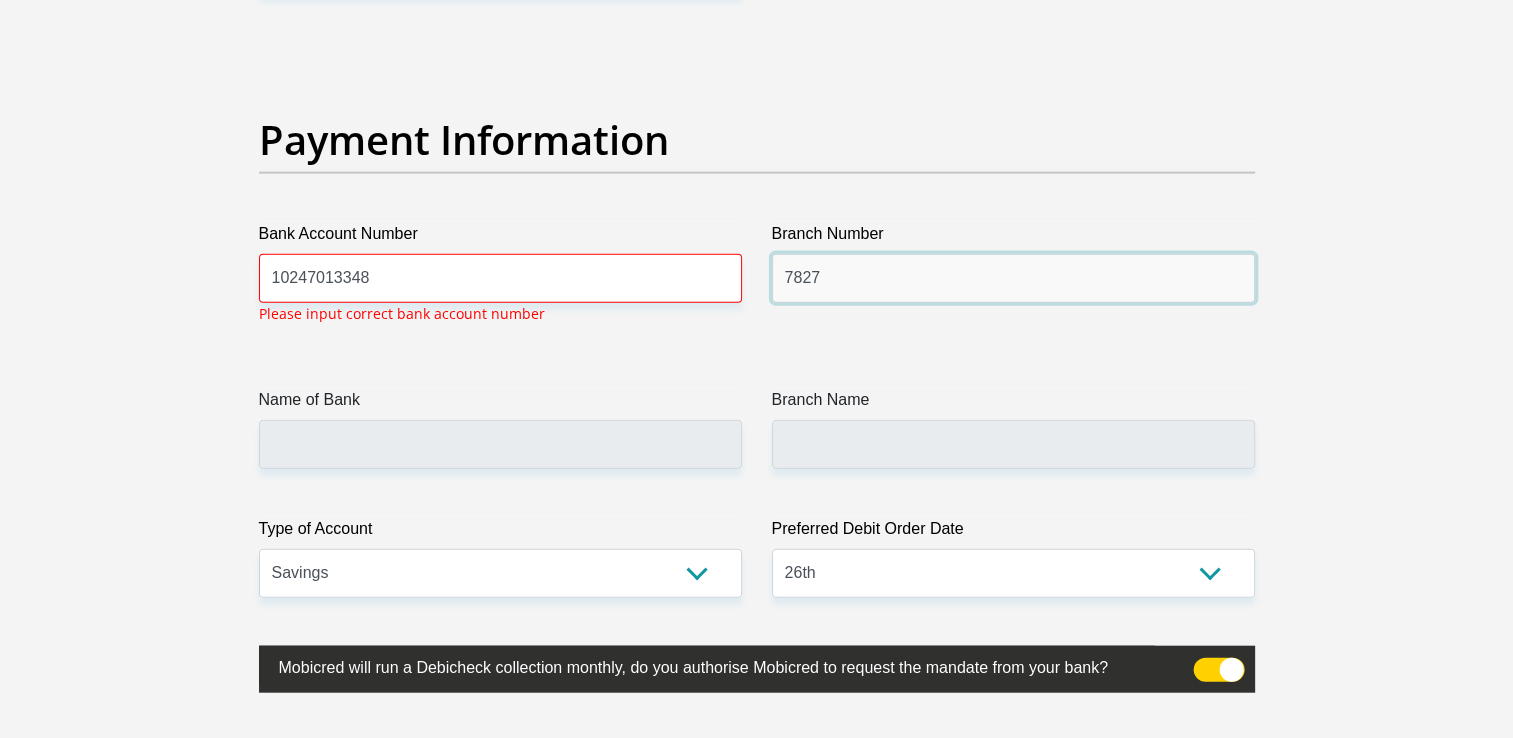 click on "7827" at bounding box center [1013, 278] 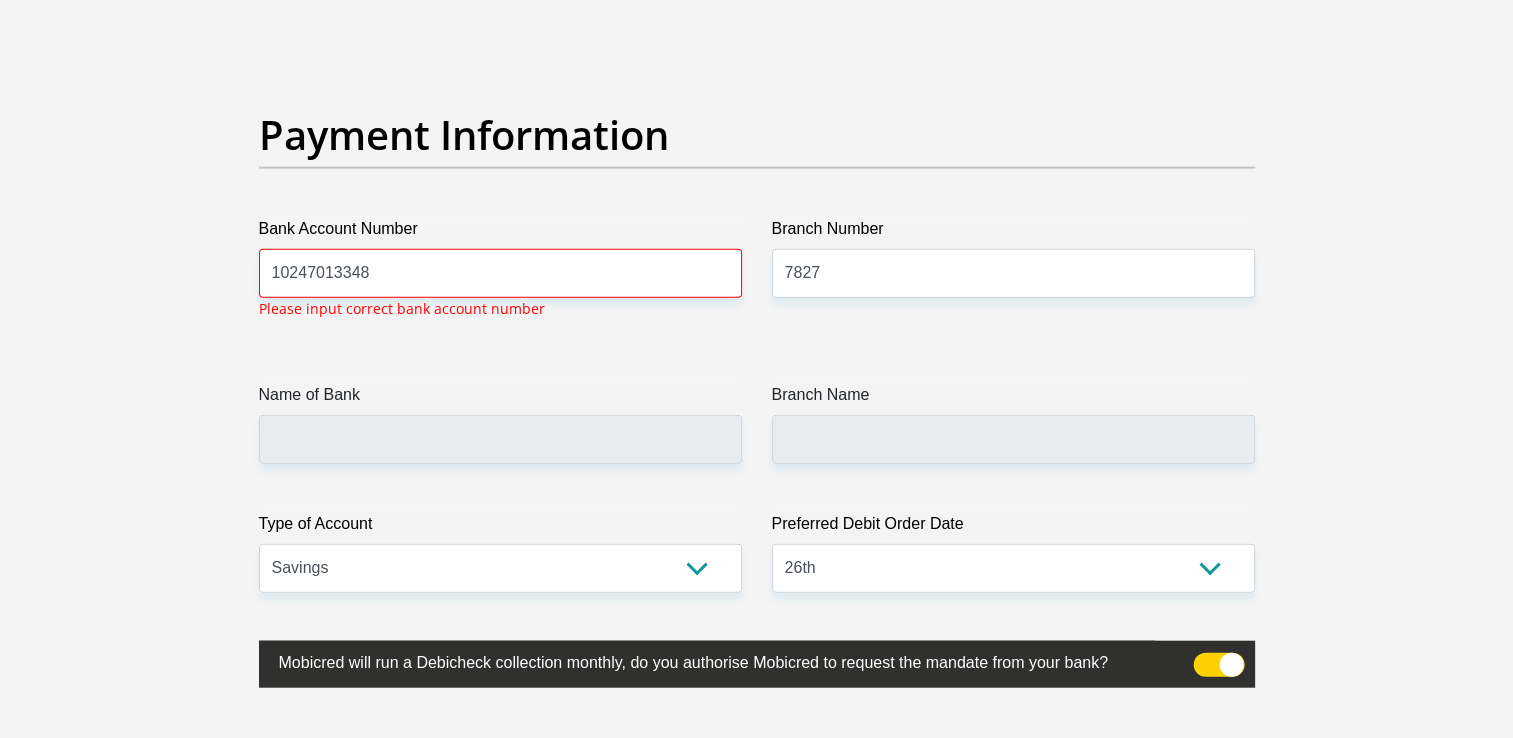 scroll, scrollTop: 4535, scrollLeft: 0, axis: vertical 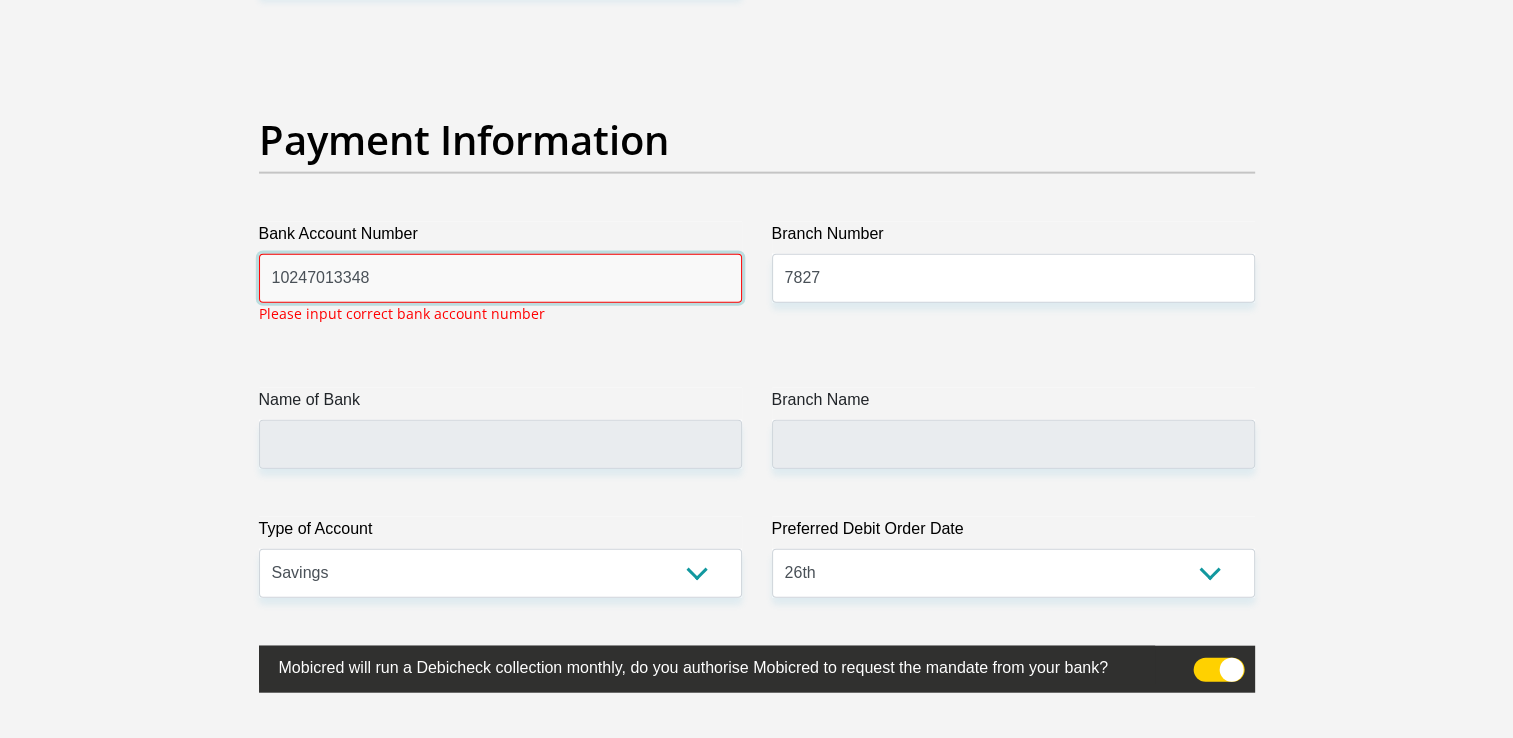 click on "10247013348" at bounding box center [500, 278] 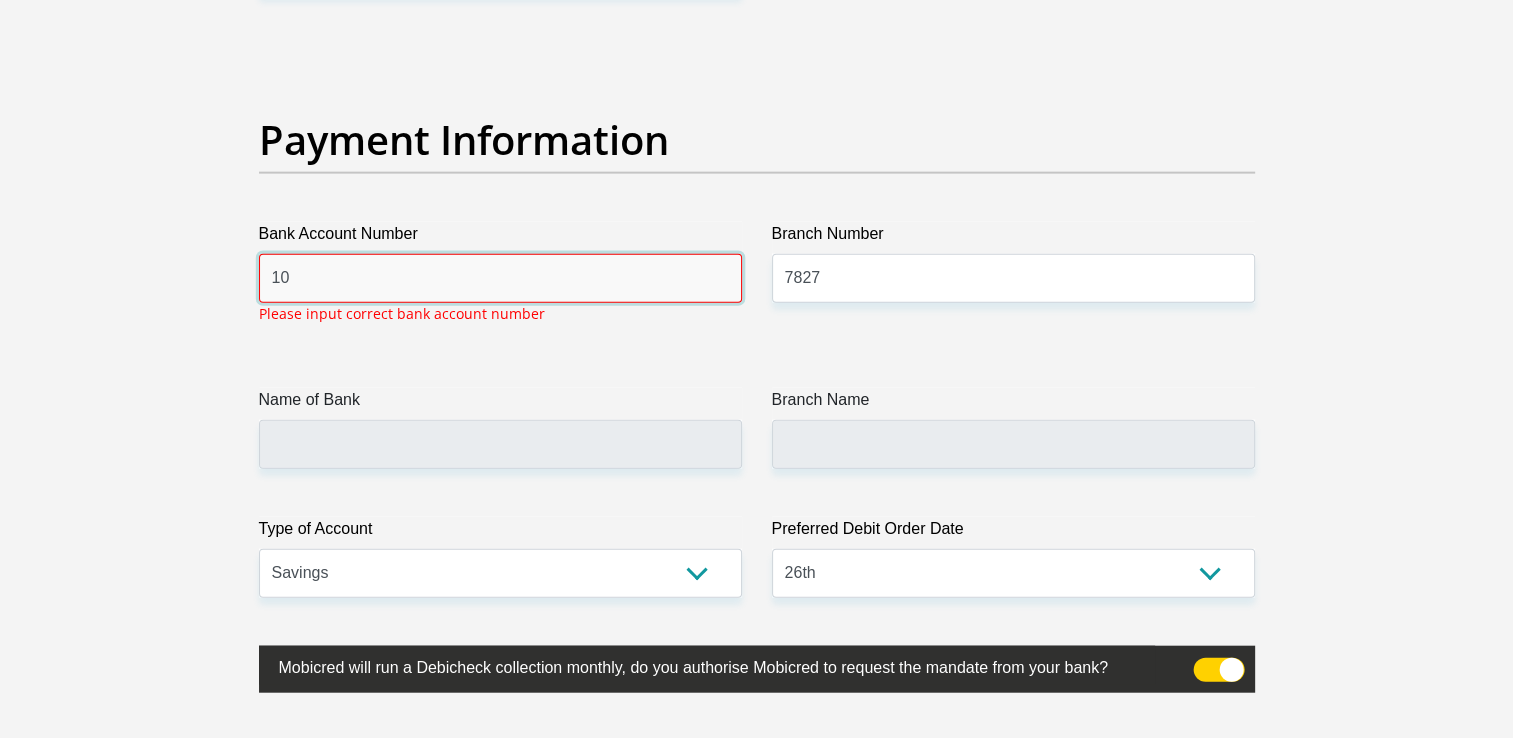 type on "1" 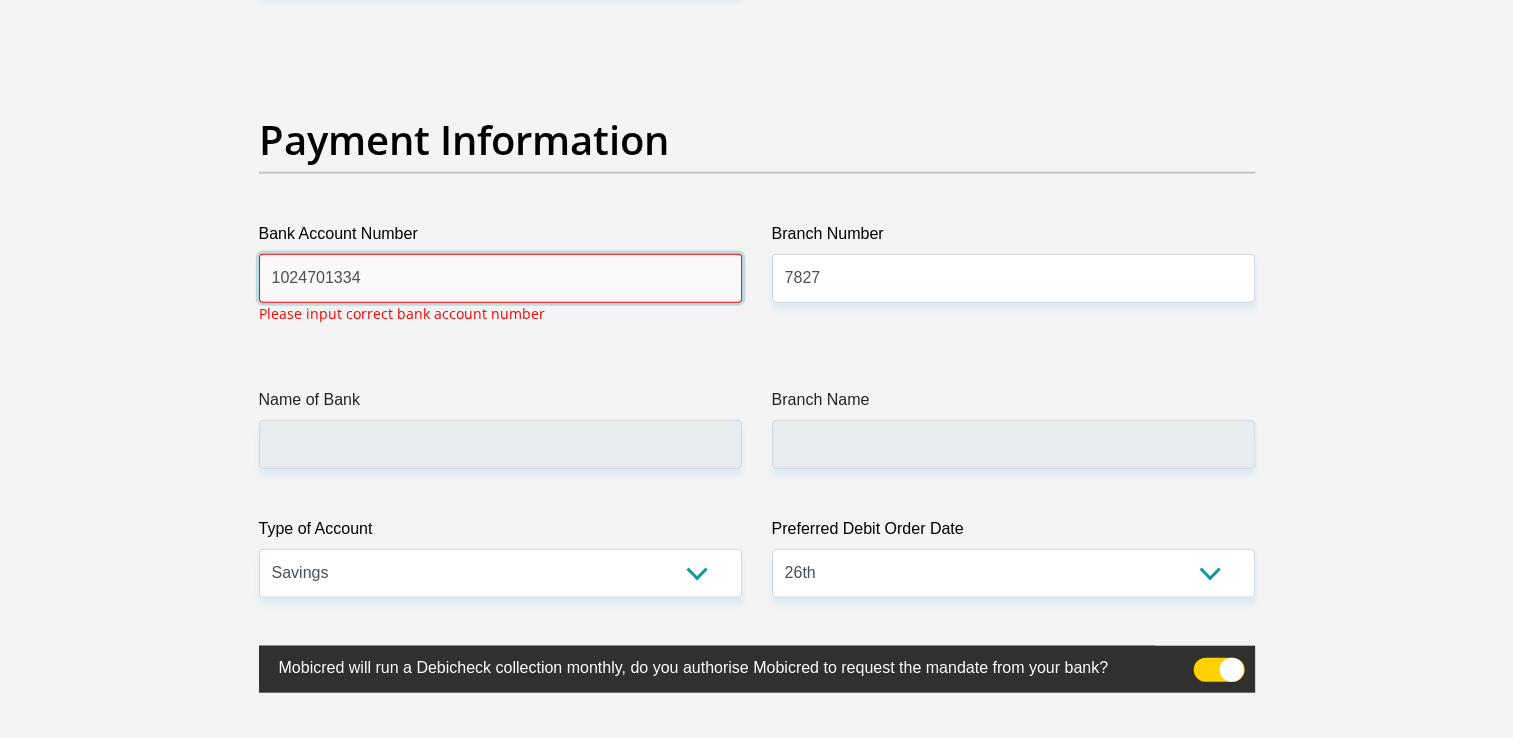 type on "10247013348" 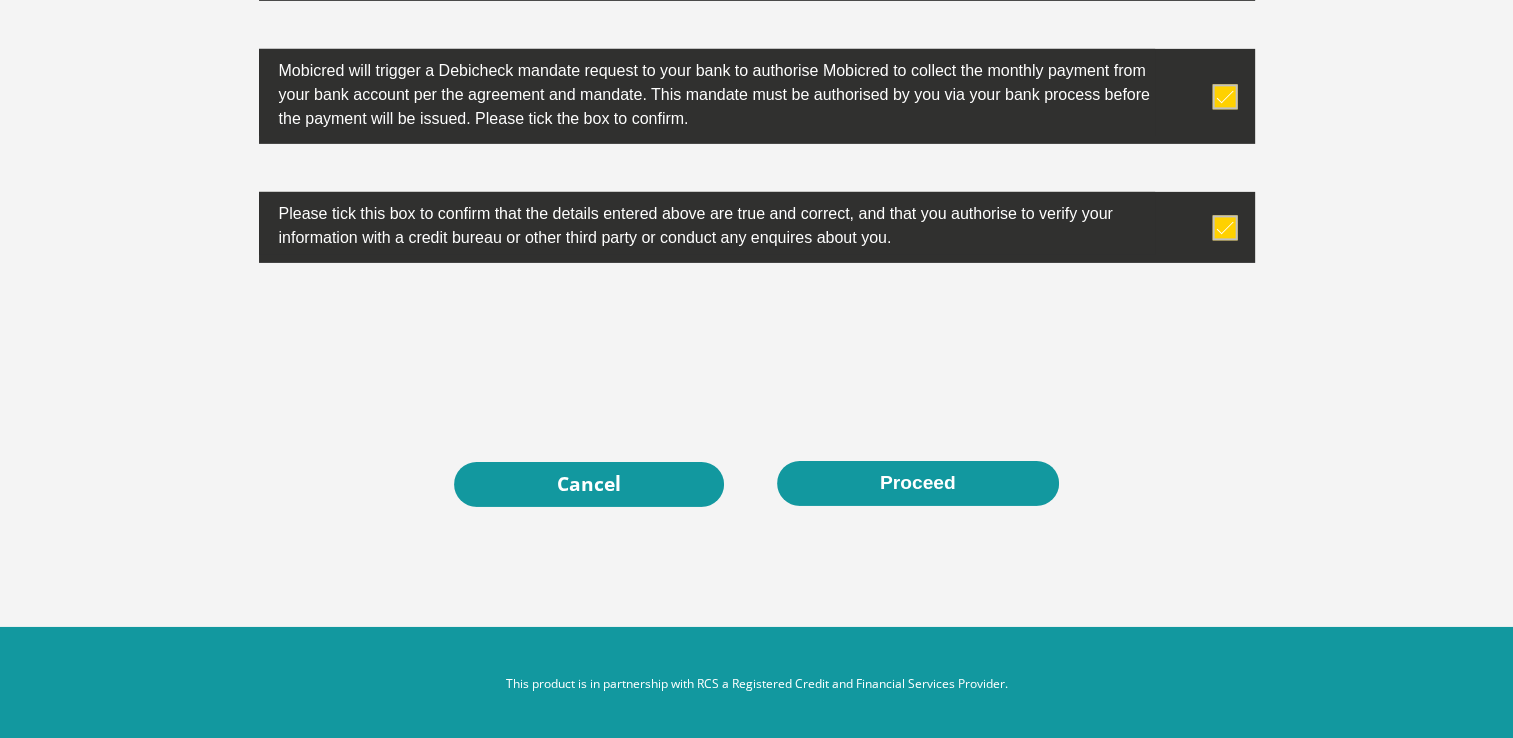 scroll, scrollTop: 6432, scrollLeft: 0, axis: vertical 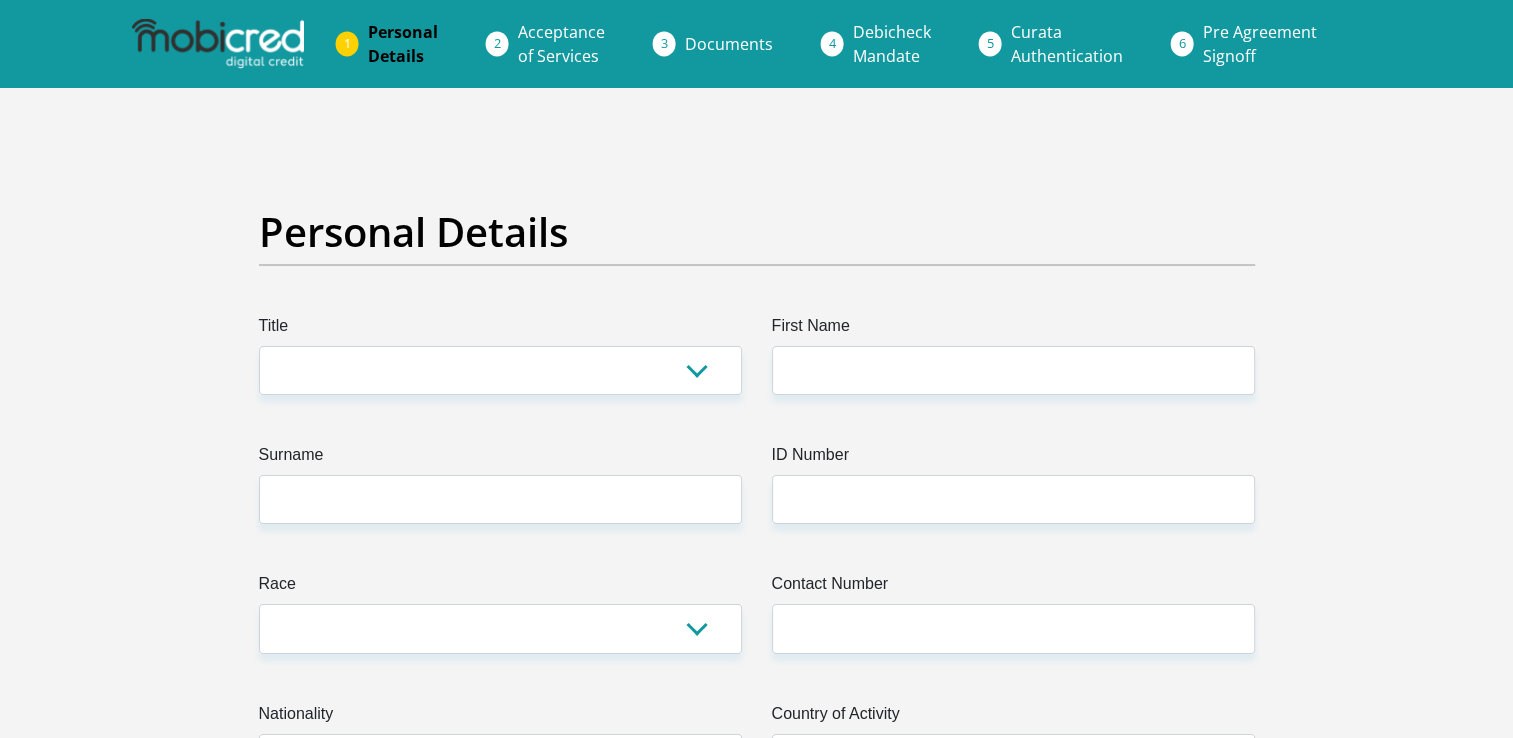 click on "Debicheck   Mandate" at bounding box center (892, 44) 